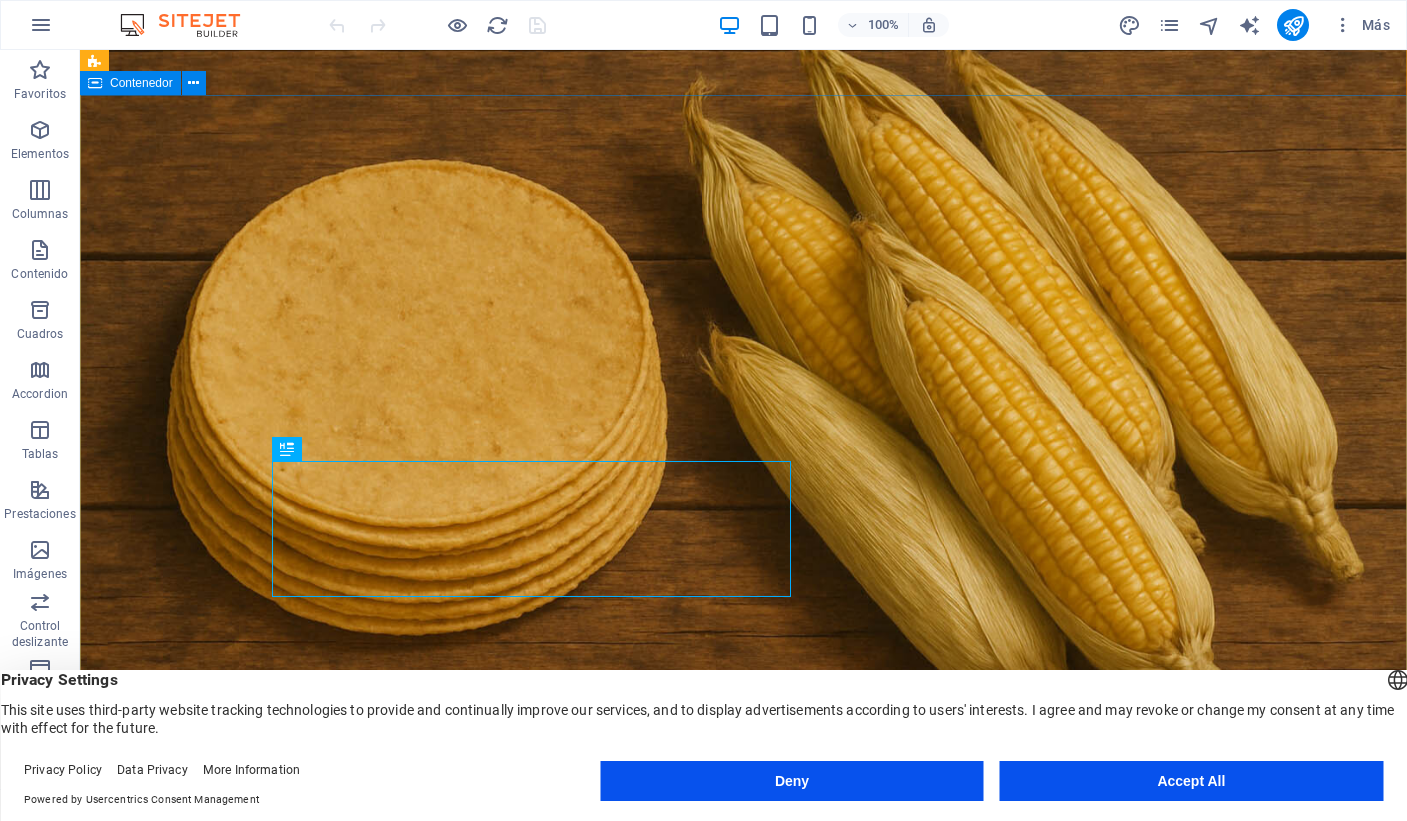 scroll, scrollTop: 0, scrollLeft: 0, axis: both 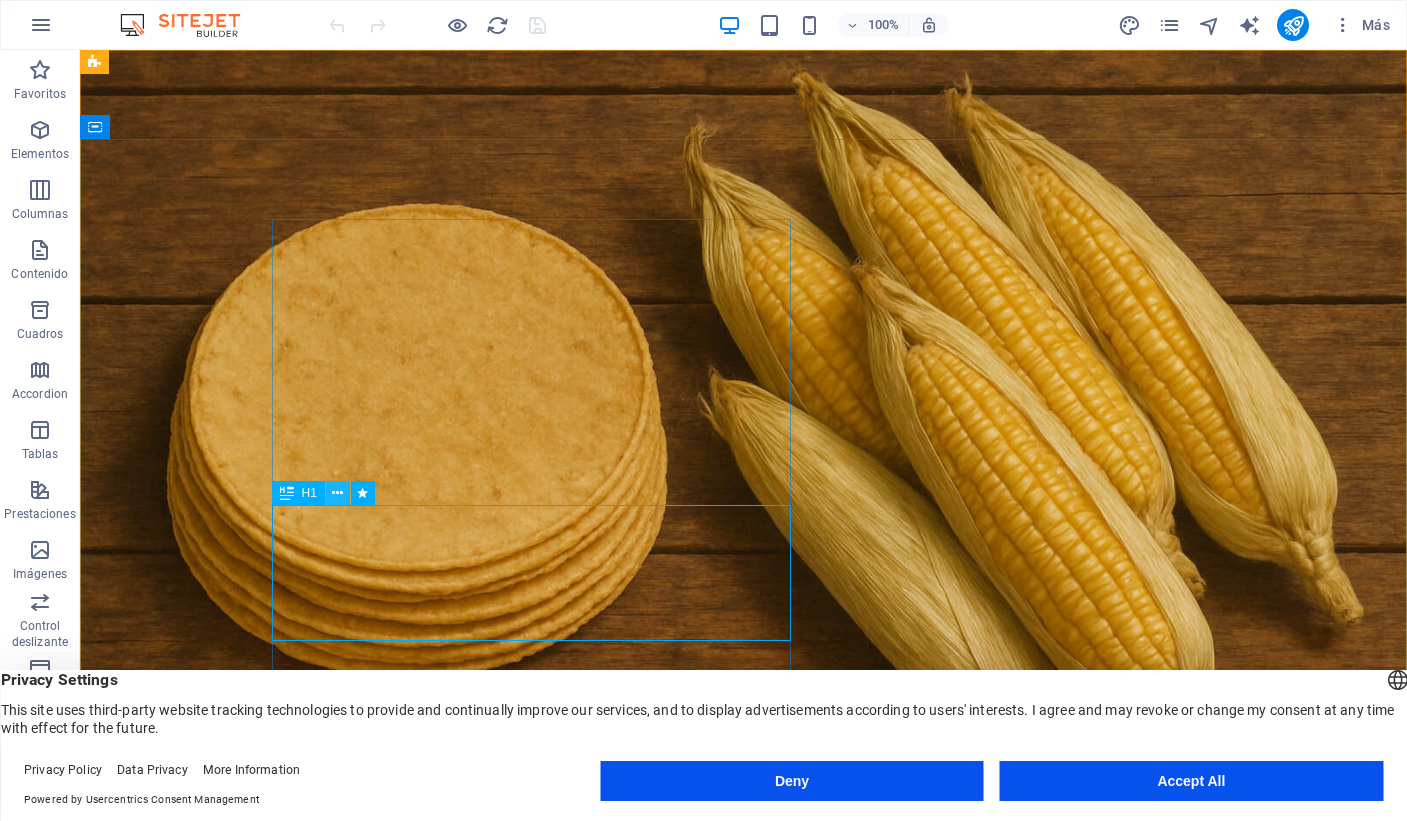 click at bounding box center (337, 493) 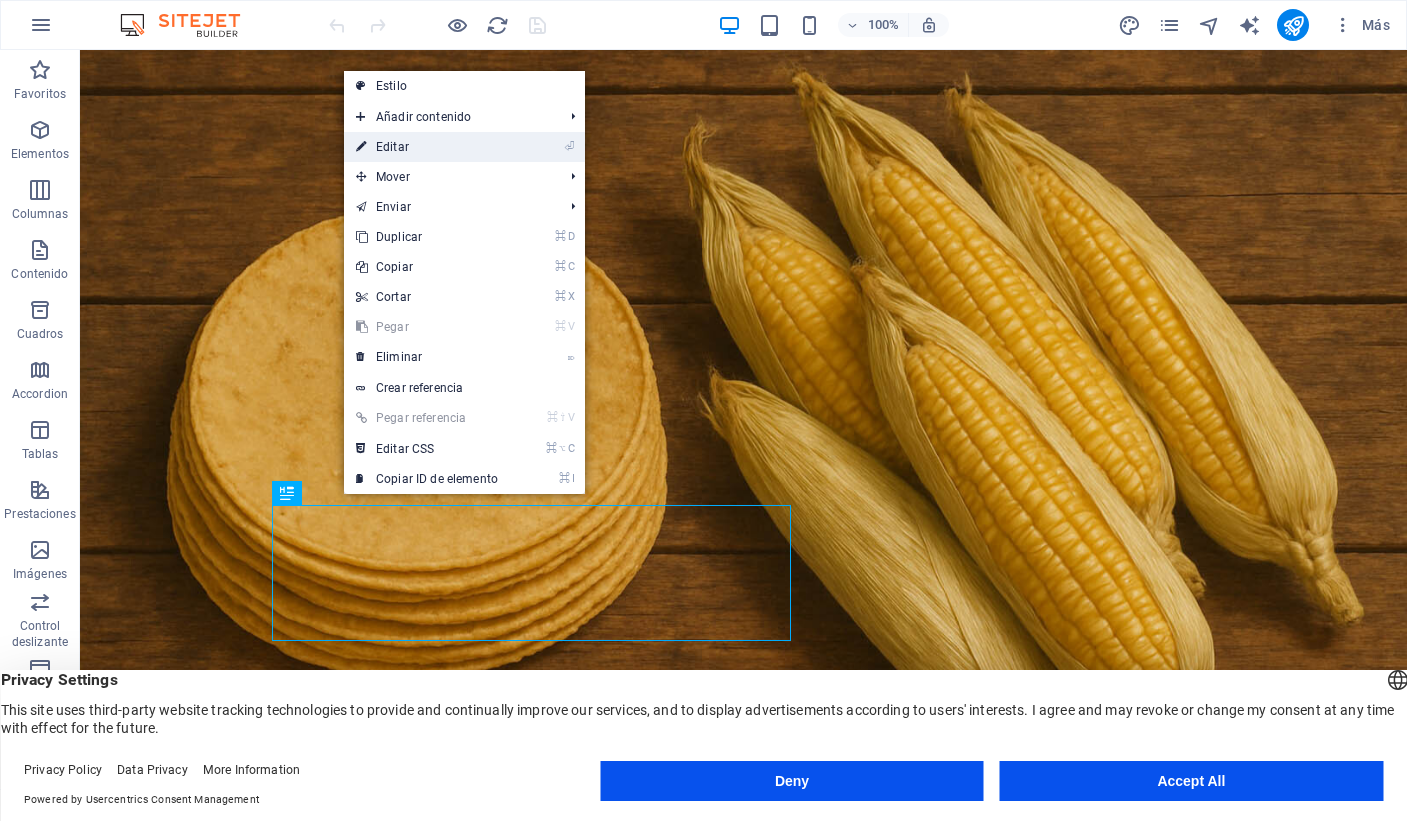 click on "⏎  Editar" at bounding box center (427, 147) 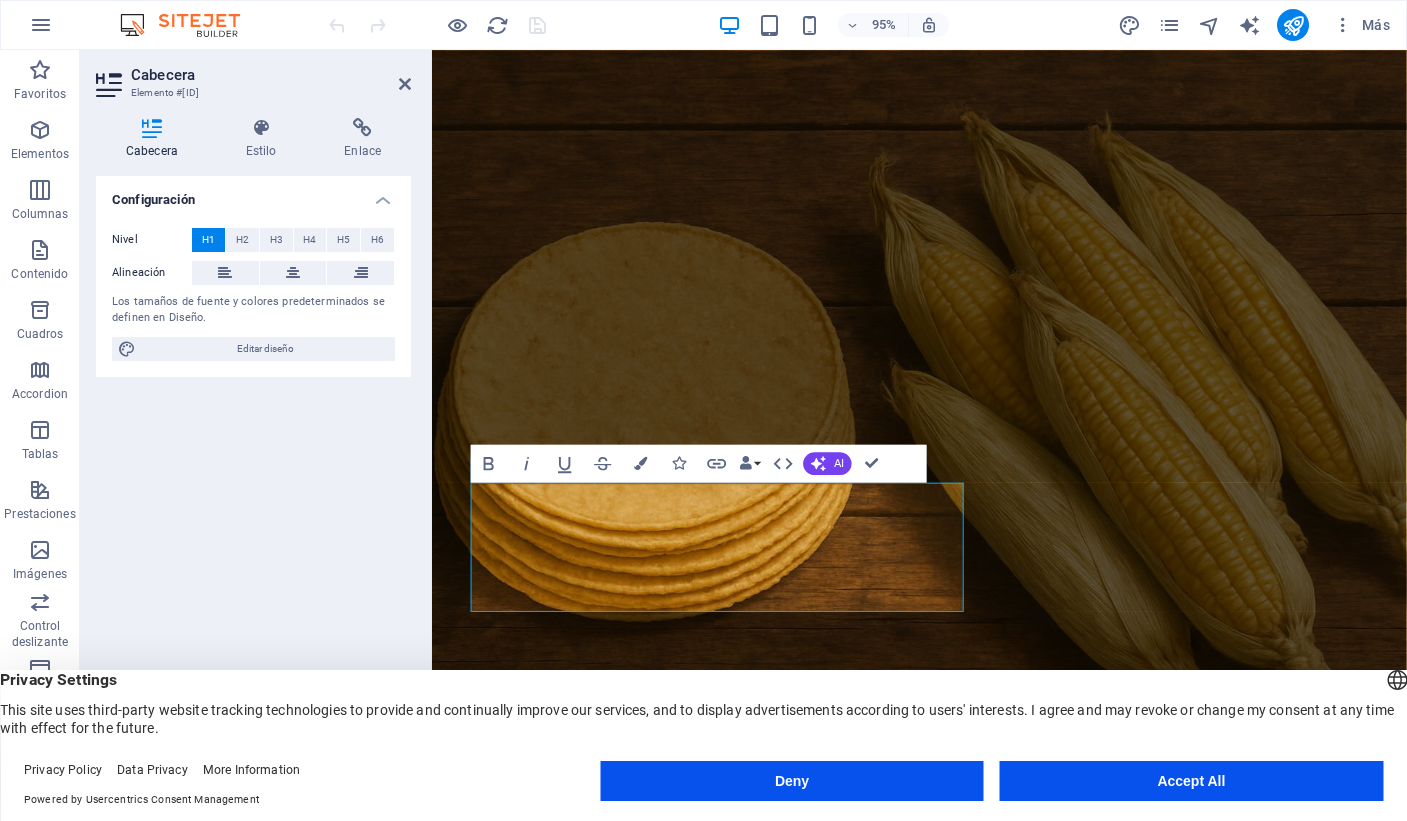 type 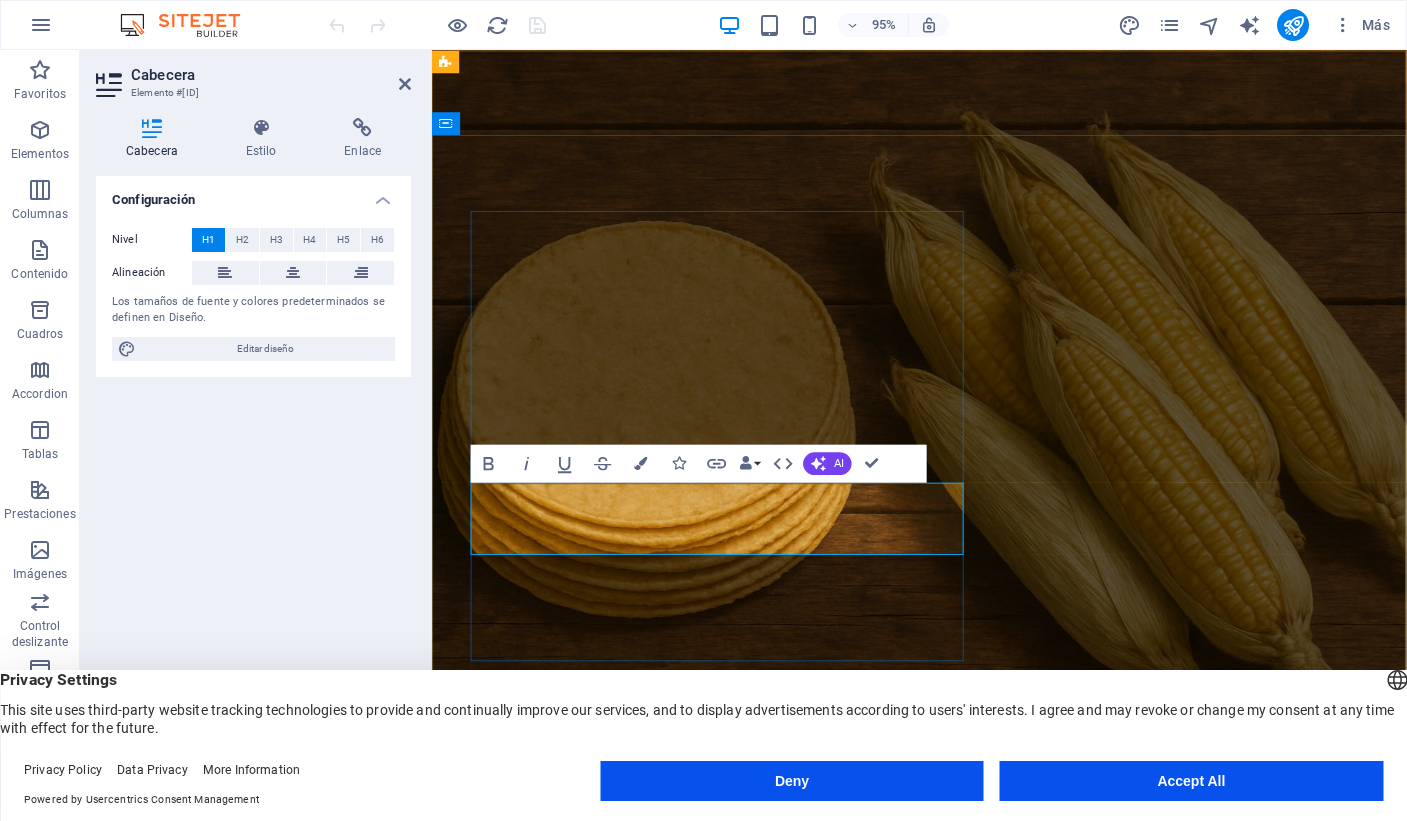click on "Tradición que nutre" at bounding box center [732, 1313] 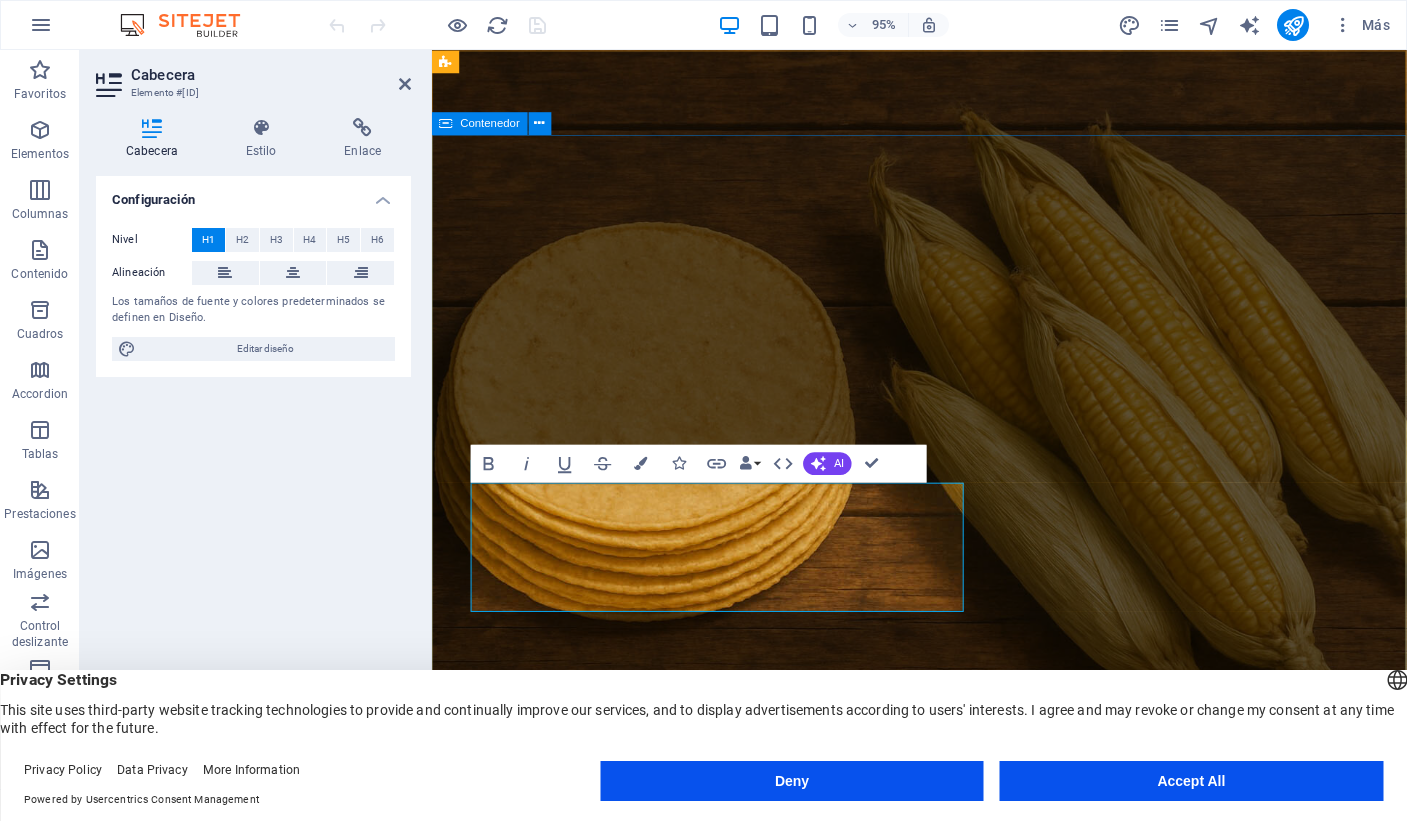 click on "Tradición que nutre, desde [YEAR] Lorem ipsum dolor sit amet, consetetur sadipscing elitr,  sed diam nonumy eirmod tempor invidunt ut labore et dolore magna aliquyam erat,  sed diam voluptua. At vero eos et  [WEBSITE]" at bounding box center [945, 1269] 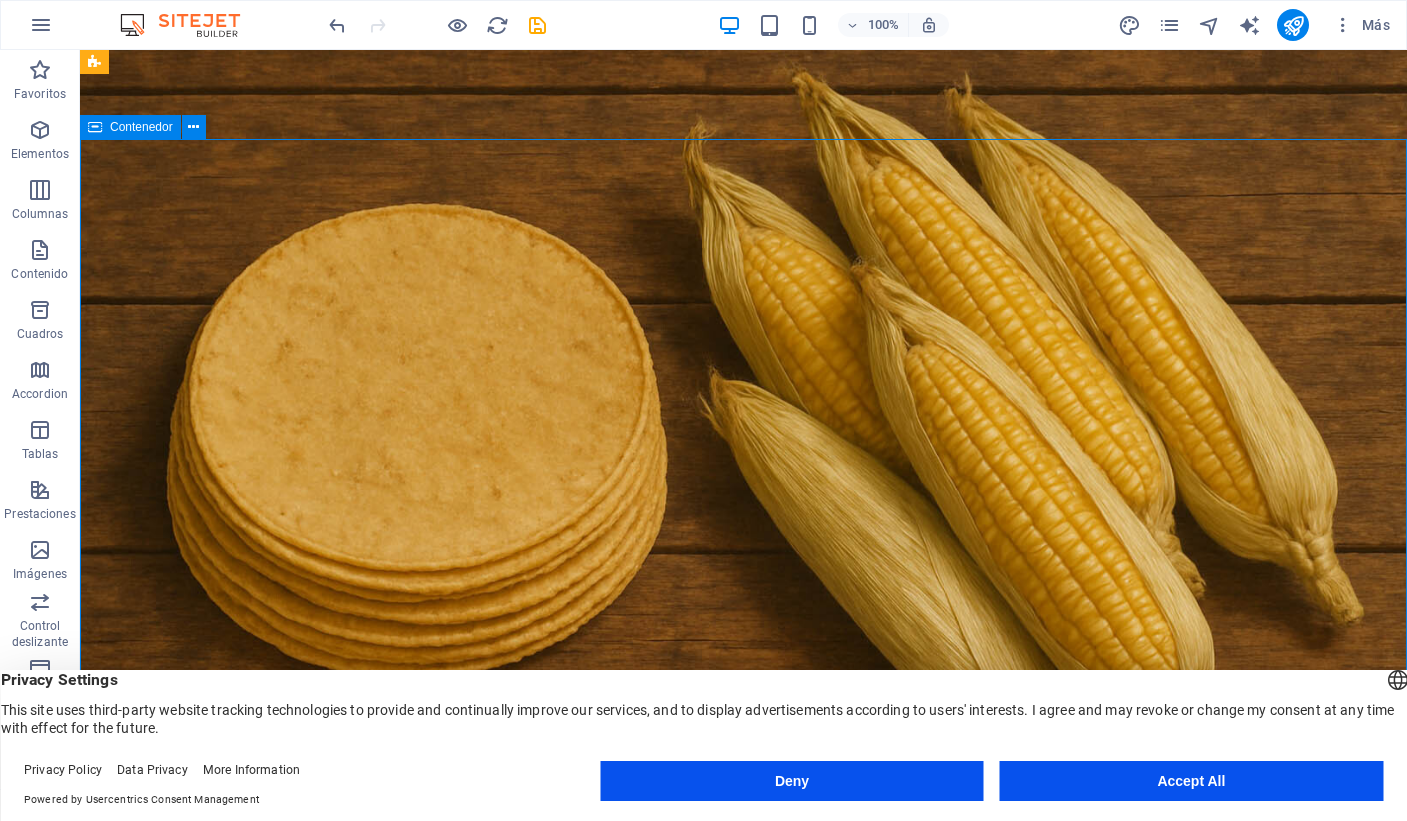 scroll, scrollTop: 44, scrollLeft: 0, axis: vertical 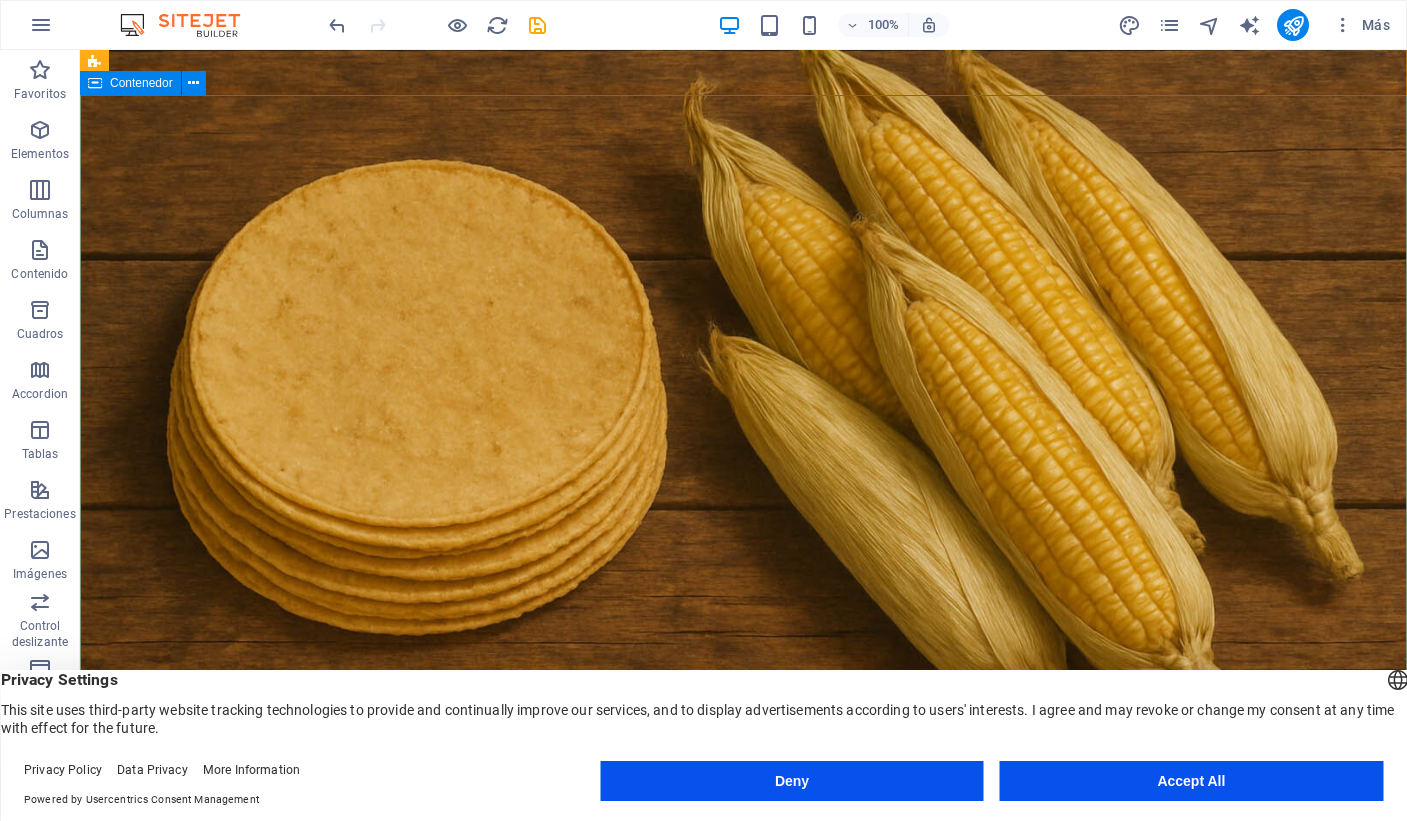 click on "Tradición que nutre, desde [YEAR] Lorem ipsum dolor sit amet, consetetur sadipscing elitr,  sed diam nonumy eirmod tempor invidunt ut labore et dolore magna aliquyam erat,  sed diam voluptua. At vero eos et  [WEBSITE]" at bounding box center (743, 1225) 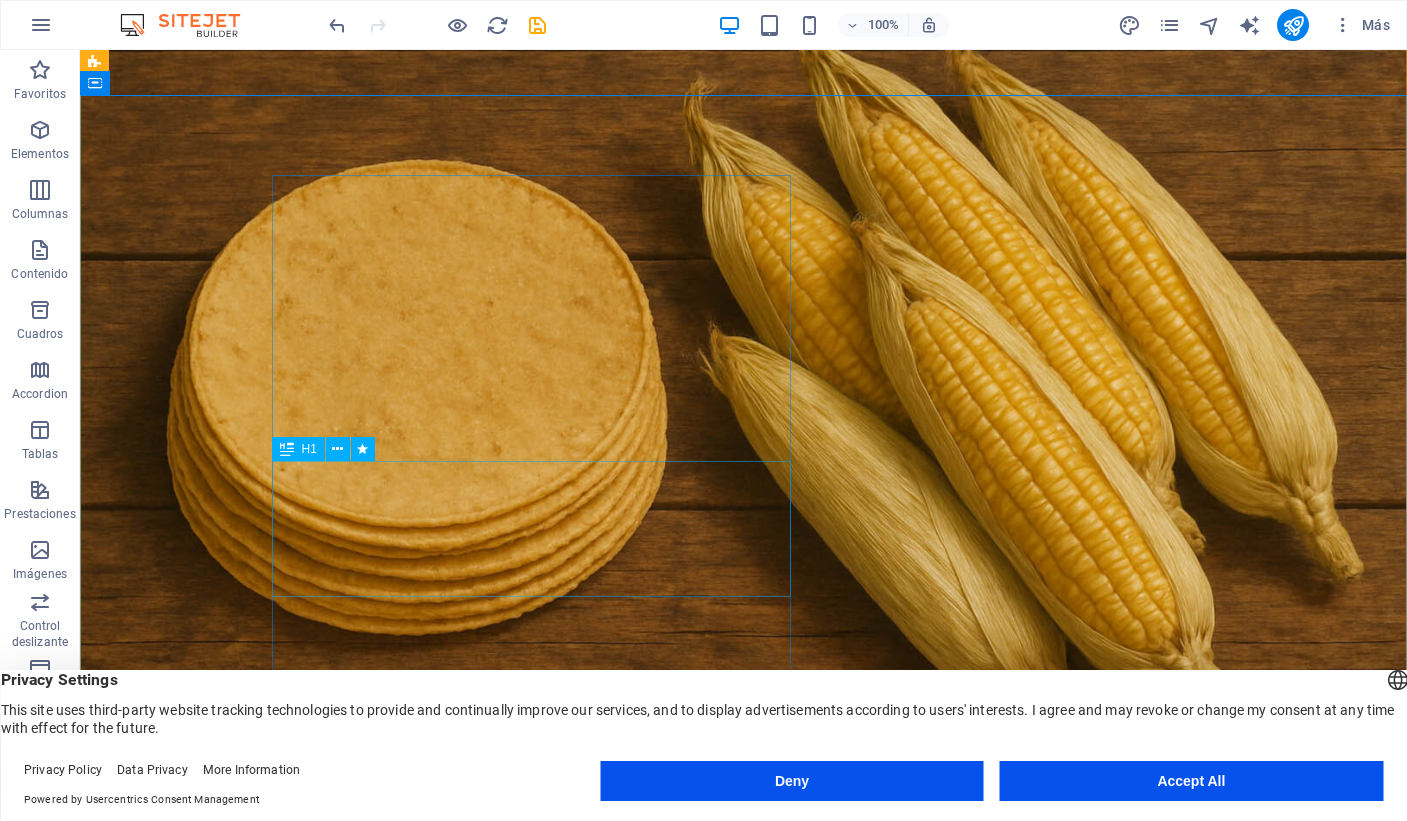 click on "Tradición que nutre, desde [YEAR]" at bounding box center [531, 1312] 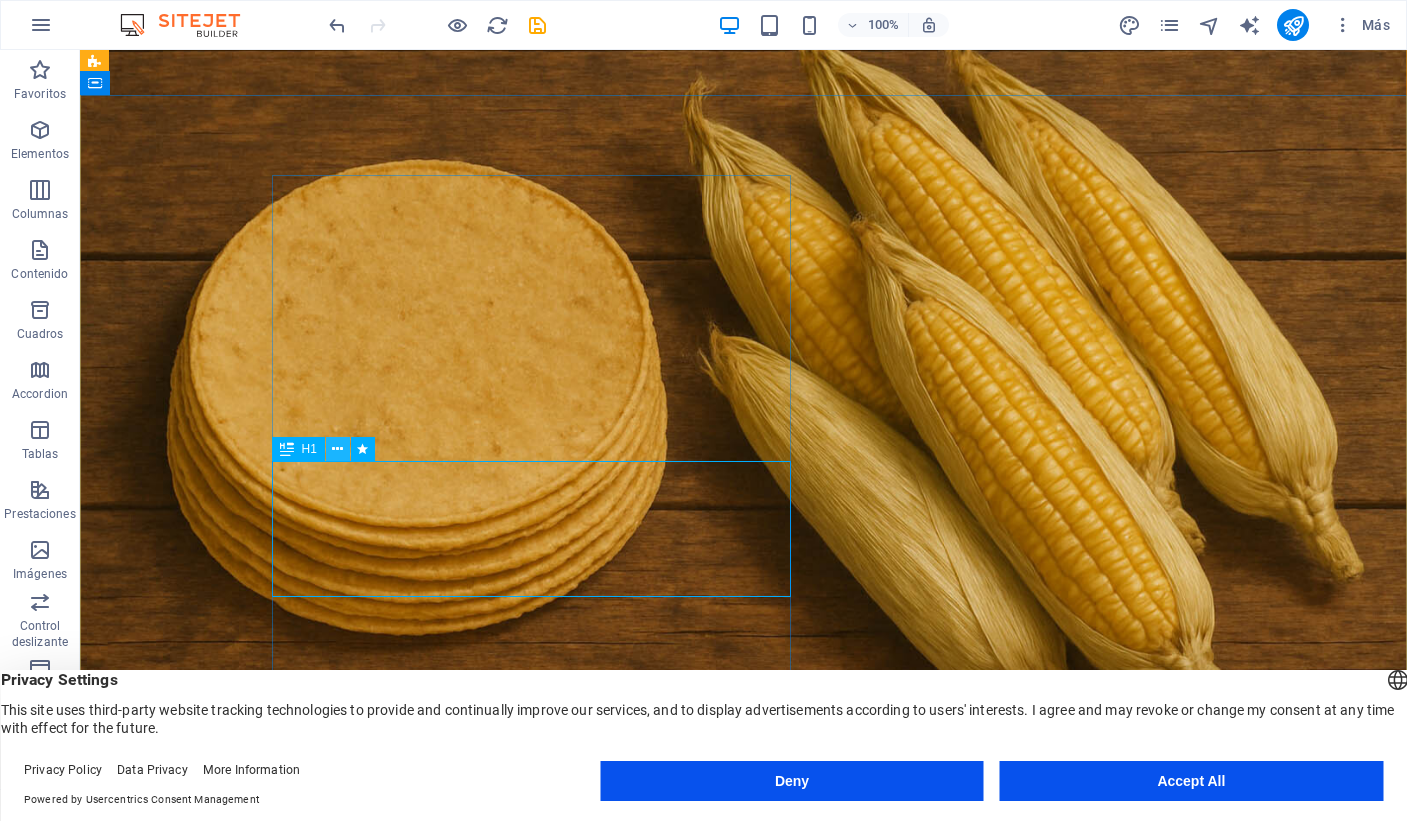 click at bounding box center [338, 449] 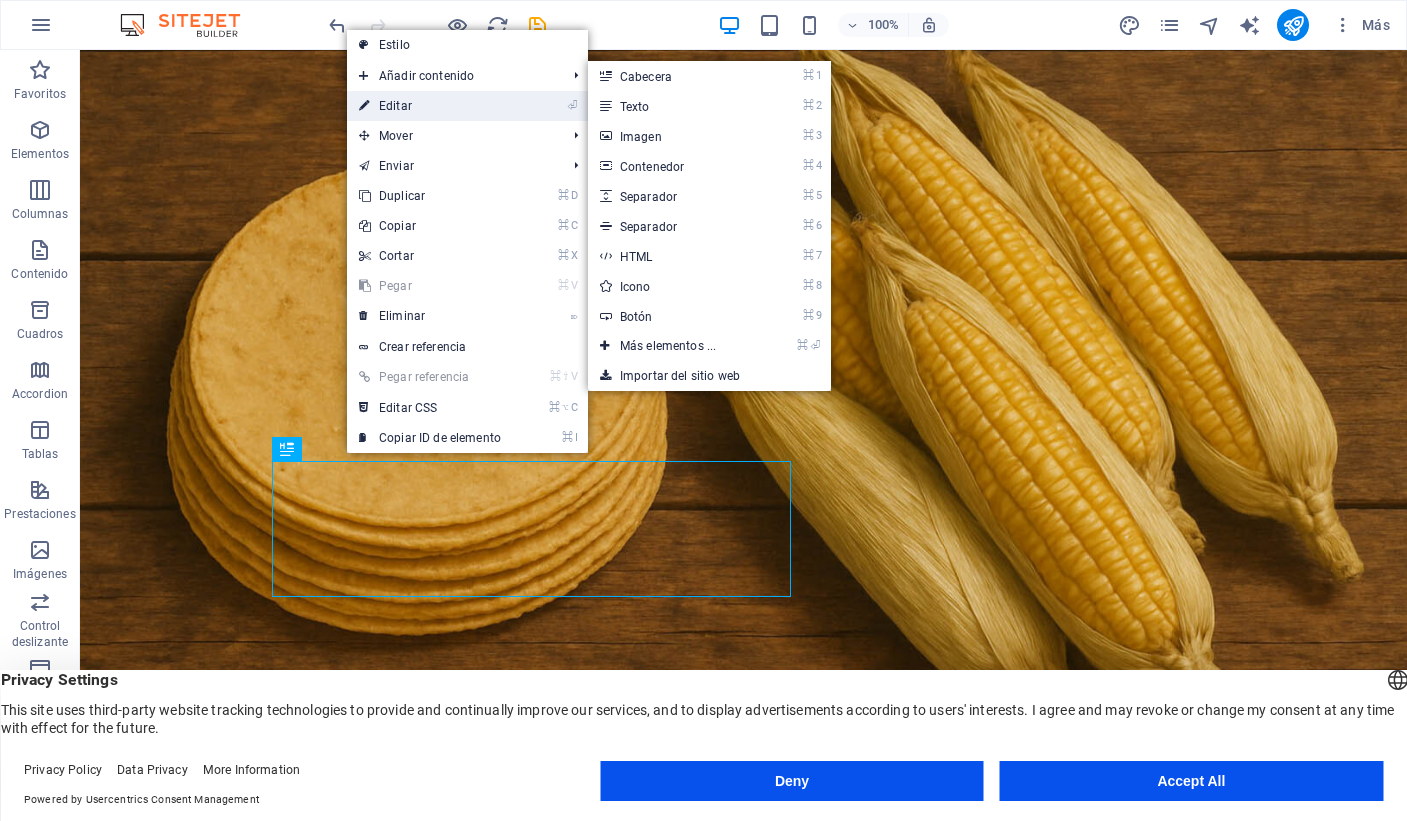 click on "⏎  Editar" at bounding box center (430, 106) 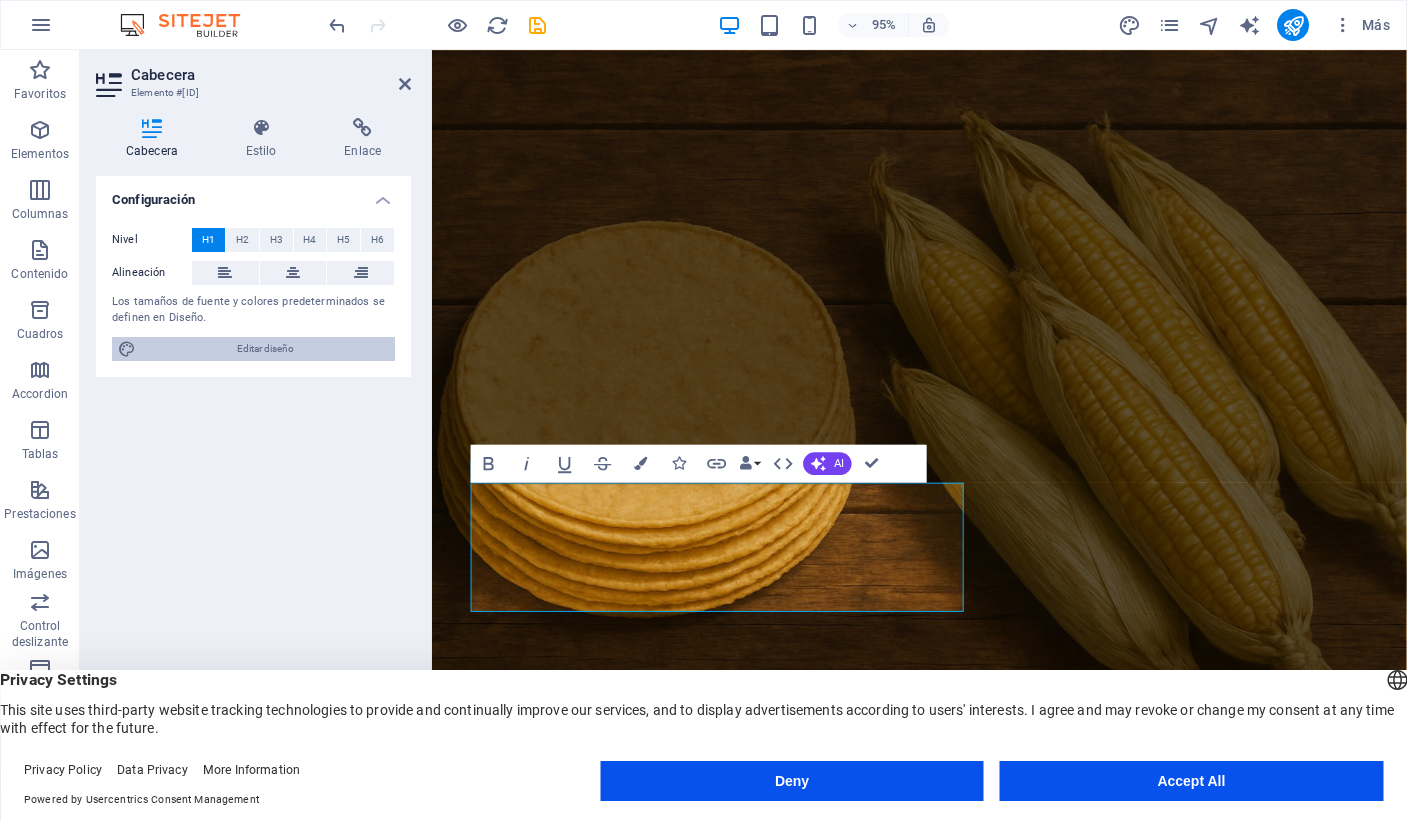 click at bounding box center [127, 349] 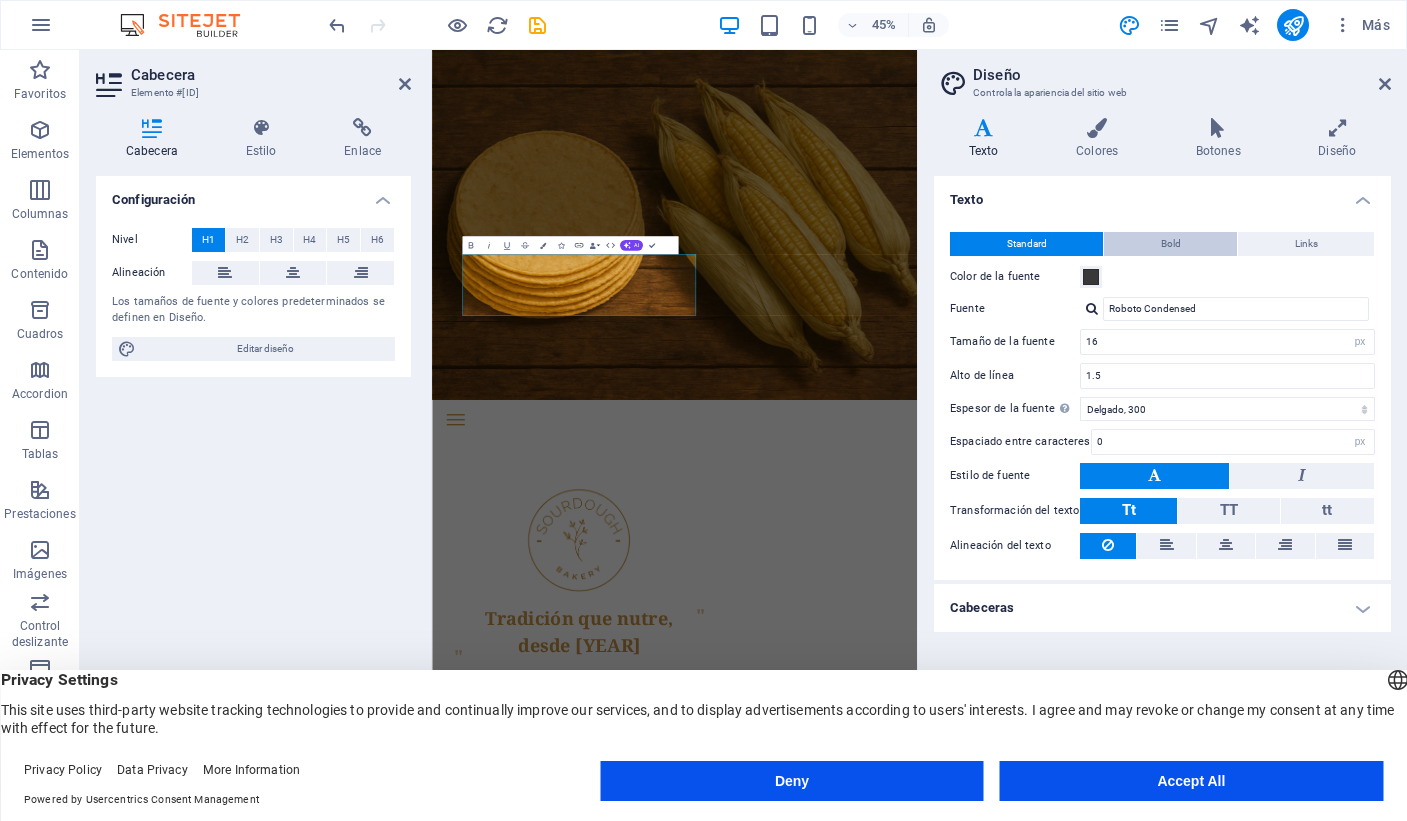 click on "Bold" at bounding box center [1171, 244] 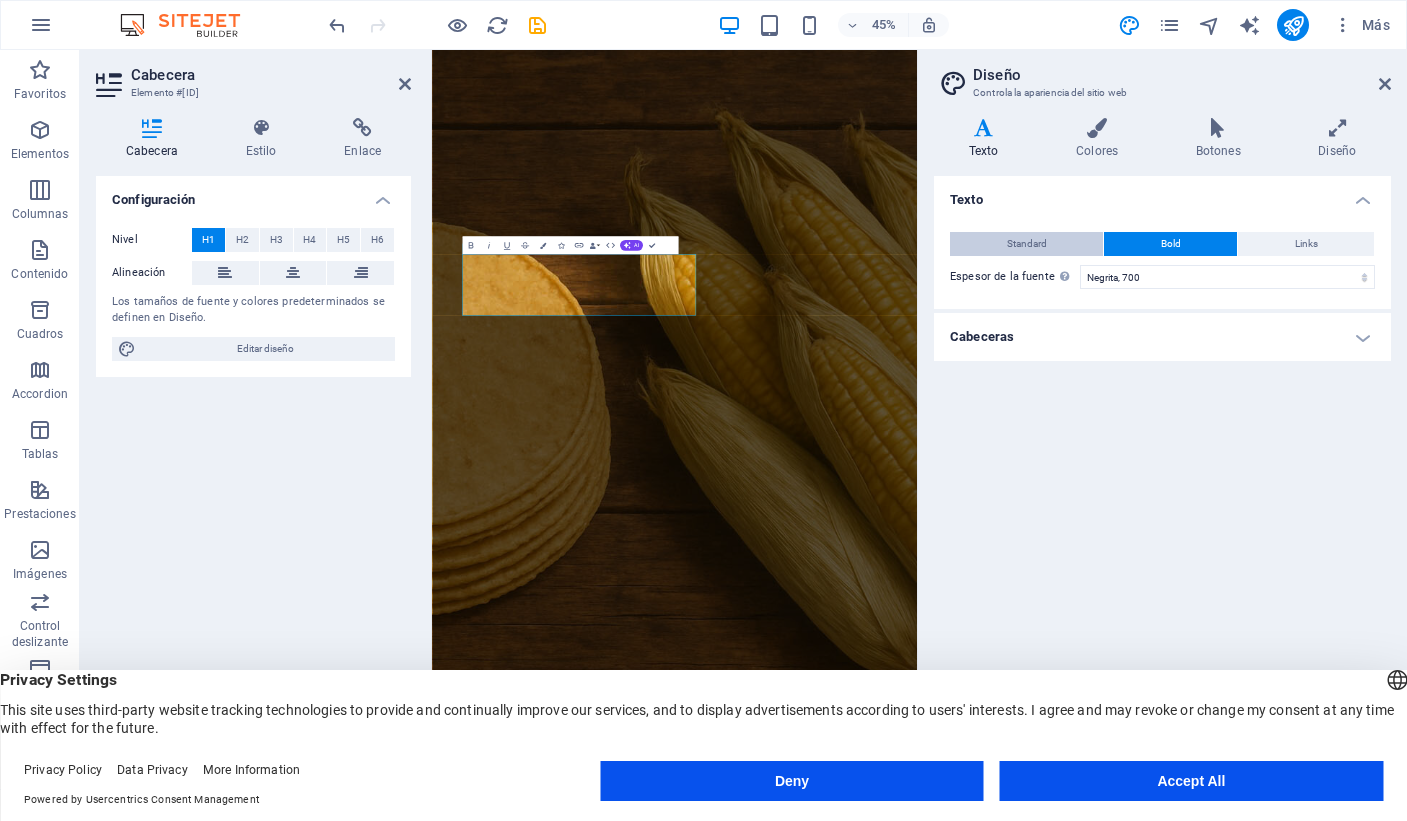 click on "Standard" at bounding box center (1026, 244) 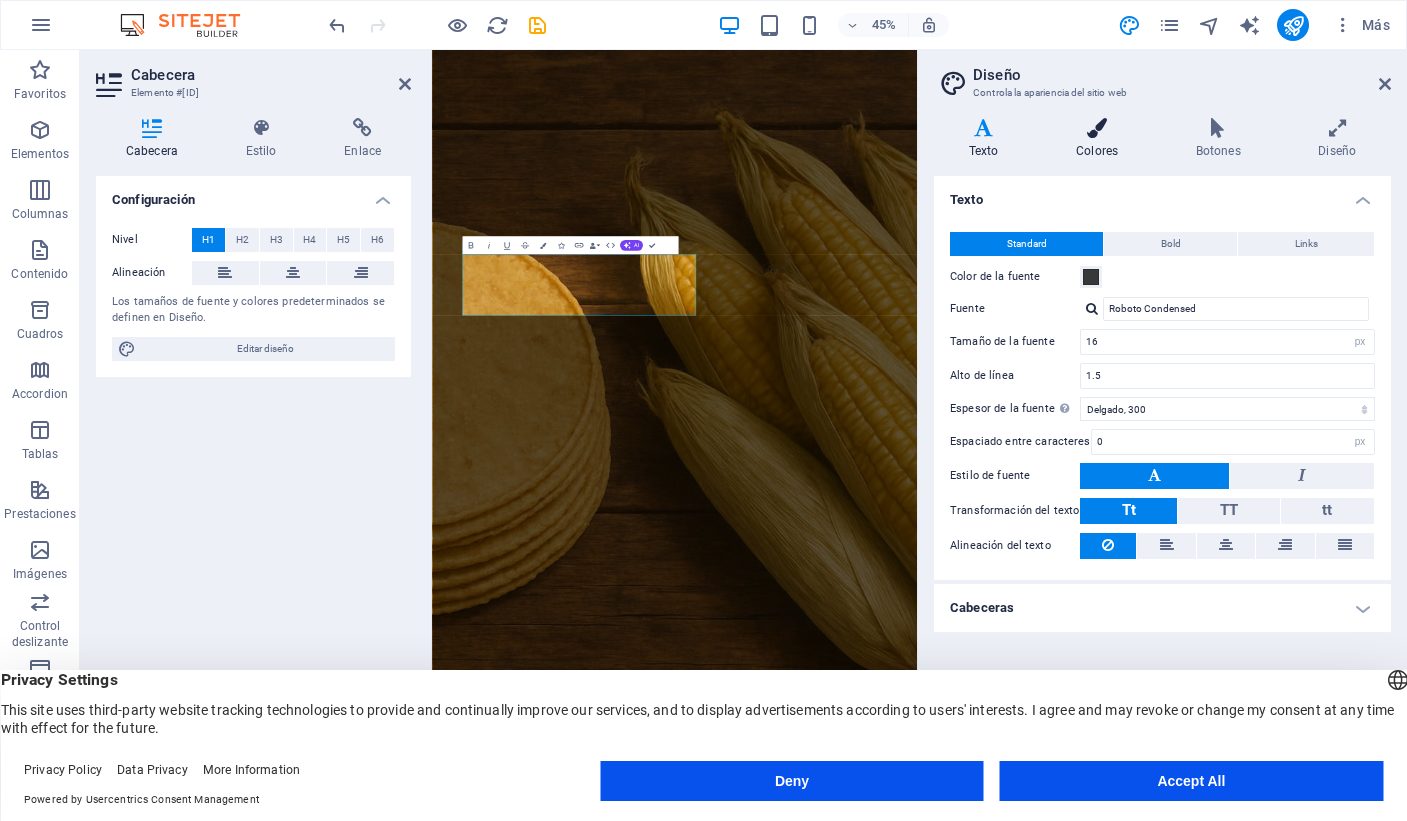 click at bounding box center (1097, 128) 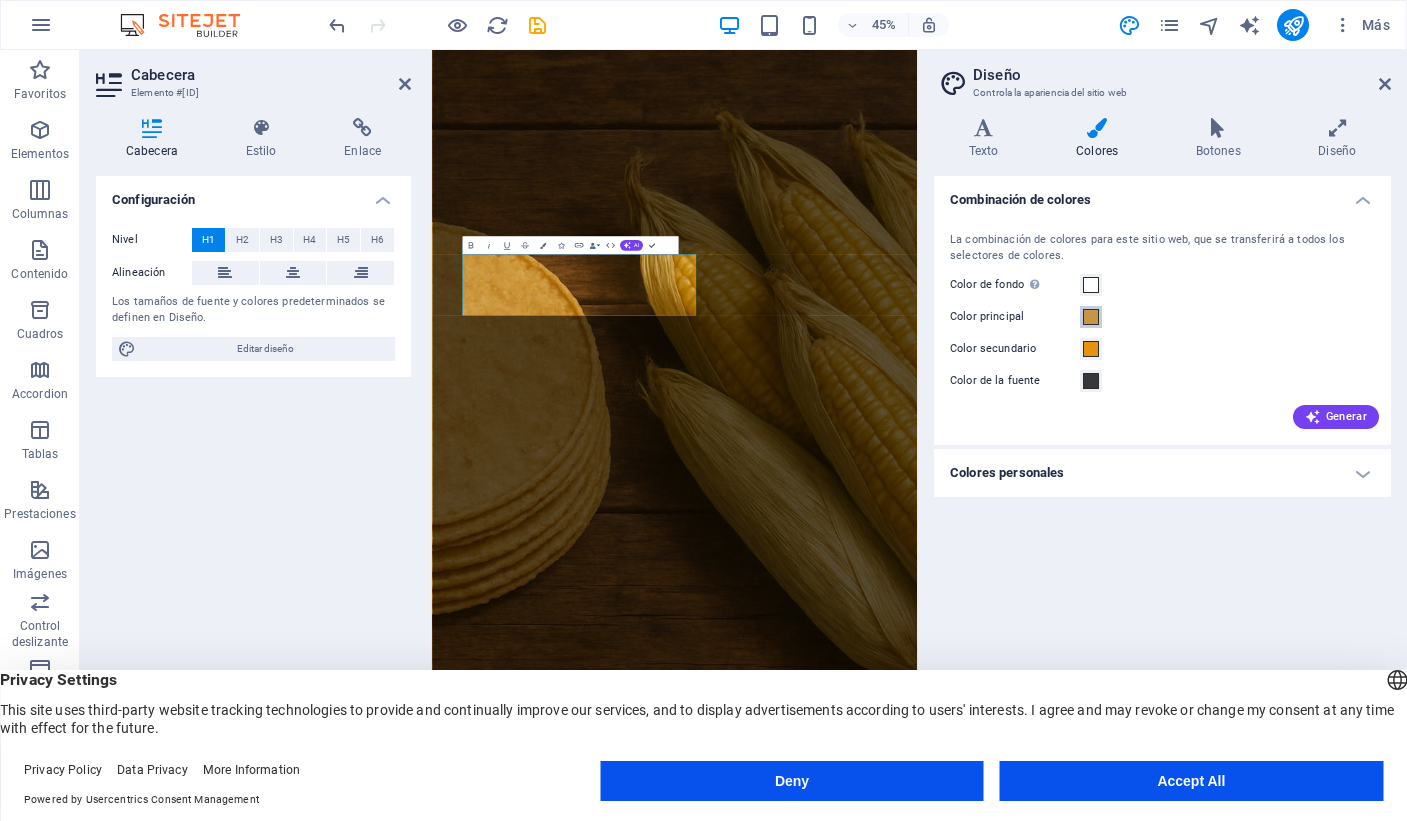 click at bounding box center [1091, 317] 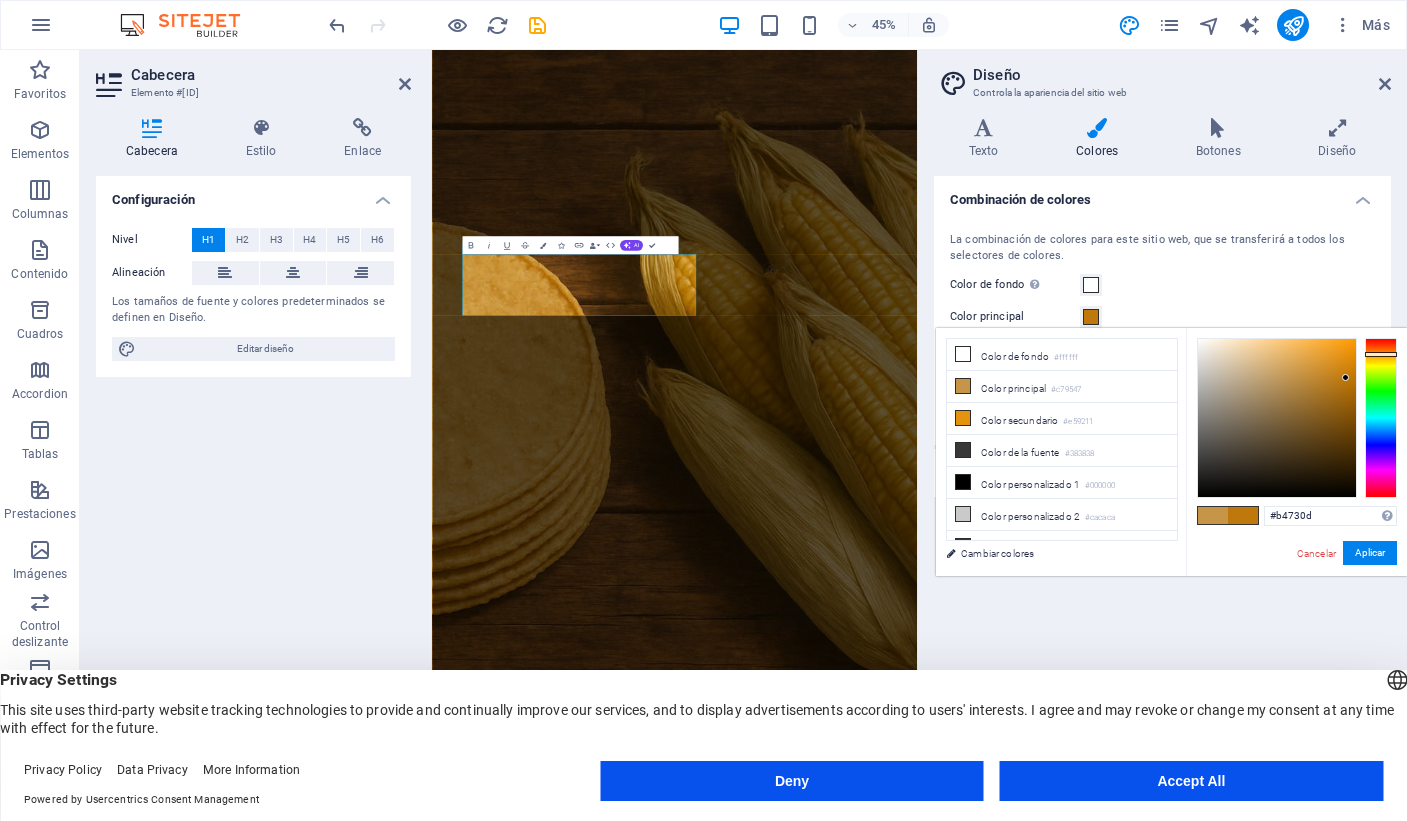 drag, startPoint x: 1300, startPoint y: 371, endPoint x: 1359, endPoint y: 393, distance: 62.968246 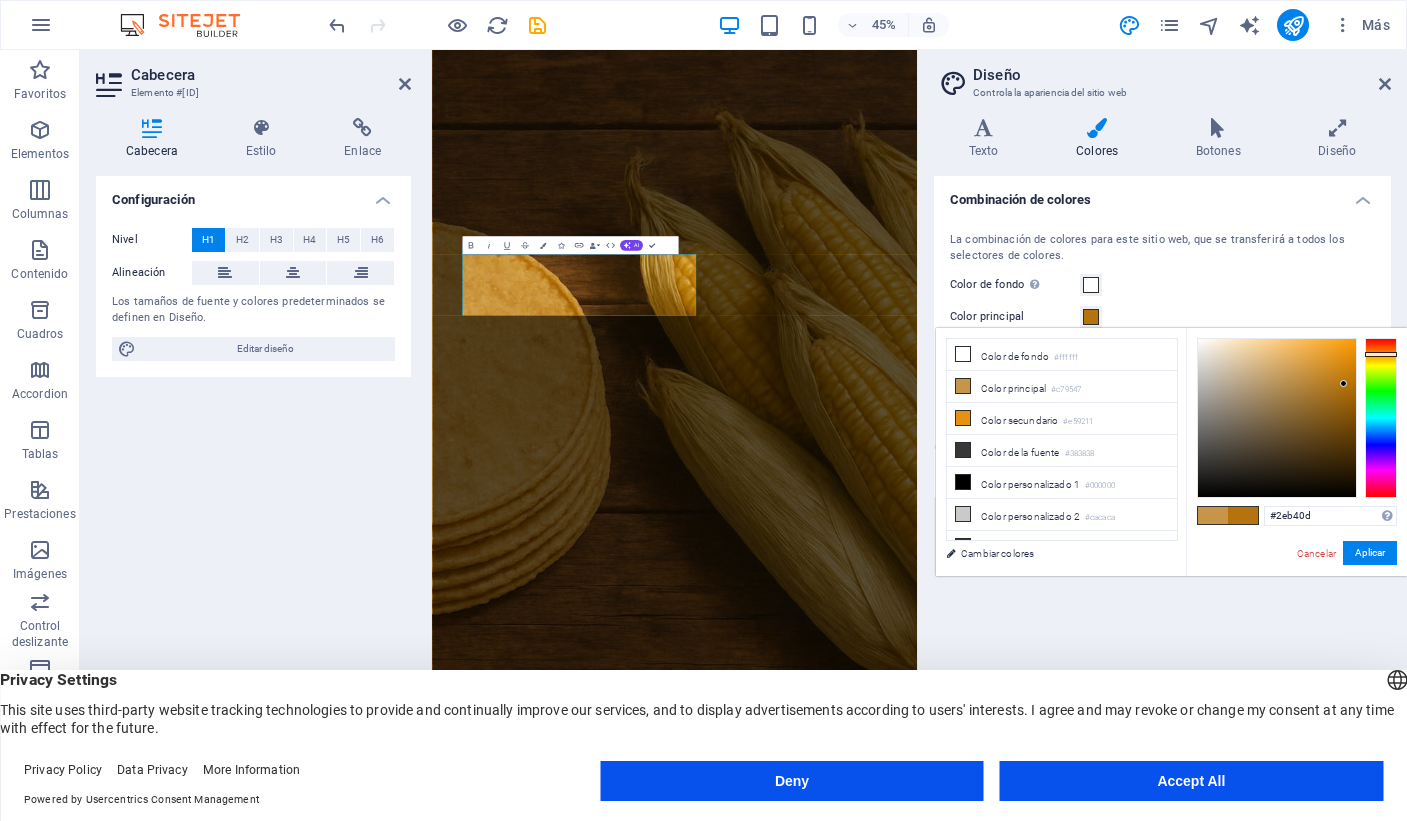 click at bounding box center [1381, 418] 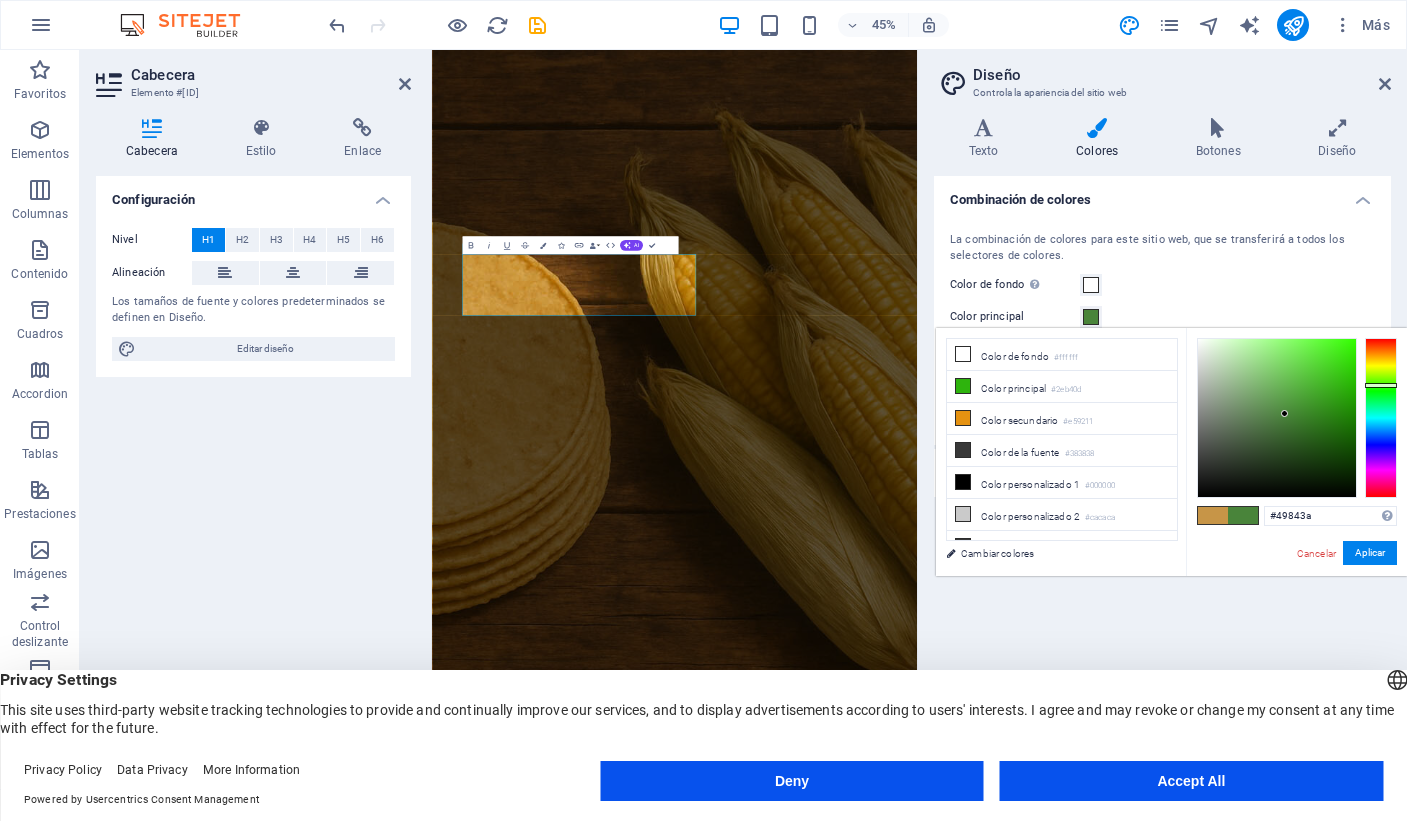 type on "#4a853b" 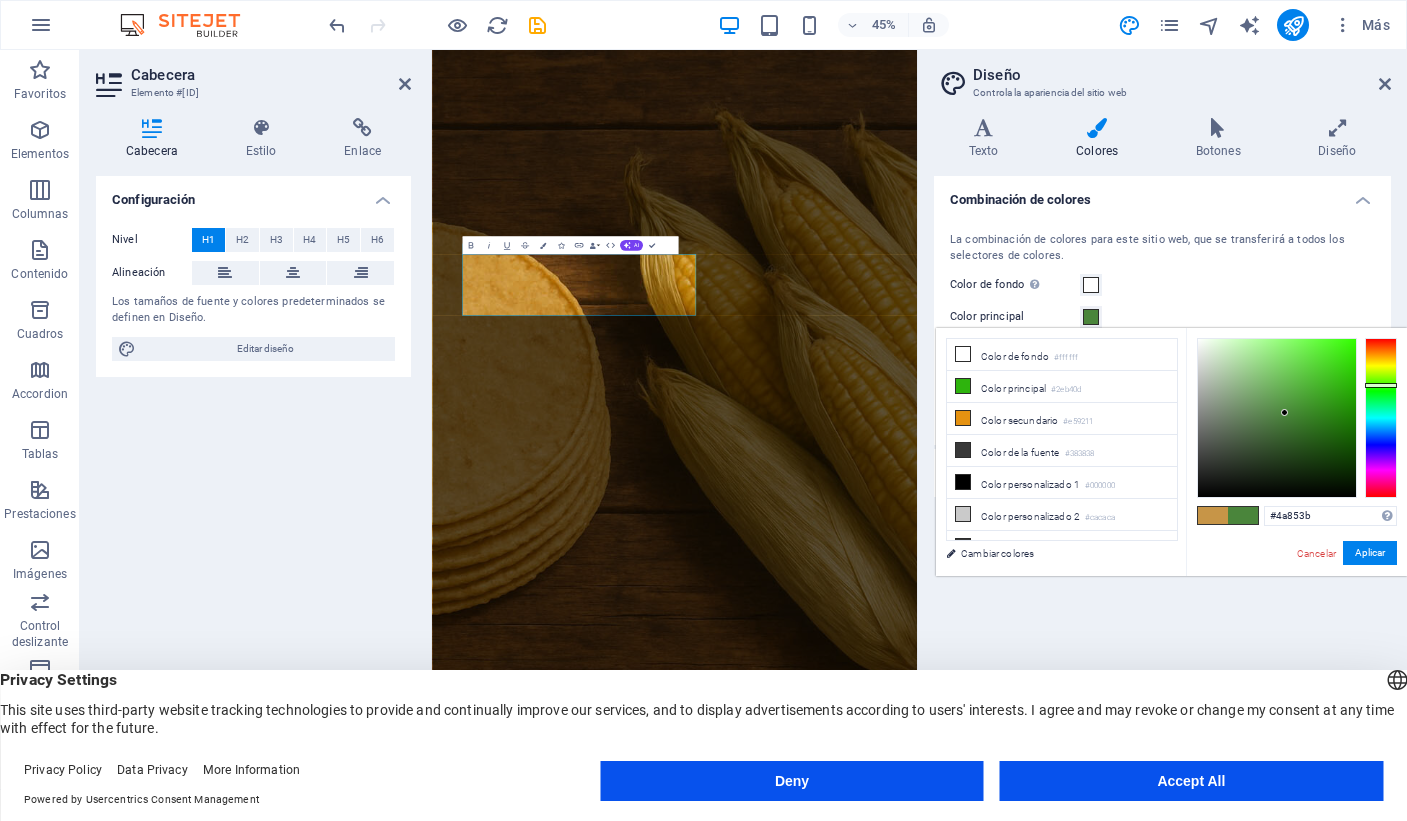 drag, startPoint x: 1345, startPoint y: 386, endPoint x: 1285, endPoint y: 413, distance: 65.795135 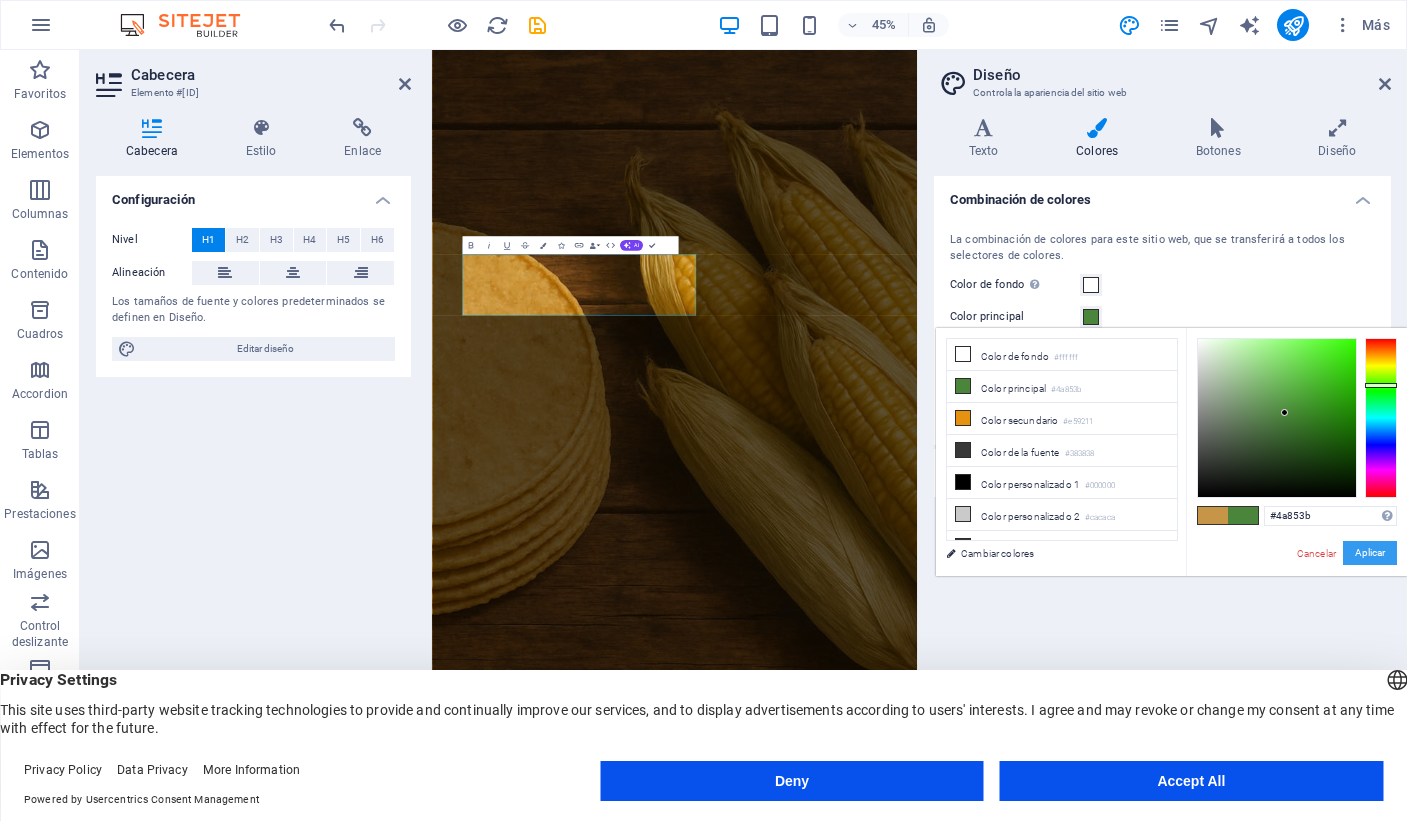 click on "Aplicar" at bounding box center [1370, 553] 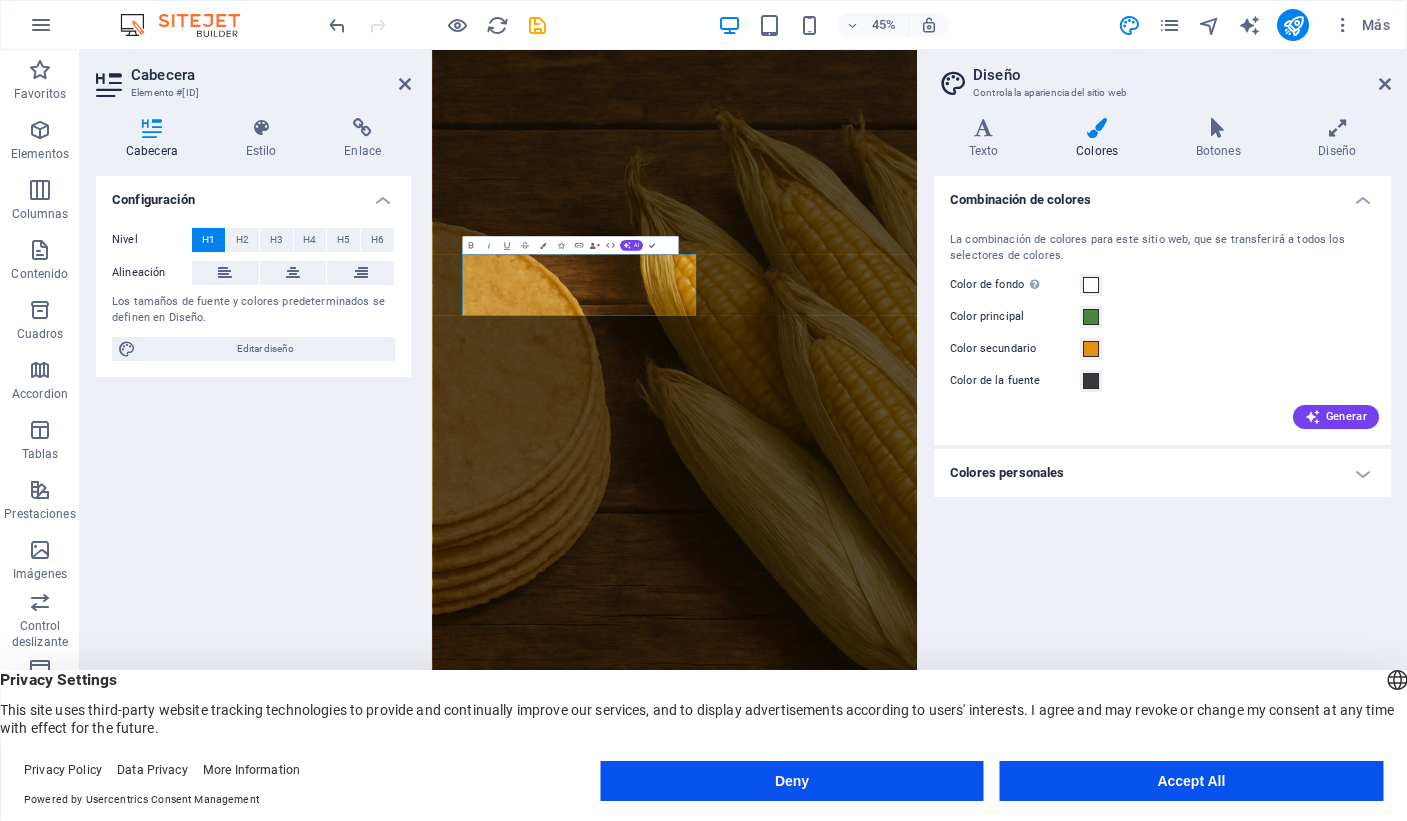 click on "Color secundario" at bounding box center [1015, 349] 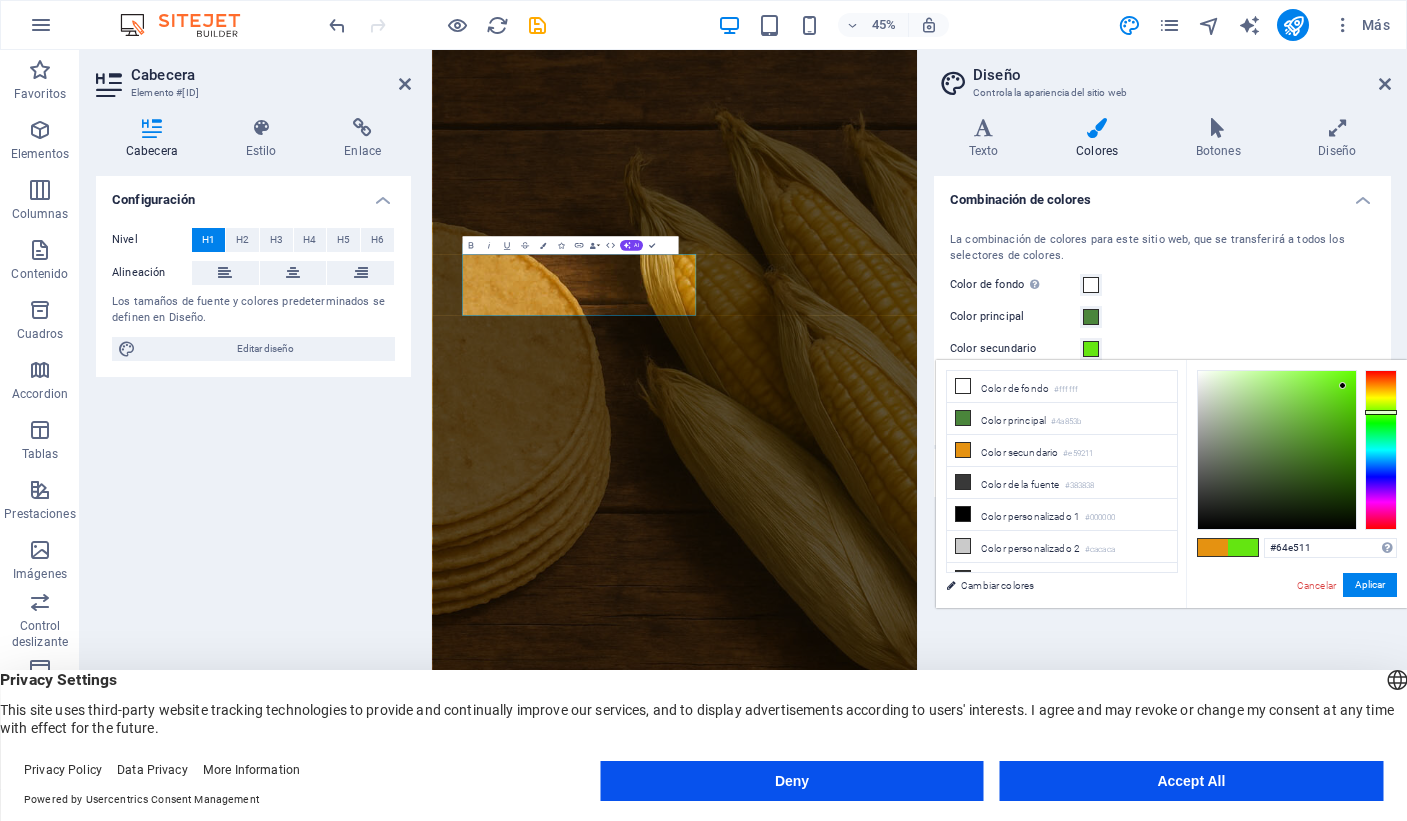 drag, startPoint x: 1376, startPoint y: 397, endPoint x: 1378, endPoint y: 412, distance: 15.132746 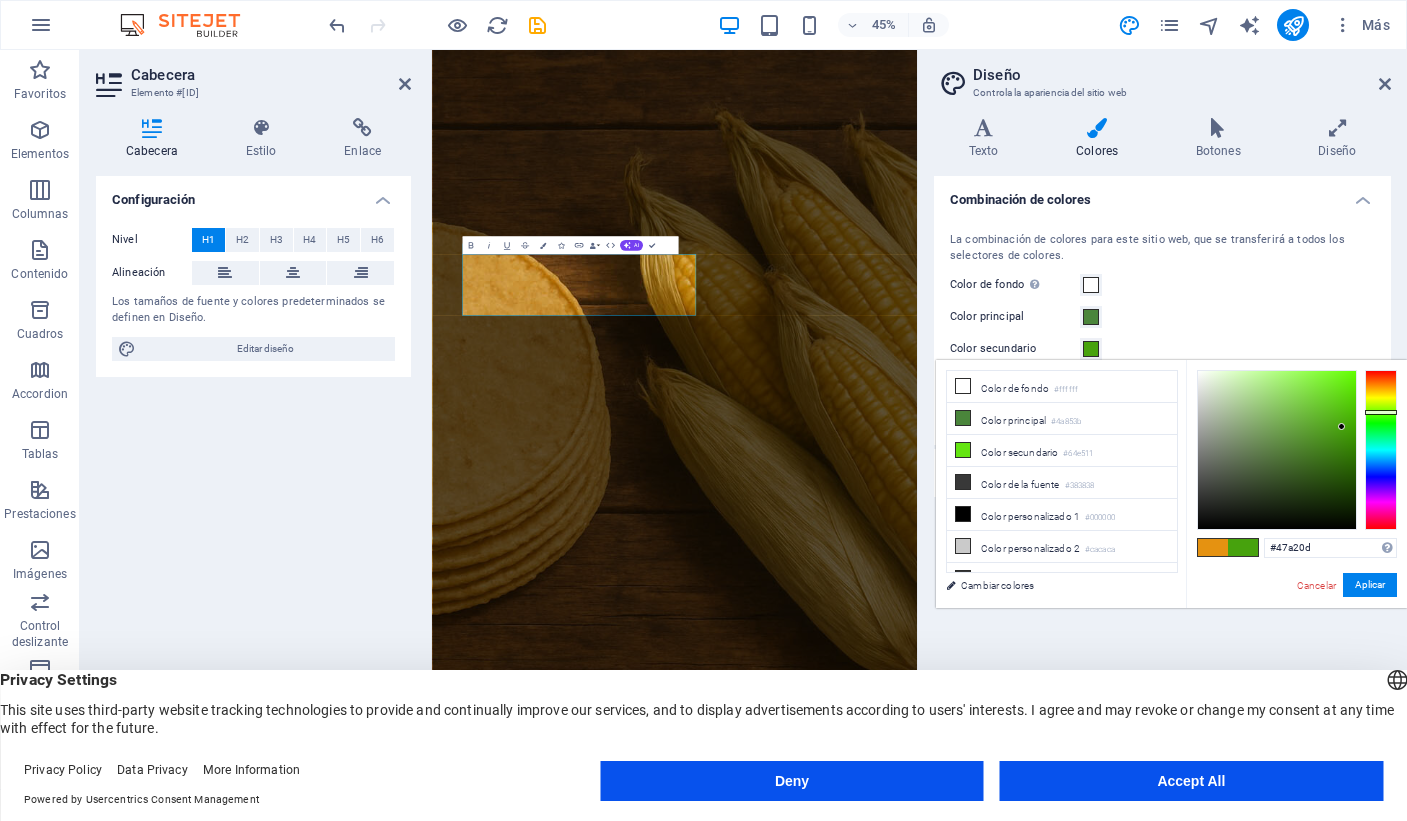 drag, startPoint x: 1337, startPoint y: 386, endPoint x: 1342, endPoint y: 427, distance: 41.303753 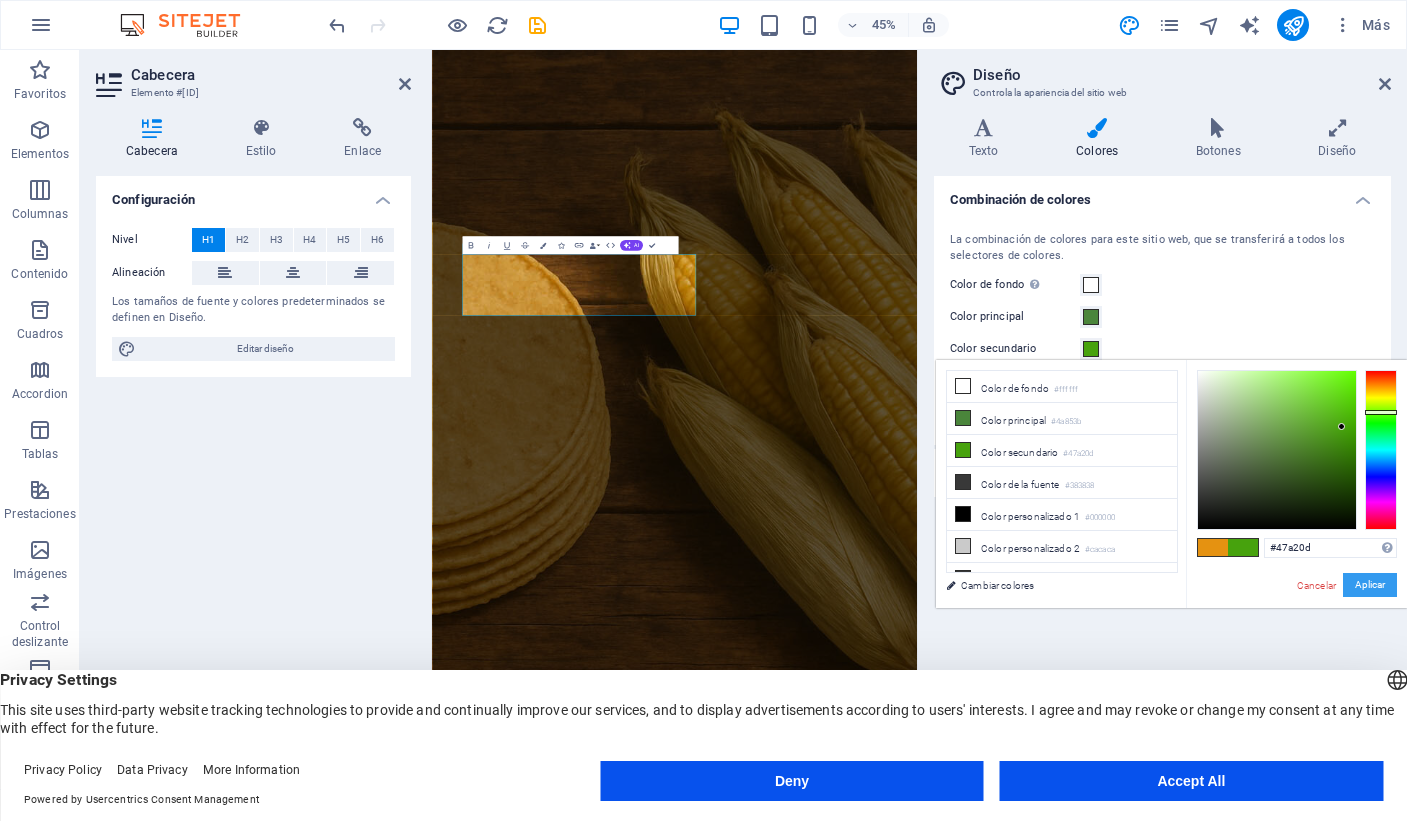 click on "Aplicar" at bounding box center [1370, 585] 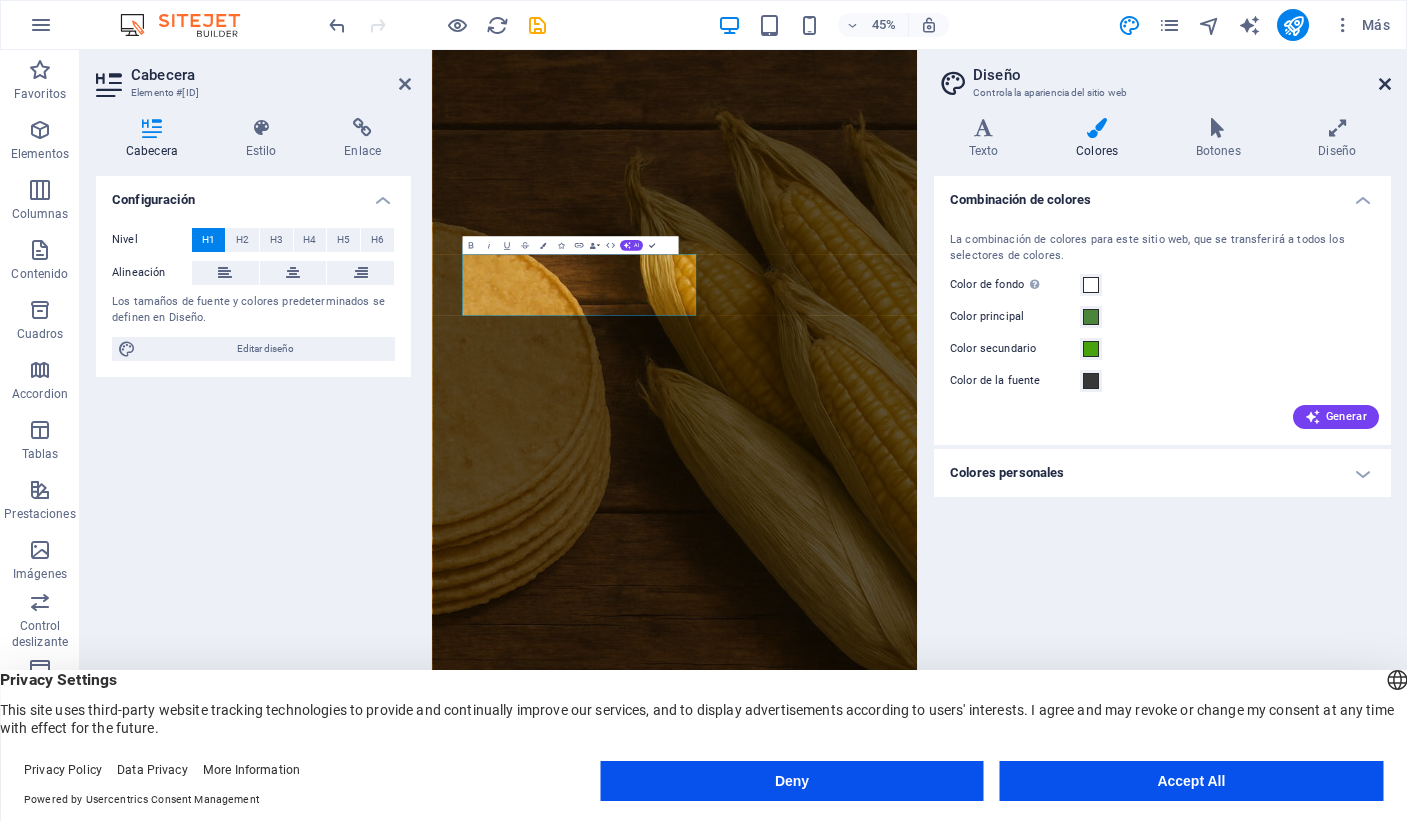 click at bounding box center [1385, 84] 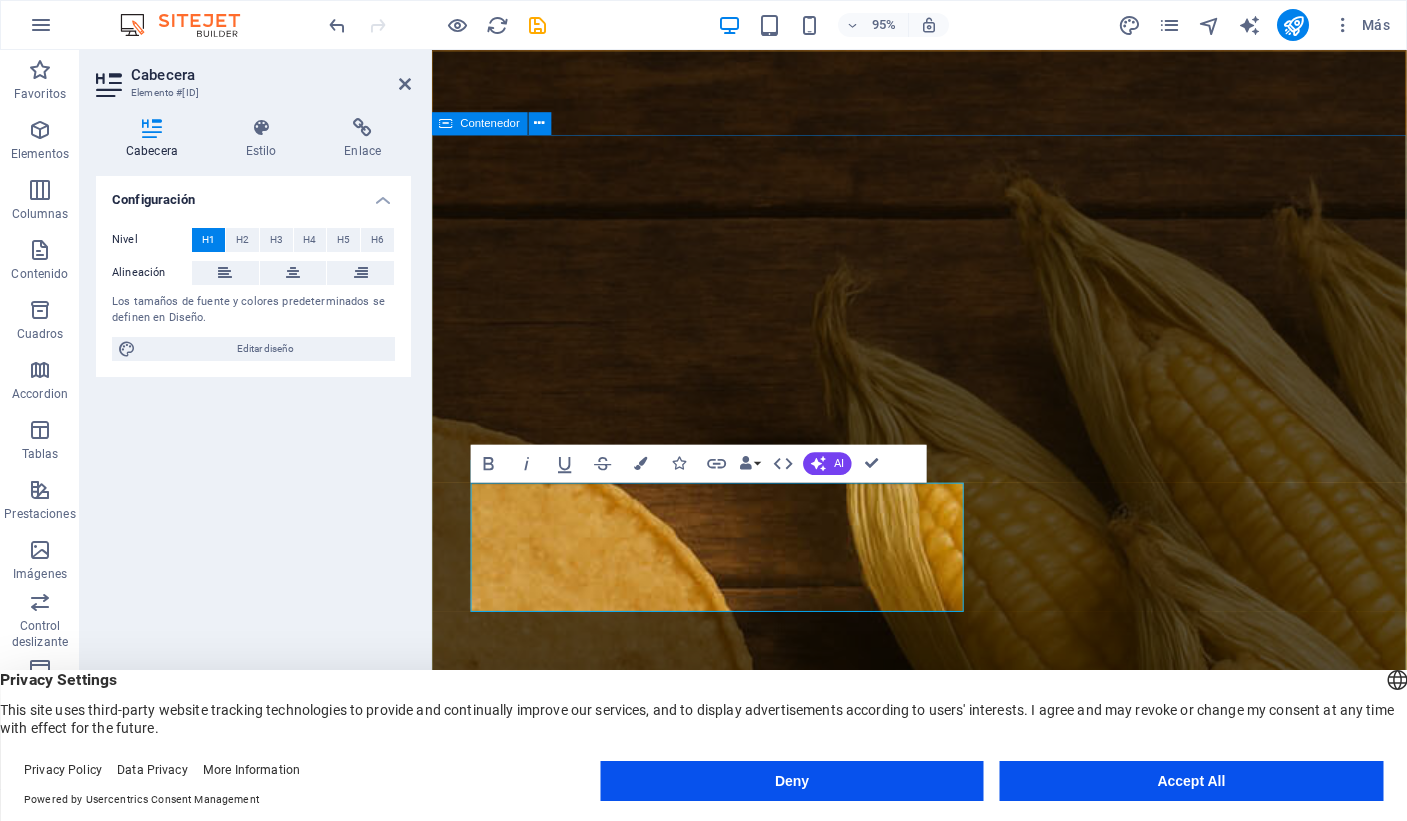 click on "Tradición que nutre, desde [YEAR] Lorem ipsum dolor sit amet, consetetur sadipscing elitr,  sed diam nonumy eirmod tempor invidunt ut labore et dolore magna aliquyam erat,  sed diam voluptua. At vero eos et  [WEBSITE]" at bounding box center (945, 2128) 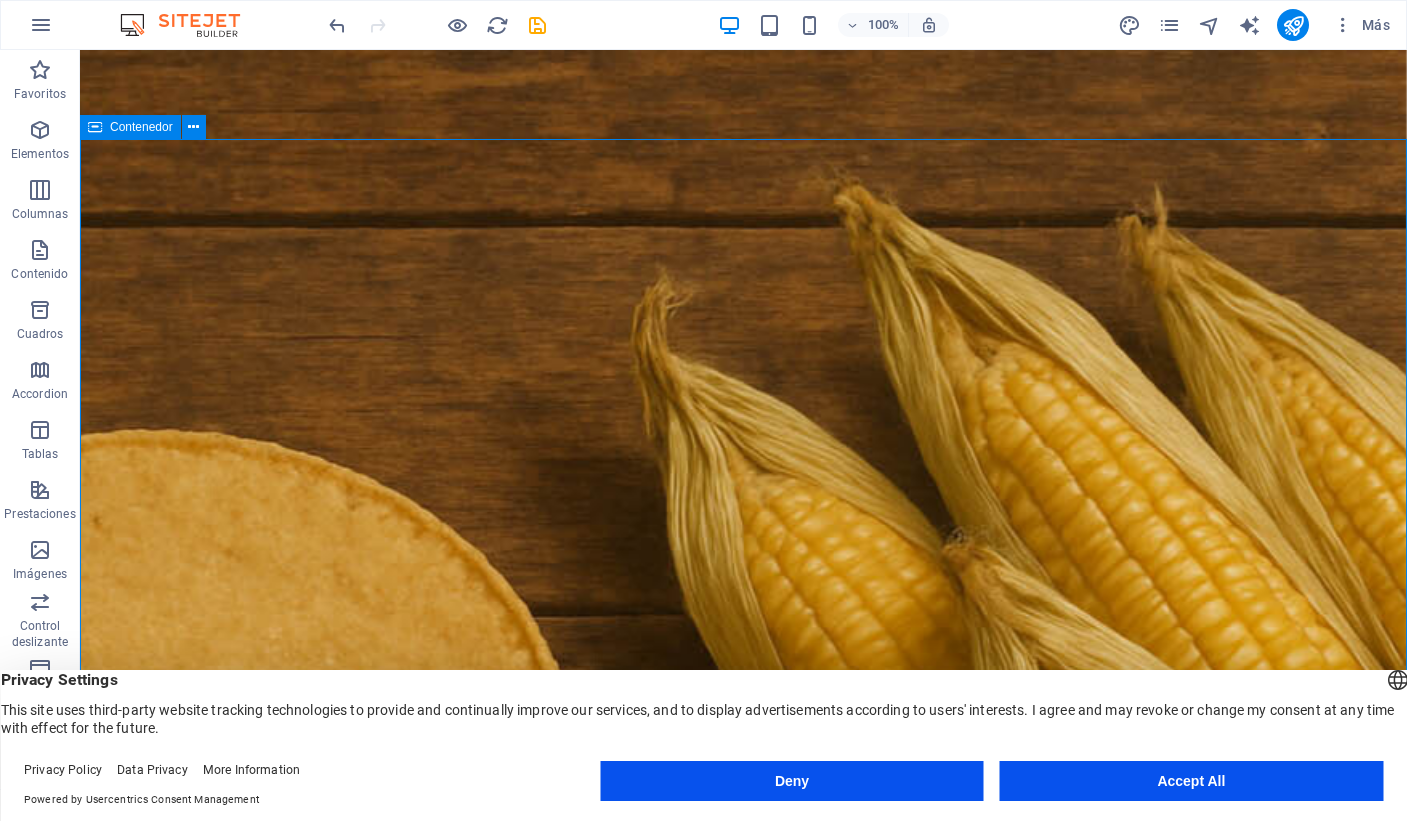 click on "Tradición que nutre, desde [YEAR] Lorem ipsum dolor sit amet, consetetur sadipscing elitr,  sed diam nonumy eirmod tempor invidunt ut labore et dolore magna aliquyam erat,  sed diam voluptua. At vero eos et  [WEBSITE]" at bounding box center [743, 2128] 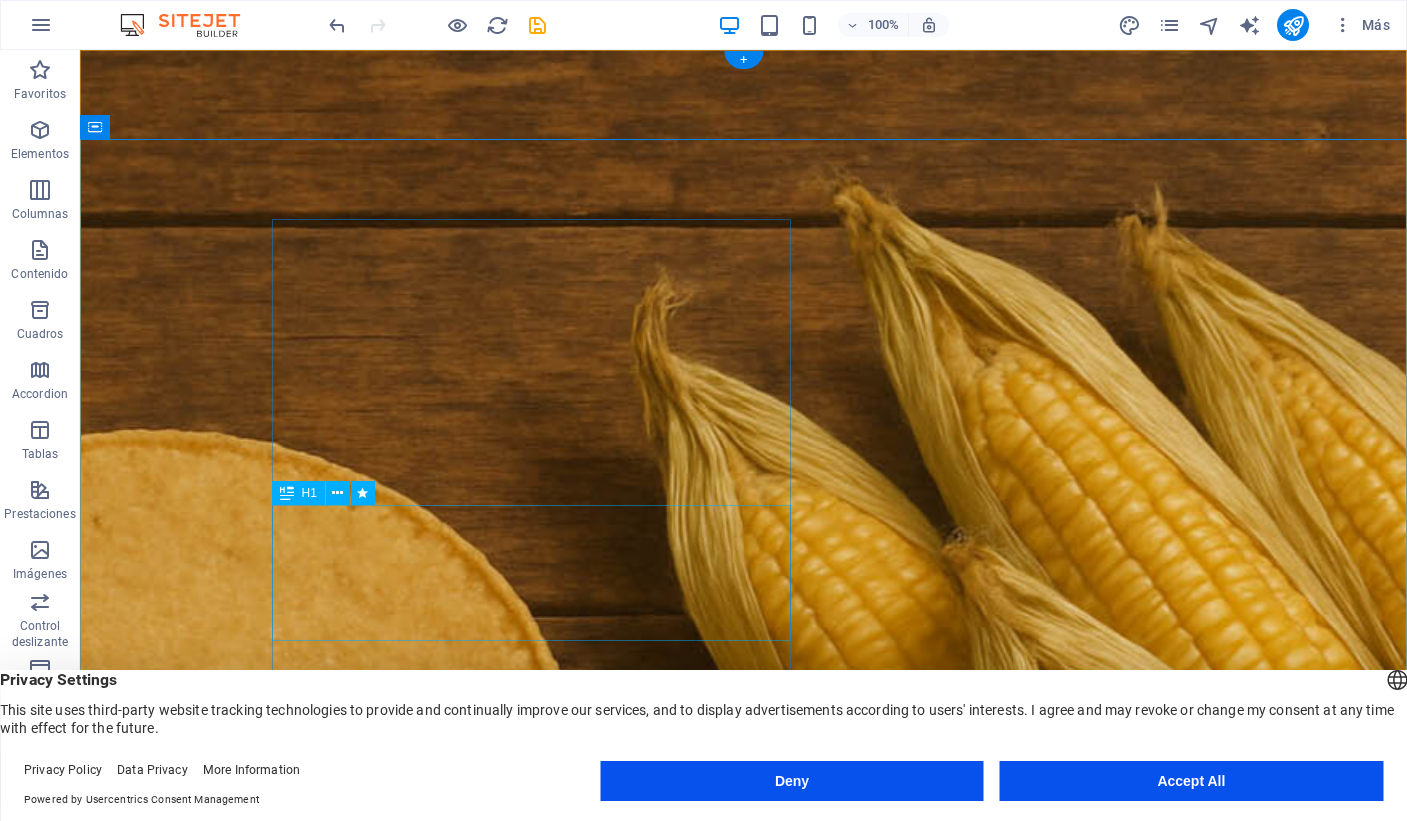 scroll, scrollTop: 44, scrollLeft: 0, axis: vertical 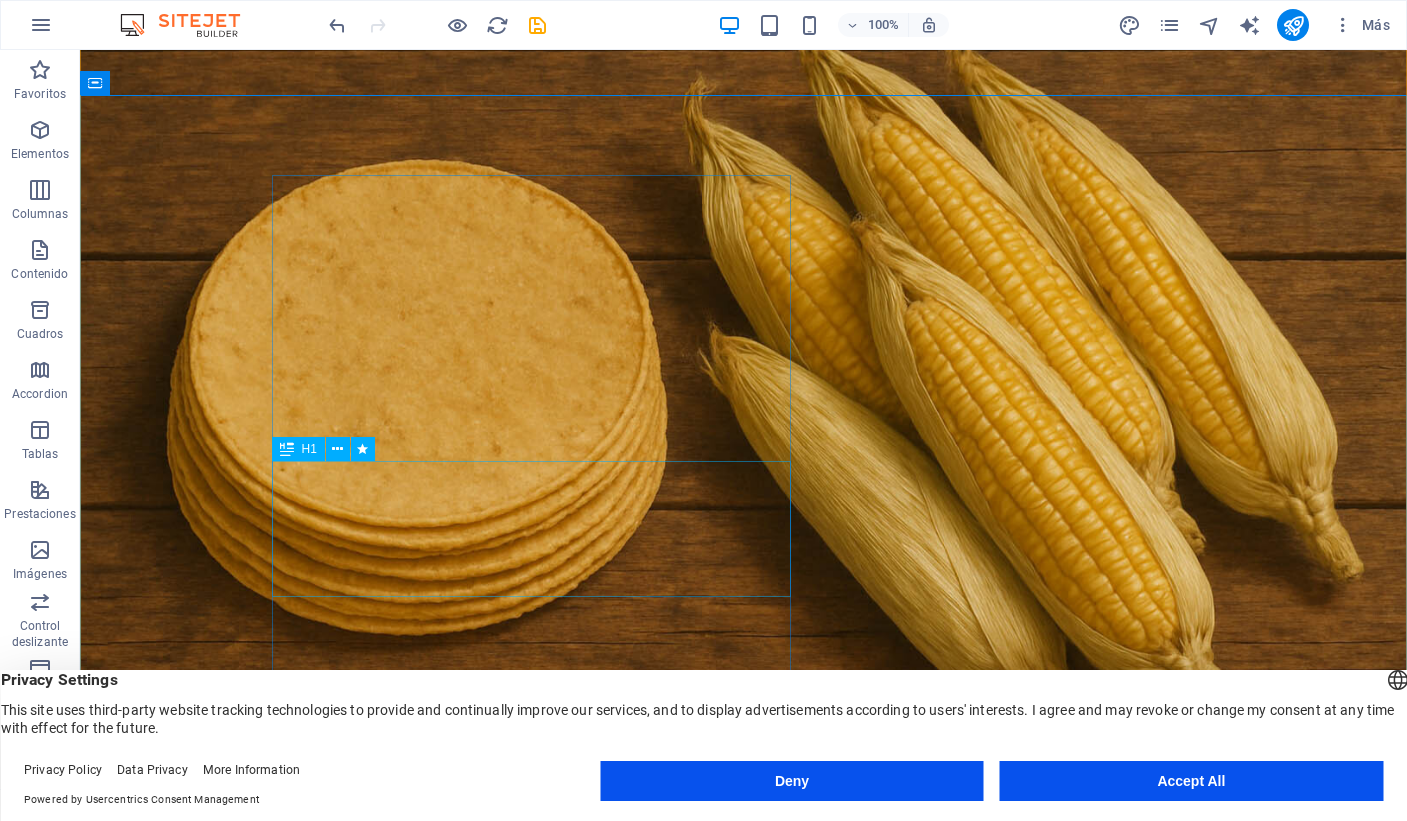 click on "Tradición que nutre, desde [YEAR]" at bounding box center (531, 1312) 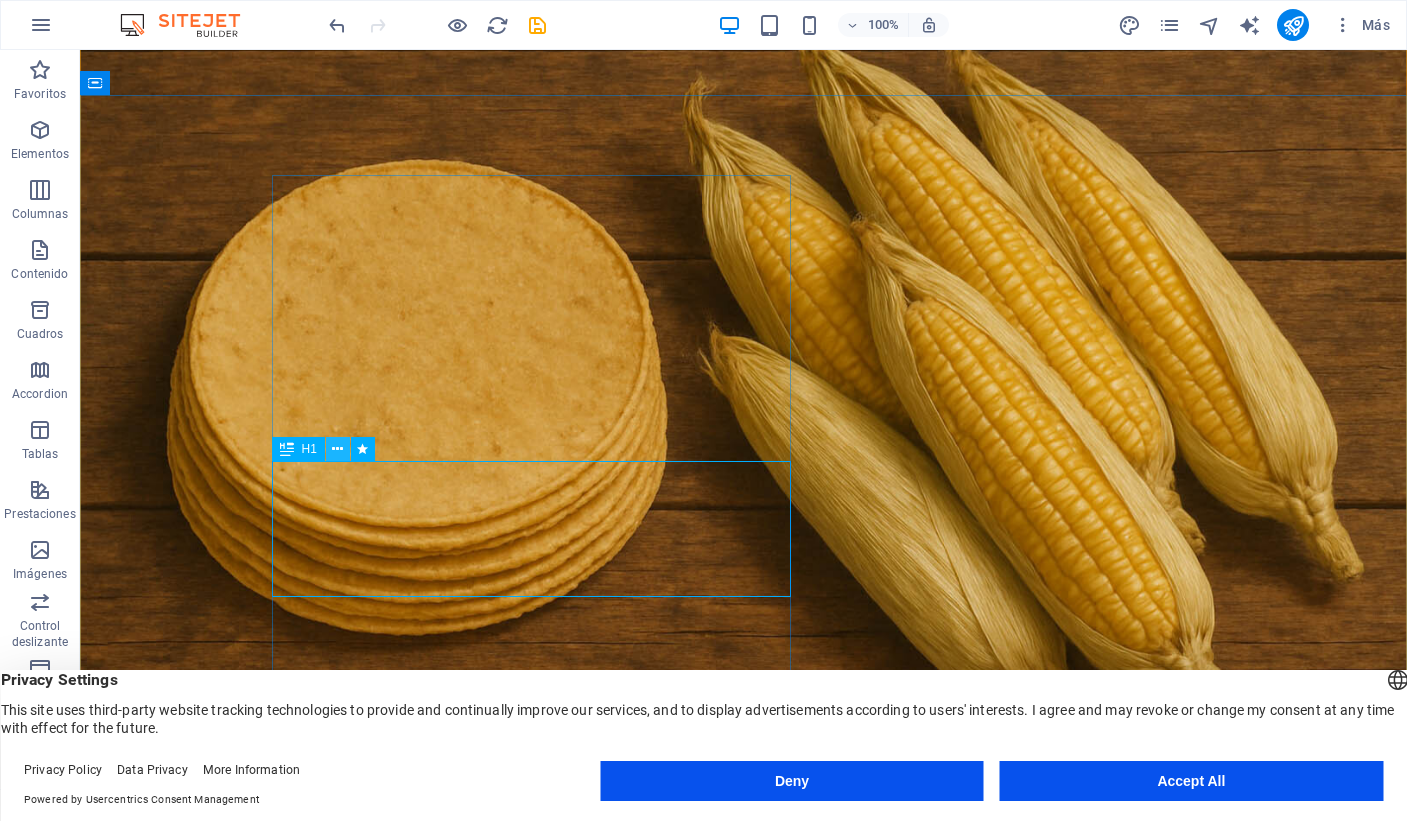click at bounding box center [337, 449] 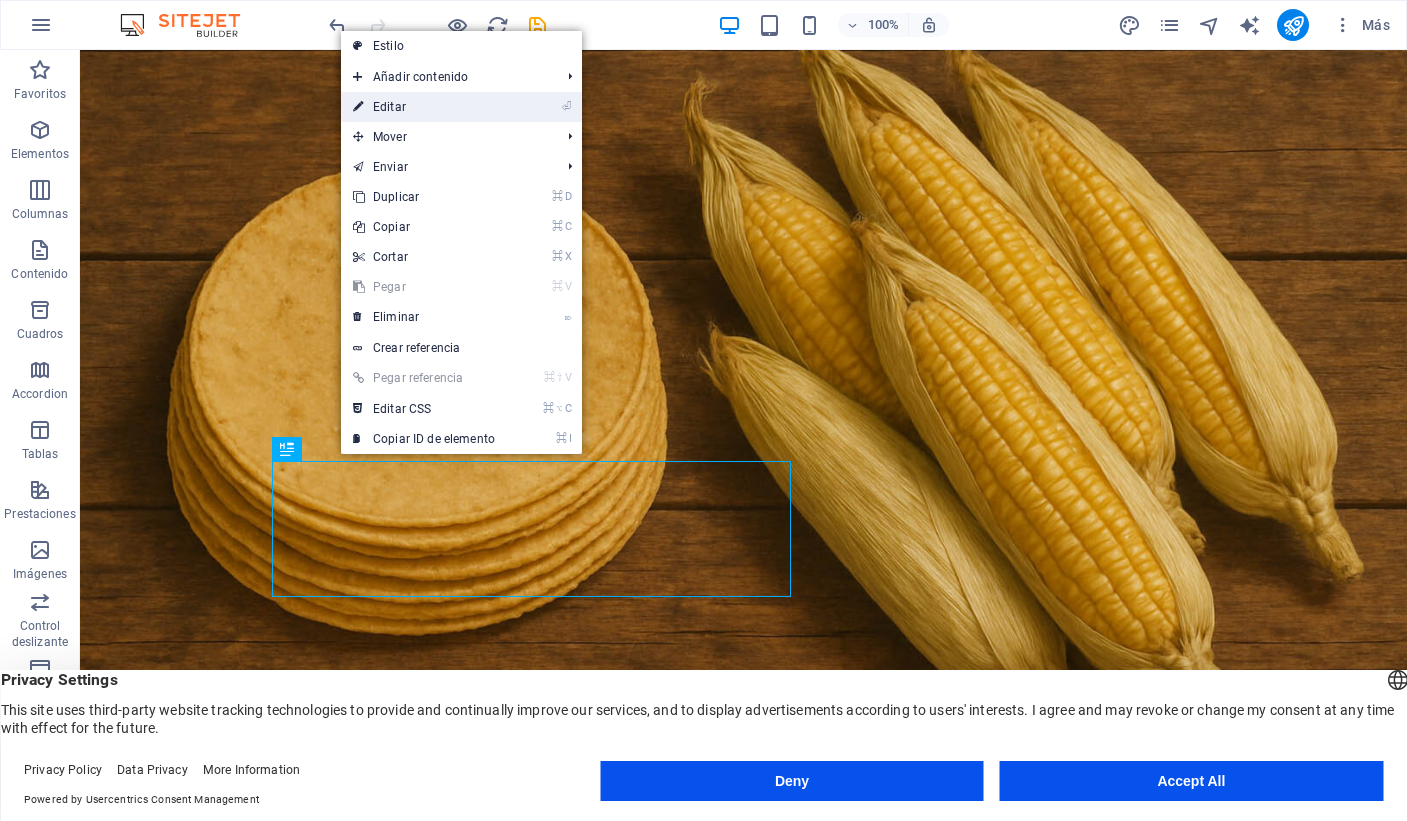 click on "⏎  Editar" at bounding box center [424, 107] 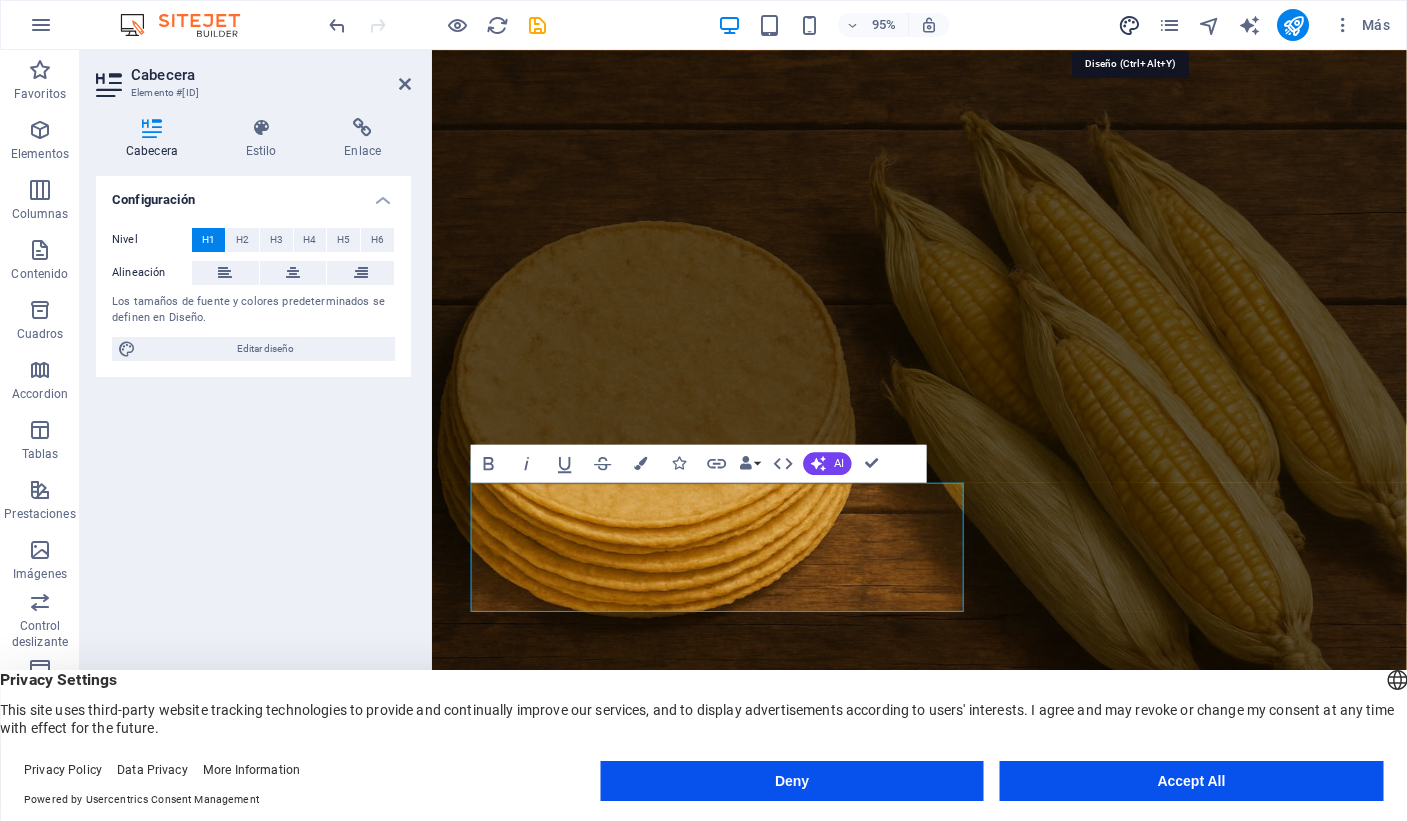 click at bounding box center [1129, 25] 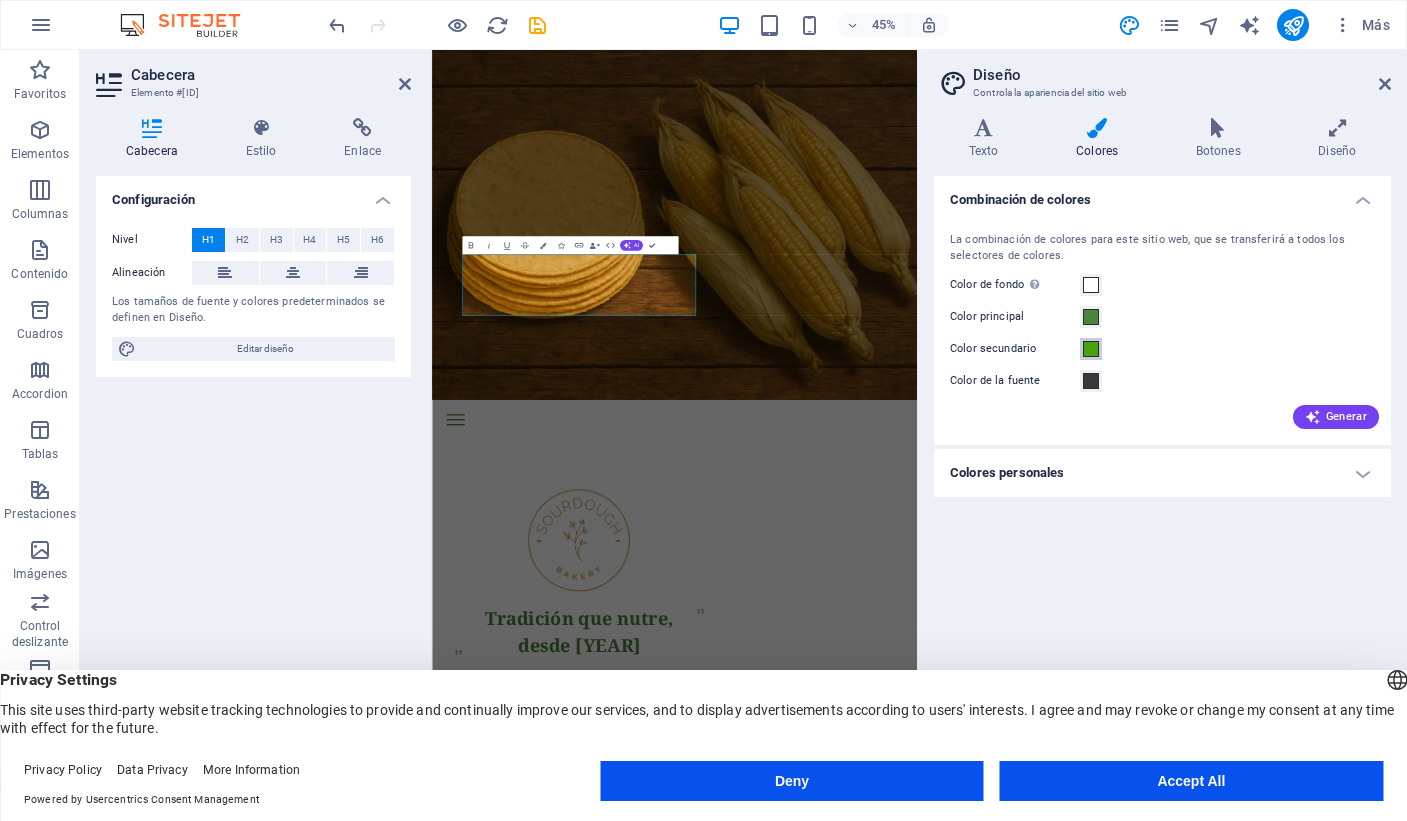 click at bounding box center (1091, 349) 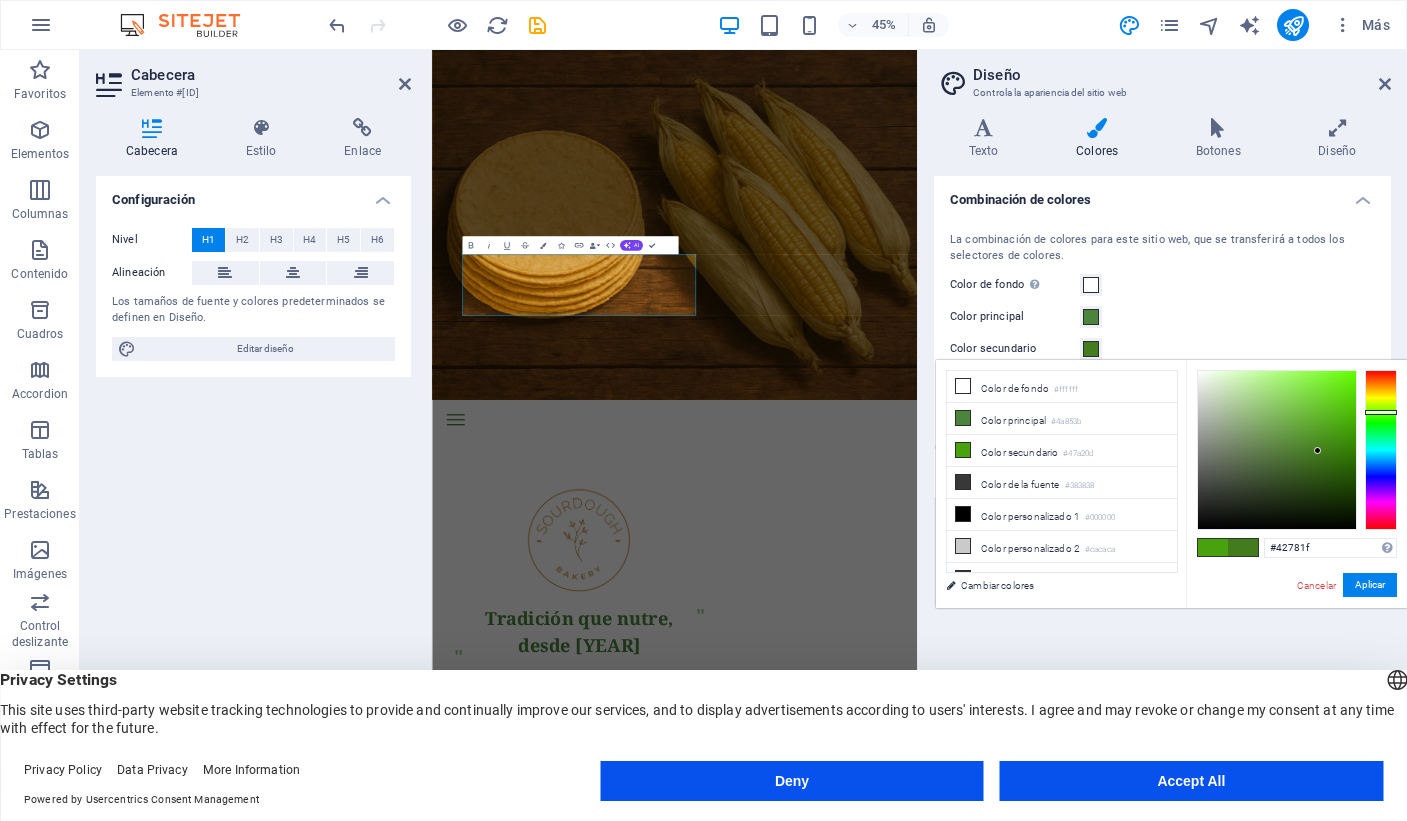type on "#427720" 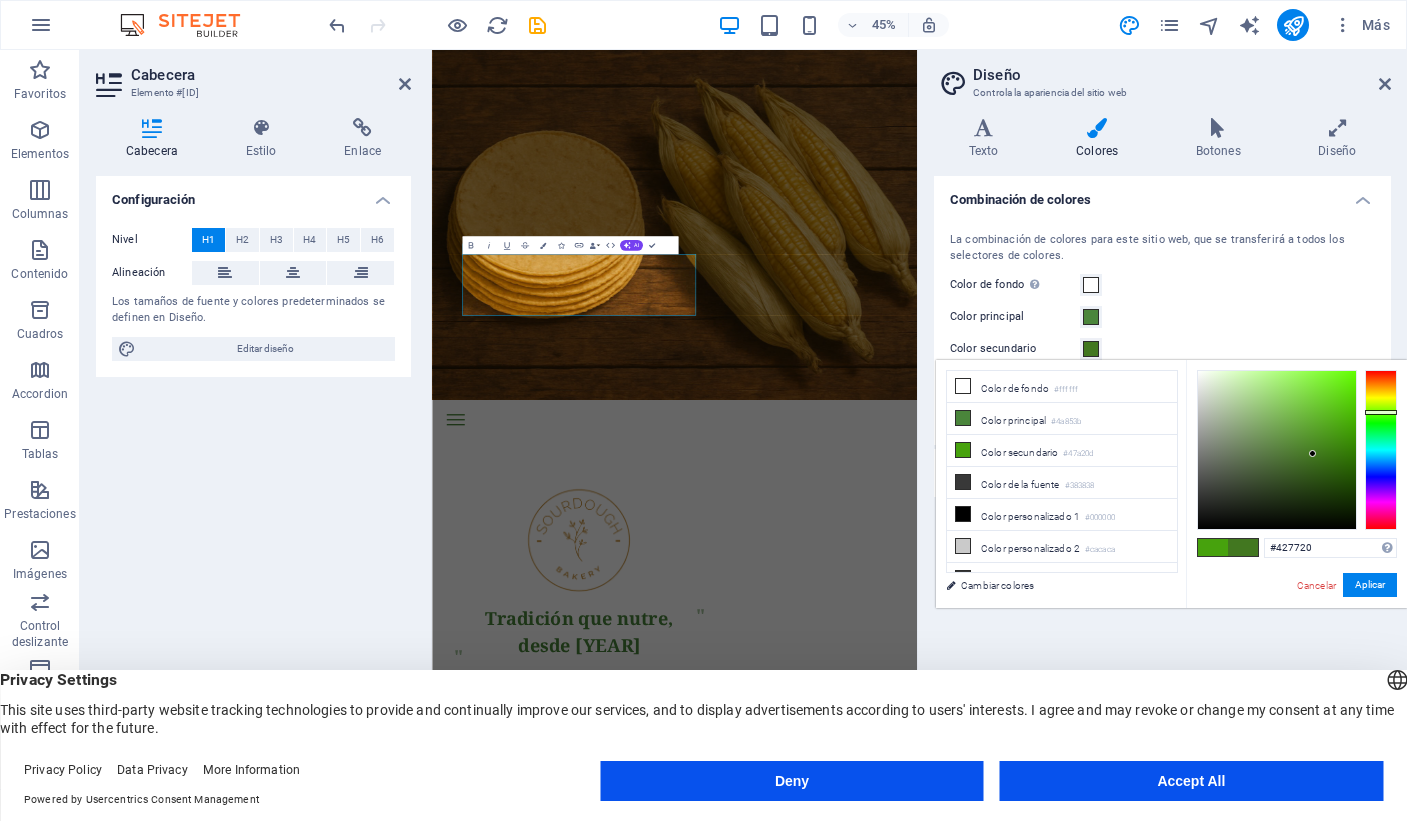 drag, startPoint x: 1340, startPoint y: 435, endPoint x: 1313, endPoint y: 454, distance: 33.01515 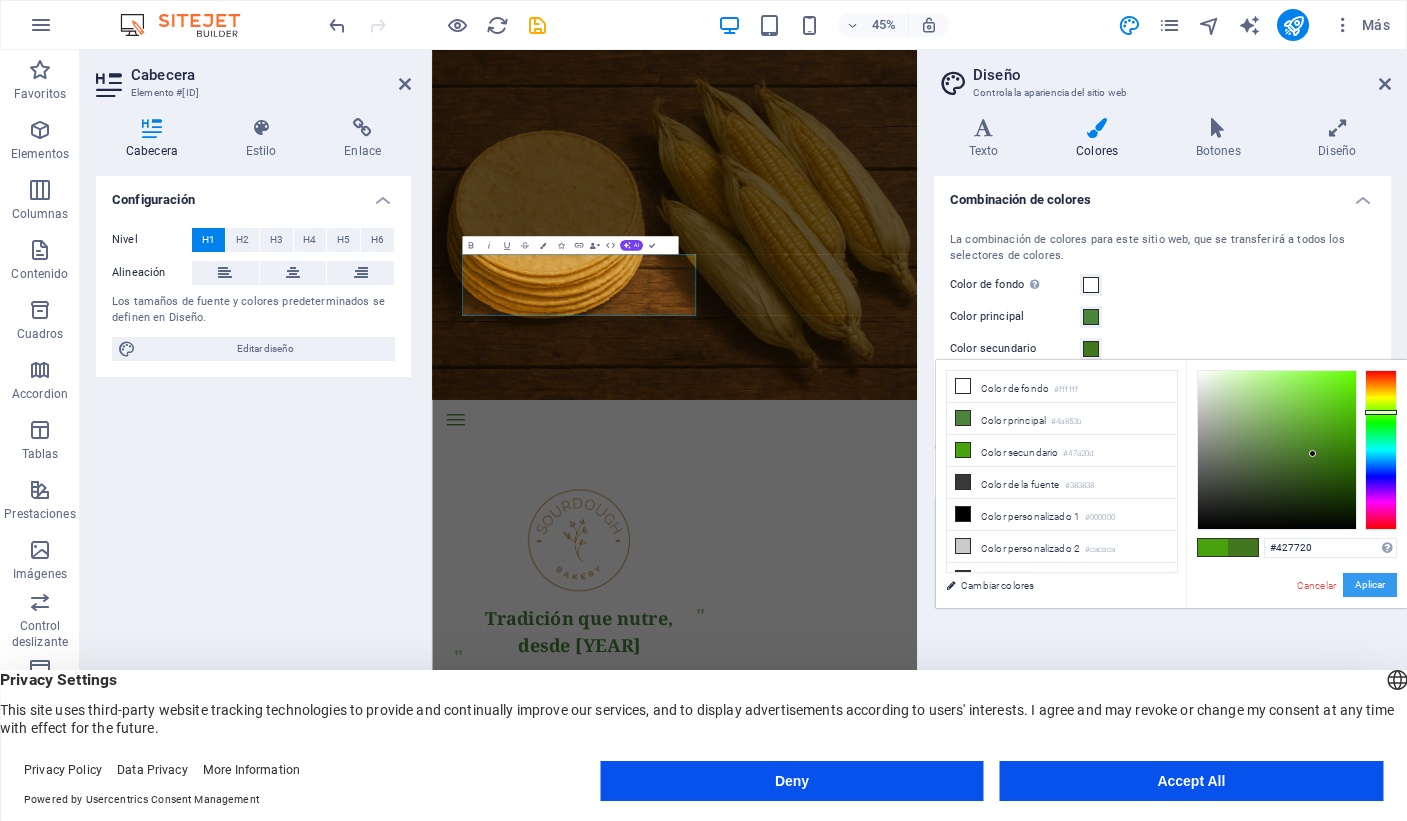 click on "Aplicar" at bounding box center (1370, 585) 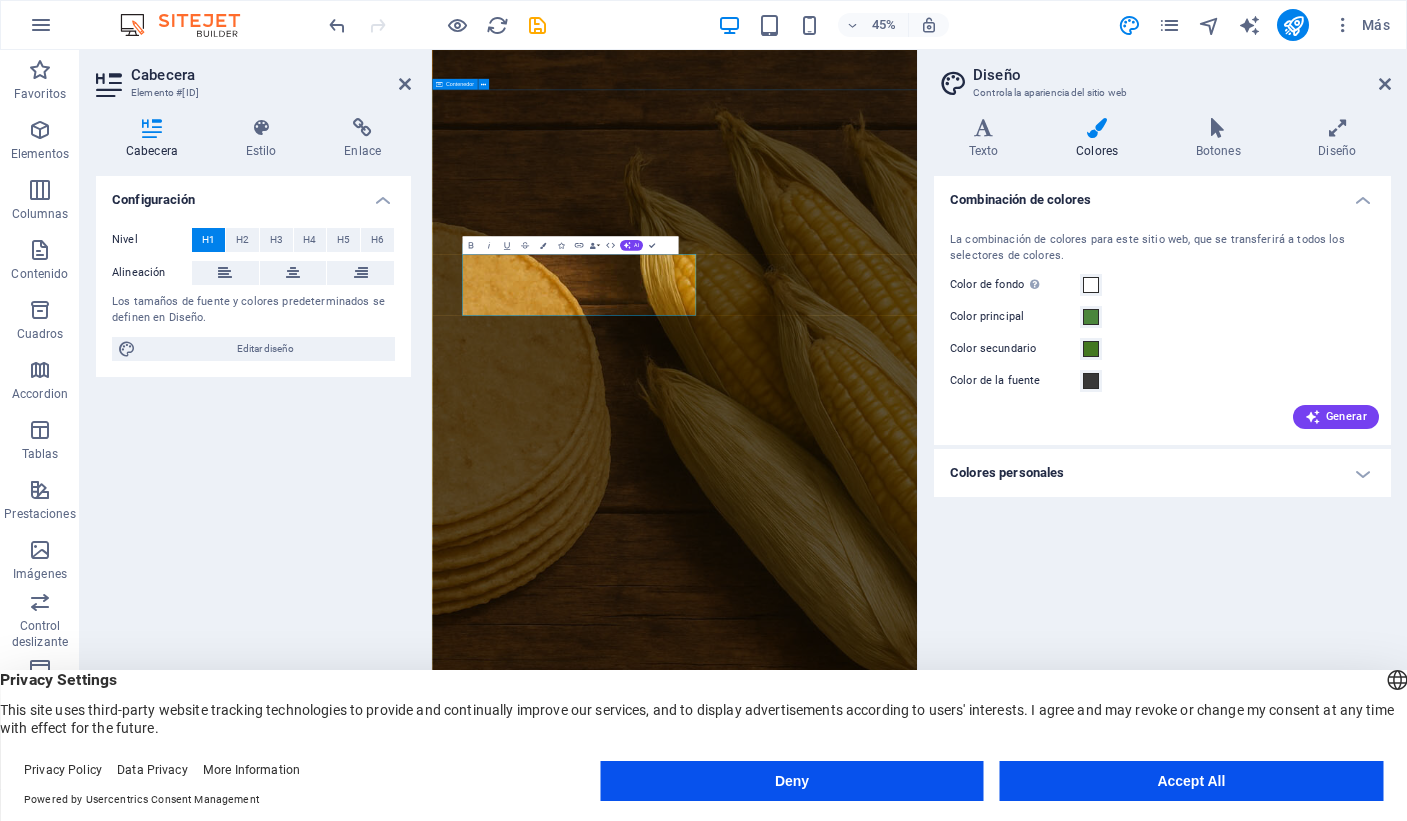 click on "Tradición que nutre, desde [YEAR] Lorem ipsum dolor sit amet, consetetur sadipscing elitr,  sed diam nonumy eirmod tempor invidunt ut labore et dolore magna aliquyam erat,  sed diam voluptua. At vero eos et  [WEBSITE]" at bounding box center (971, 2128) 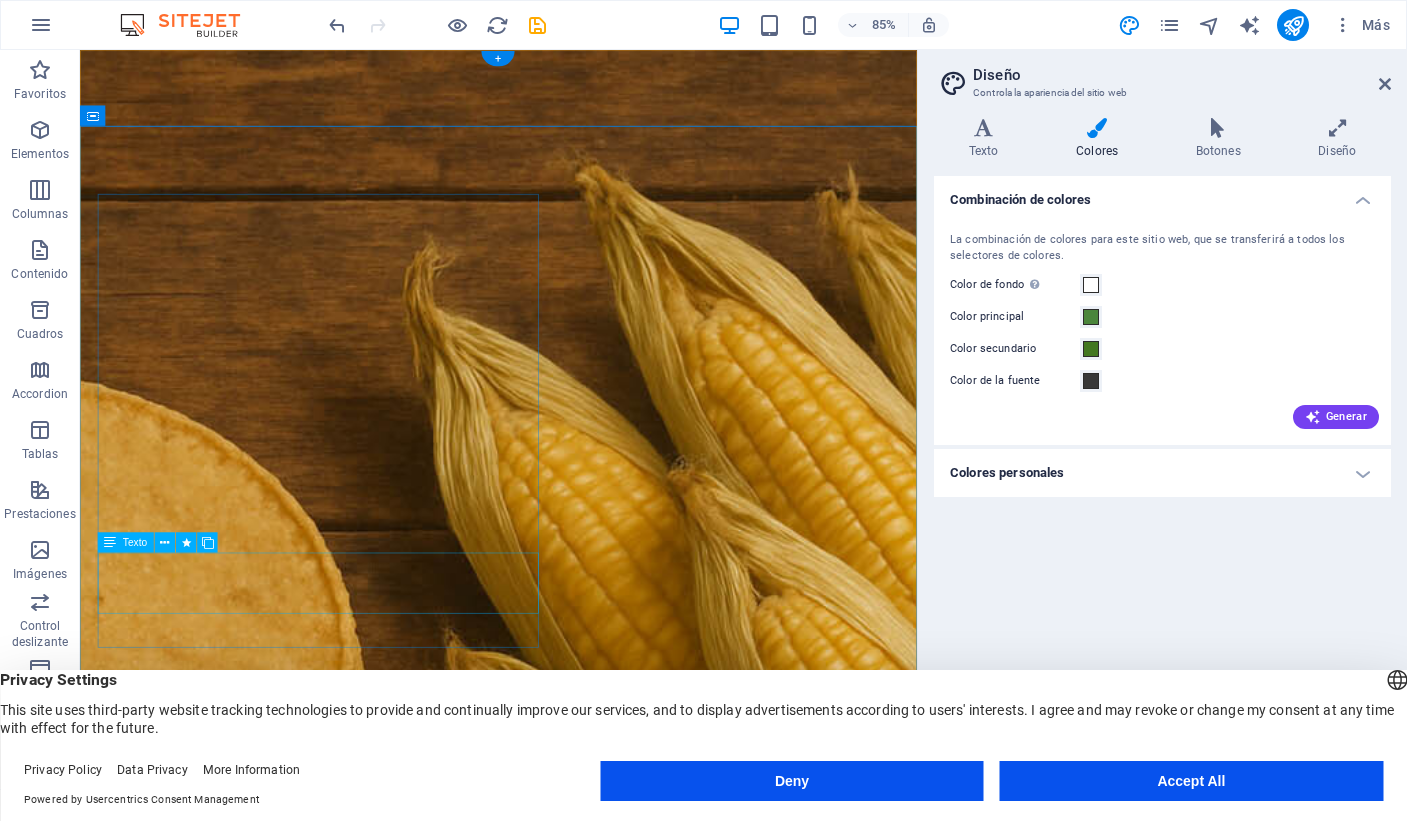 click on "Lorem ipsum dolor sit amet, consetetur sadipscing elitr,  sed diam nonumy eirmod tempor invidunt ut labore et dolore magna aliquyam erat,  sed diam voluptua. At vero eos et" at bounding box center (360, 2319) 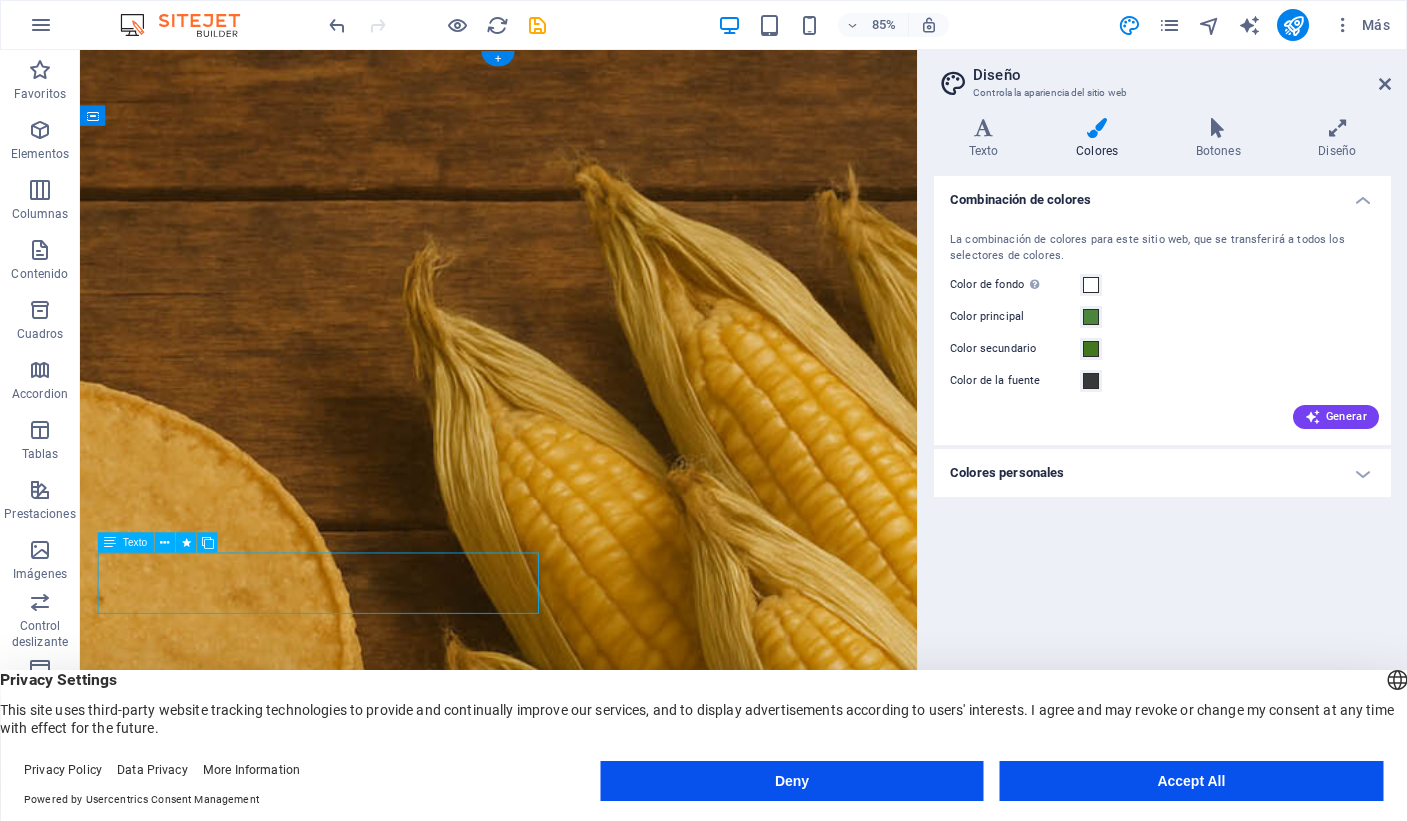 click on "Lorem ipsum dolor sit amet, consetetur sadipscing elitr,  sed diam nonumy eirmod tempor invidunt ut labore et dolore magna aliquyam erat,  sed diam voluptua. At vero eos et" at bounding box center [360, 2319] 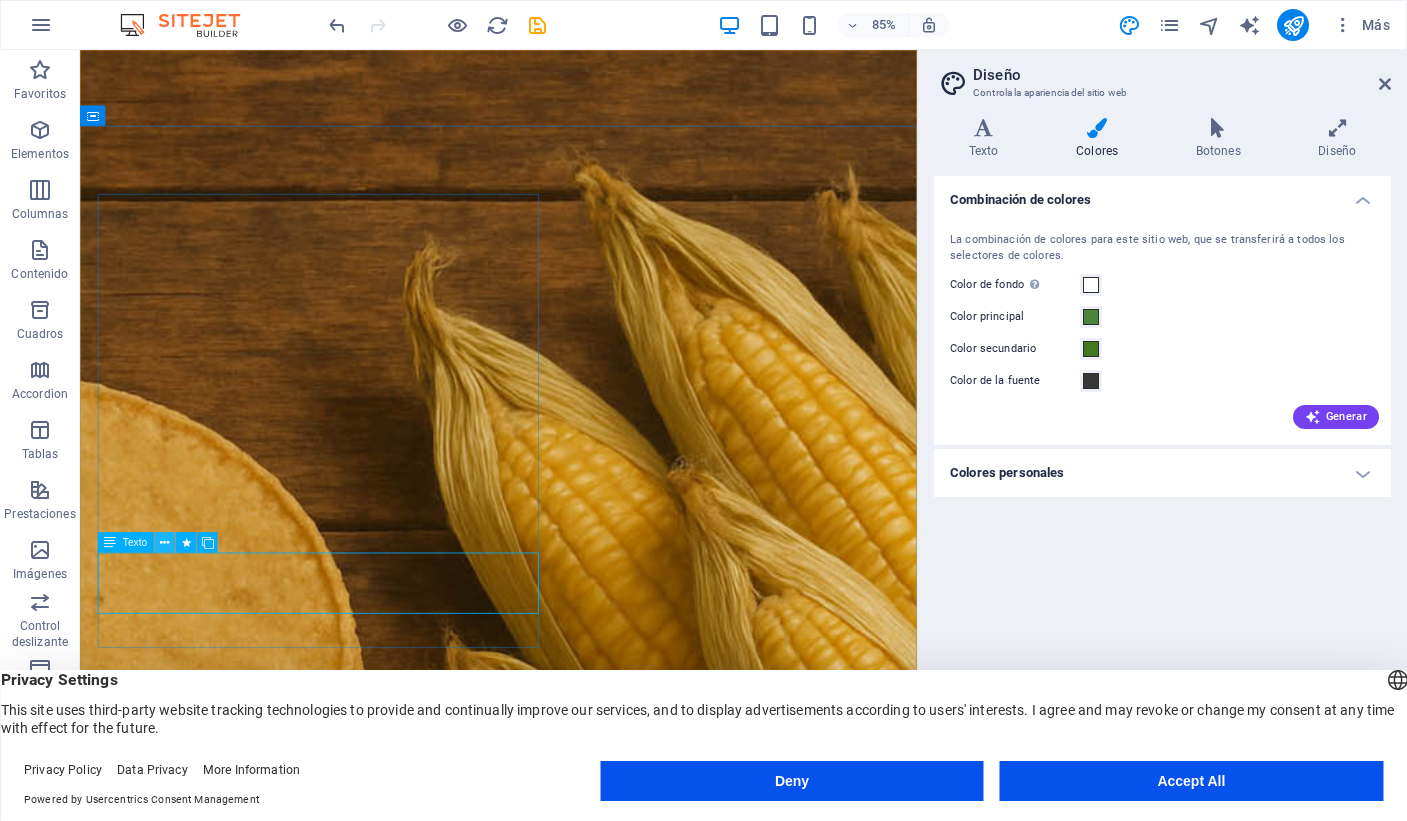 click at bounding box center (164, 542) 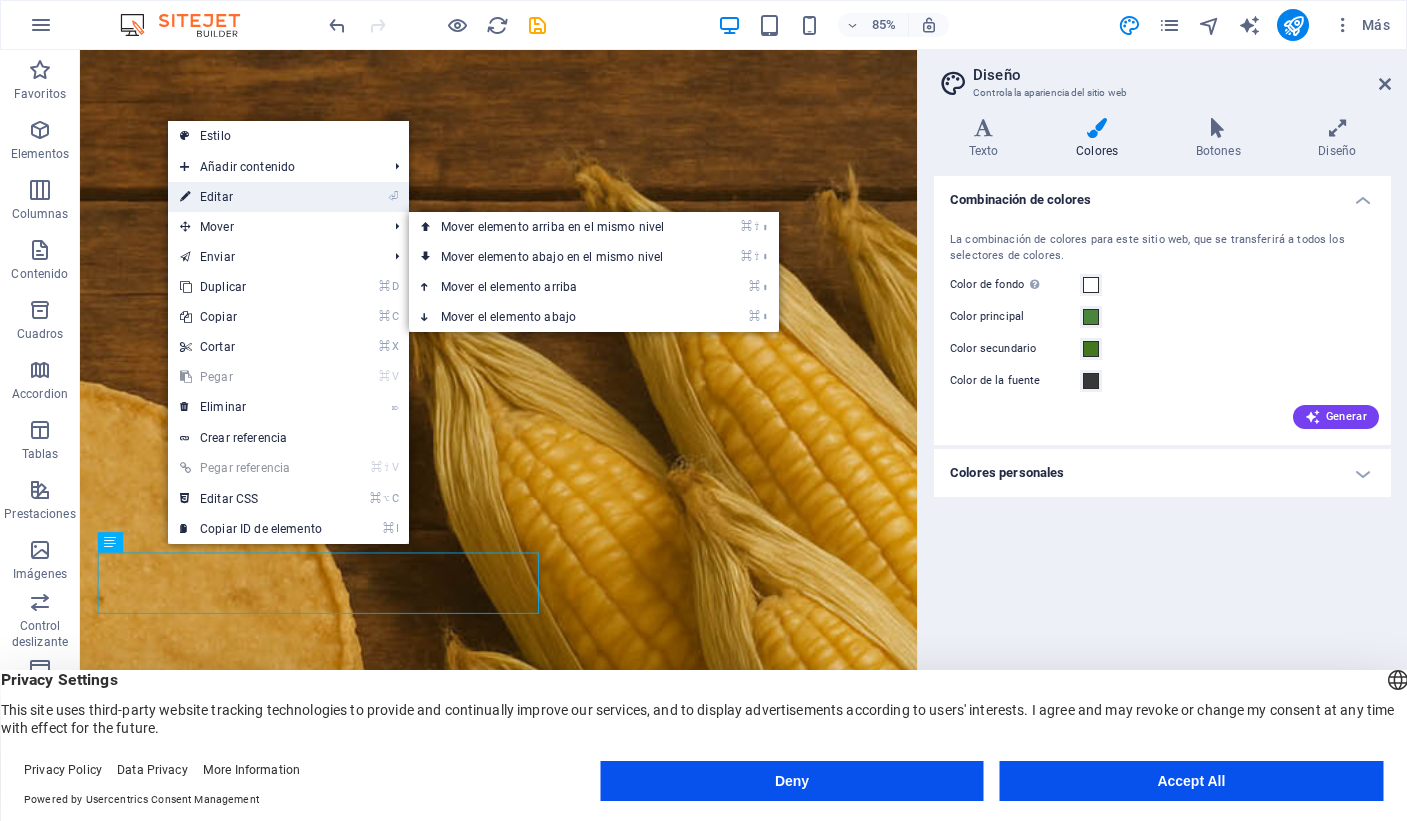 click on "⏎  Editar" at bounding box center (251, 197) 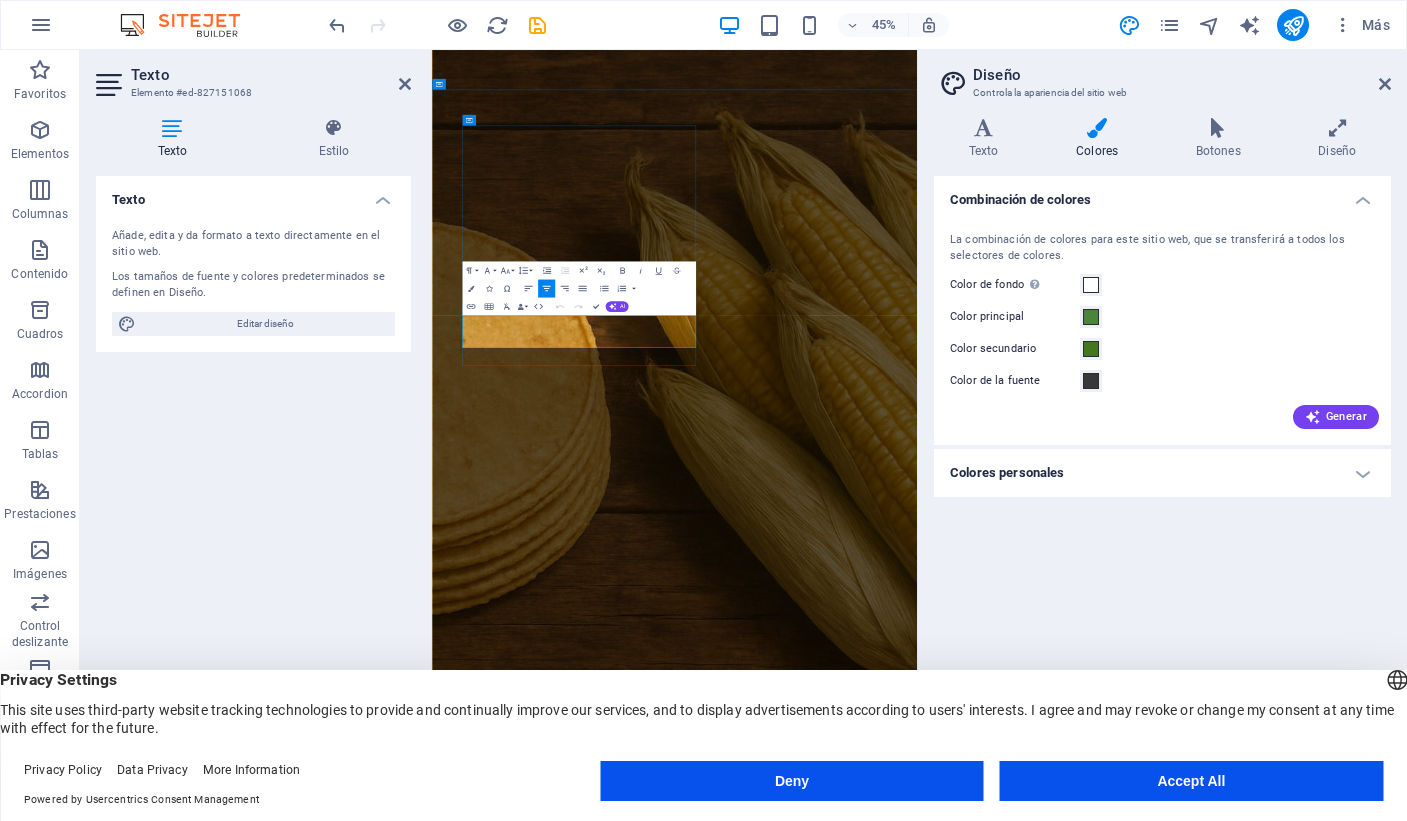 drag, startPoint x: 772, startPoint y: 699, endPoint x: 783, endPoint y: 699, distance: 11 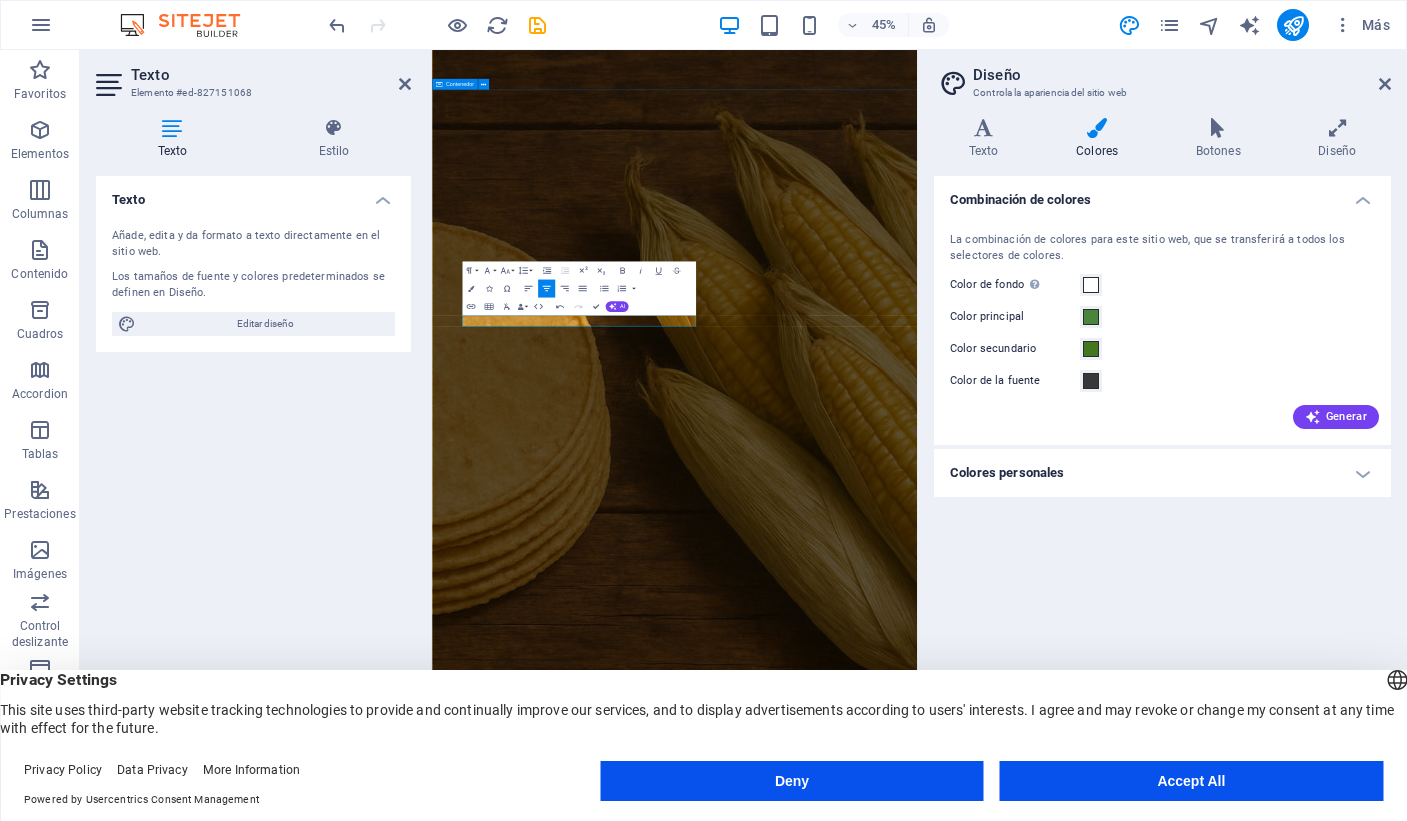 click on "Tradición que nutre, desde 1980 Somos una empresa familiar tortilleria.mx" at bounding box center (971, 2104) 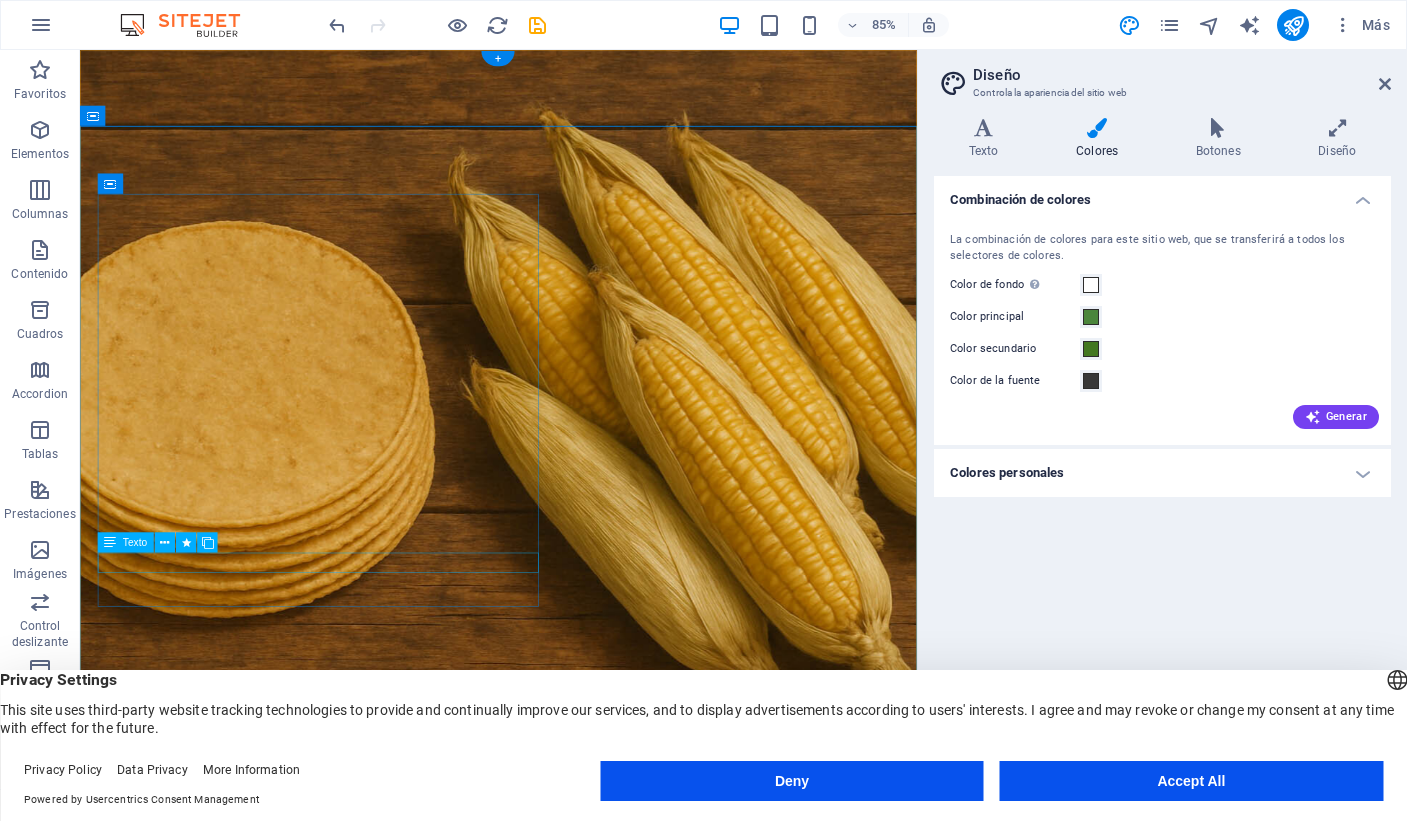 click on "Somos una empresa familiar" at bounding box center [360, 1522] 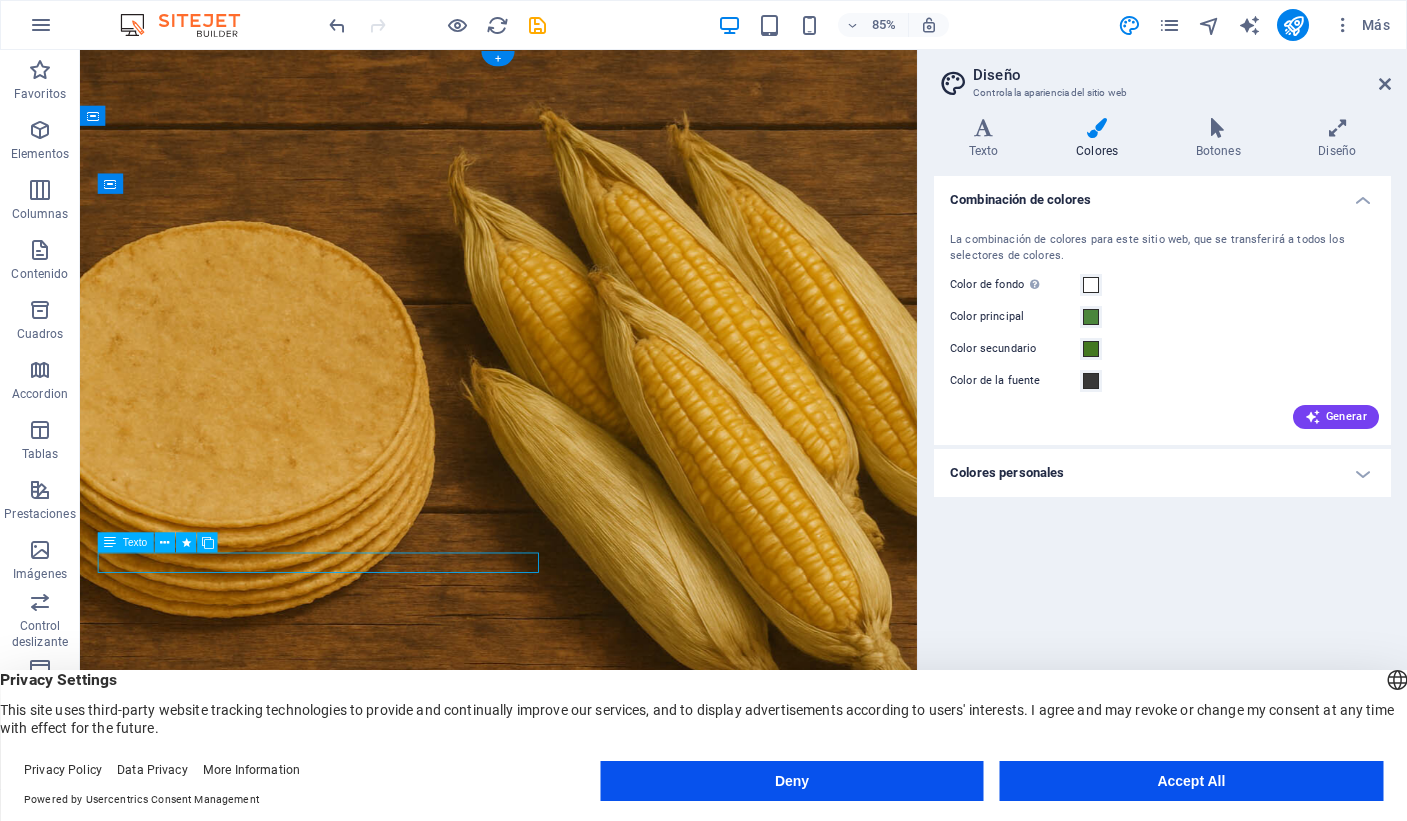 click on "Somos una empresa familiar" at bounding box center (360, 1522) 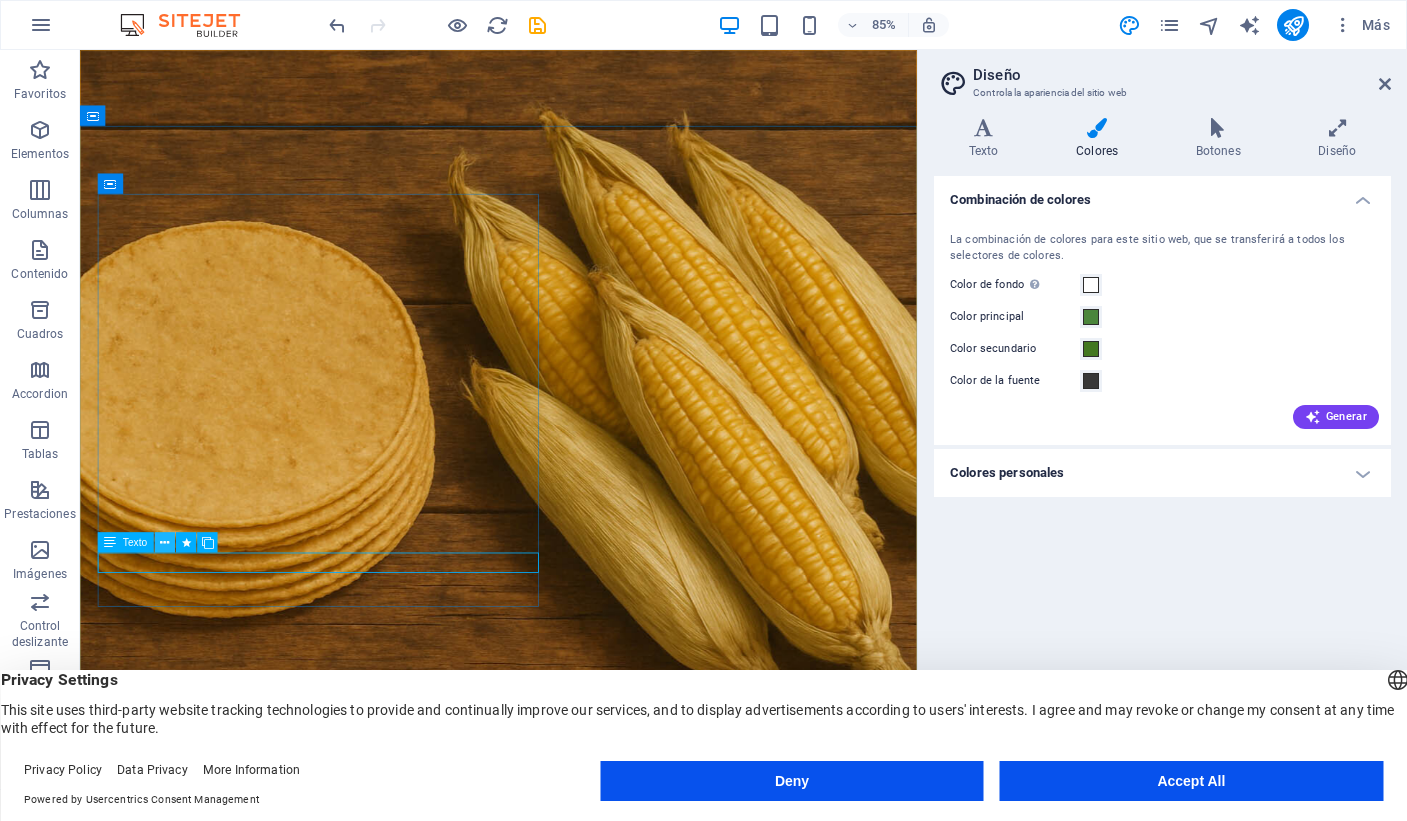 click at bounding box center (165, 542) 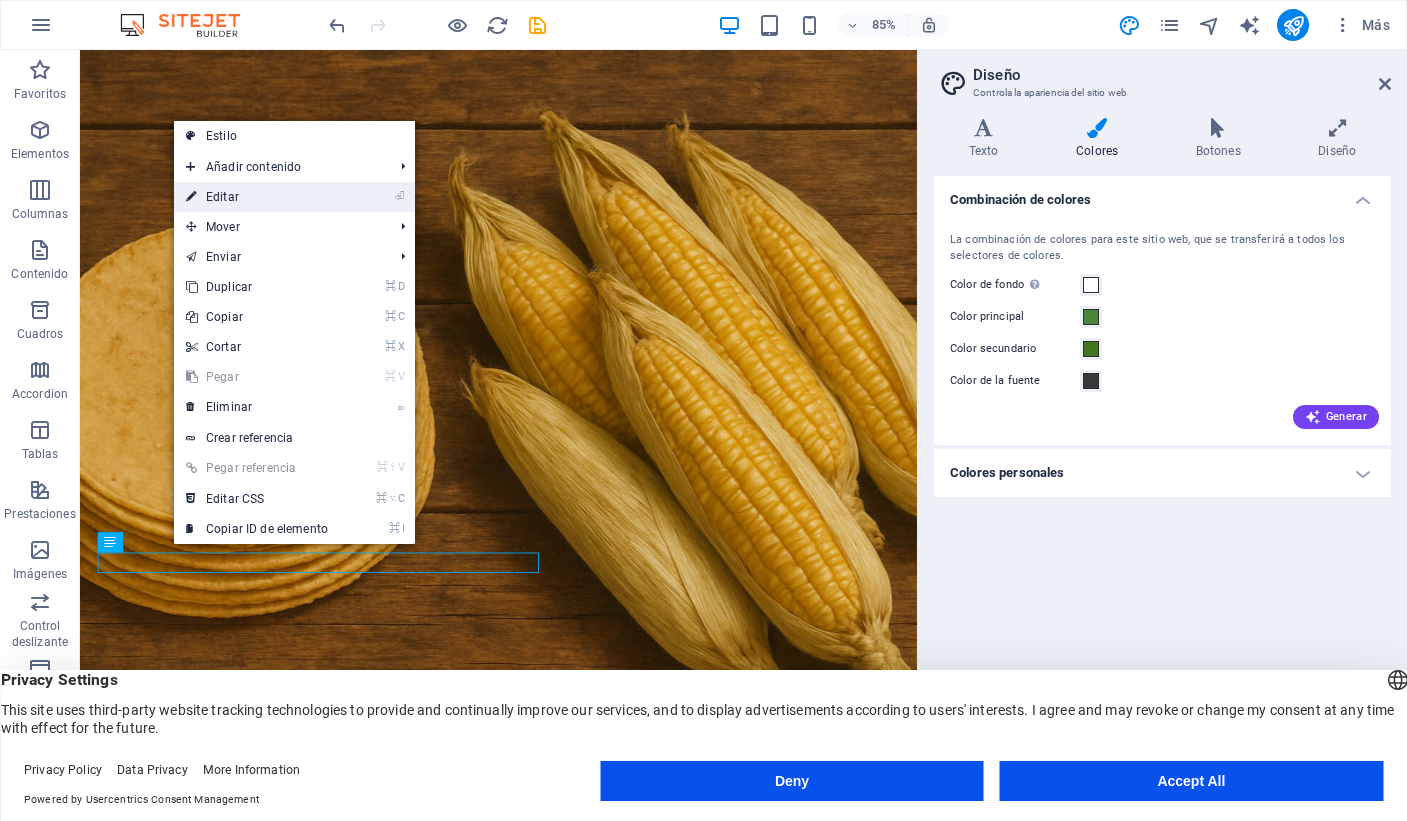 click on "⏎  Editar" at bounding box center [257, 197] 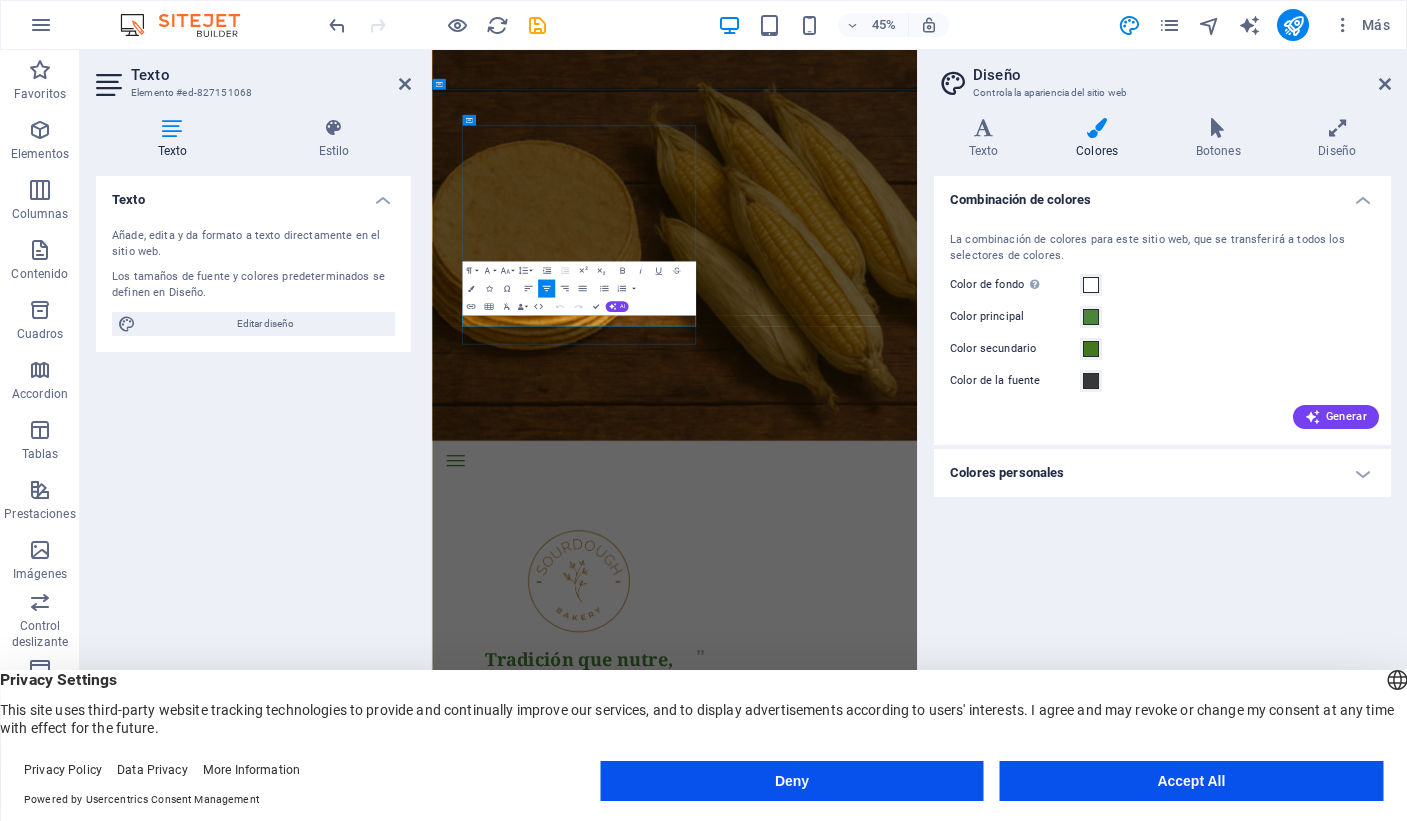 click on "Somos una empresa familiar" at bounding box center (758, 1522) 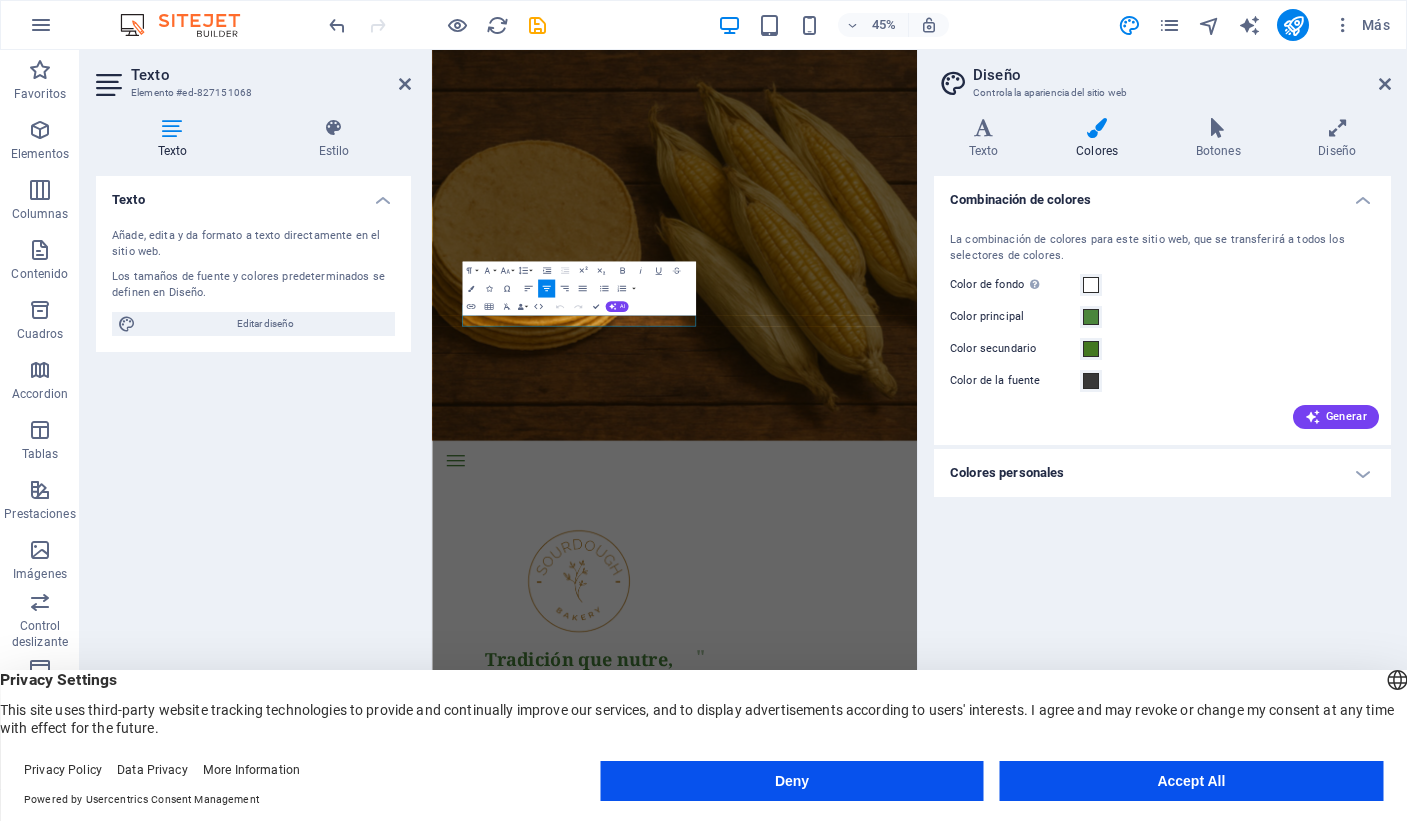 click on "Colores" at bounding box center [1101, 139] 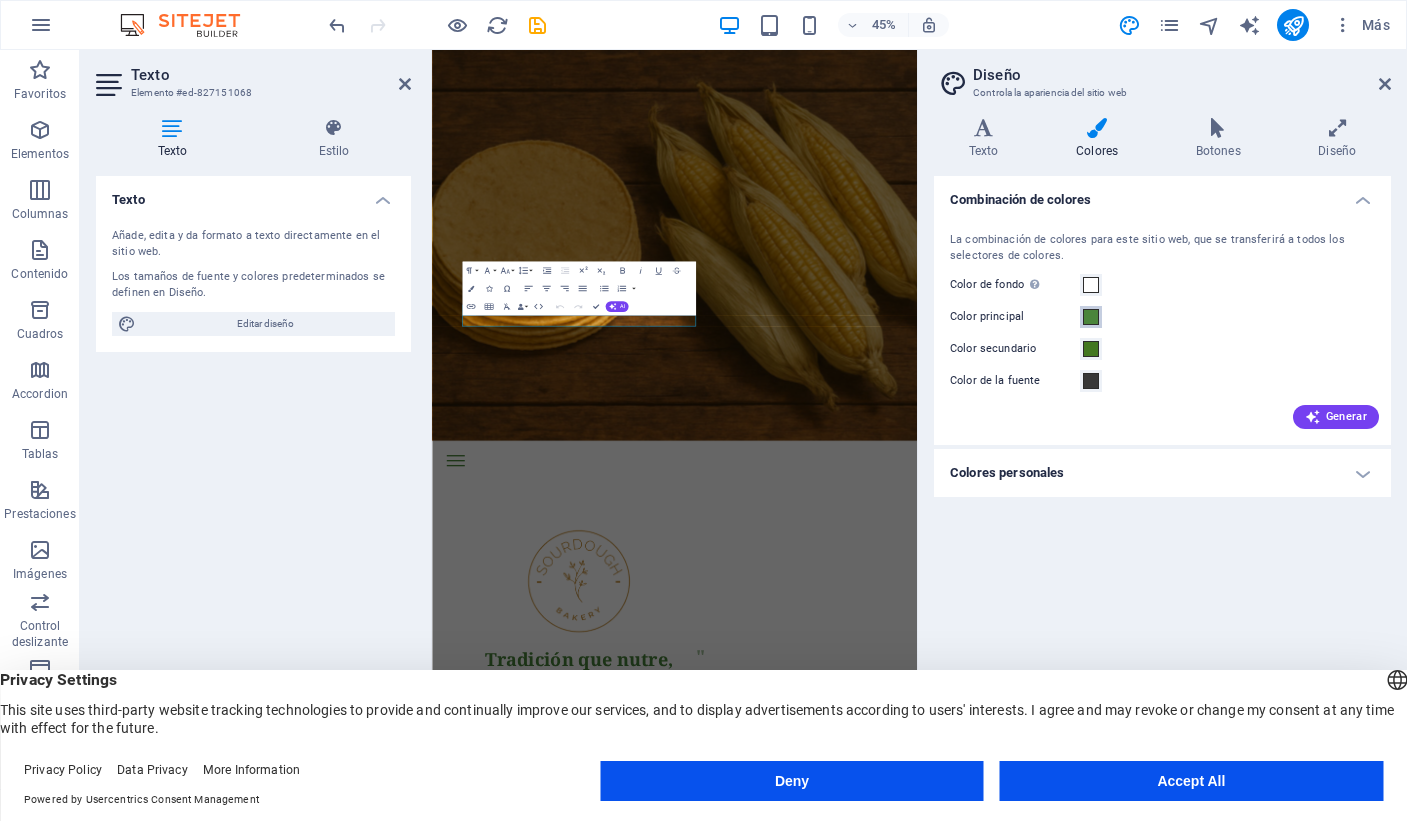 click at bounding box center (1091, 317) 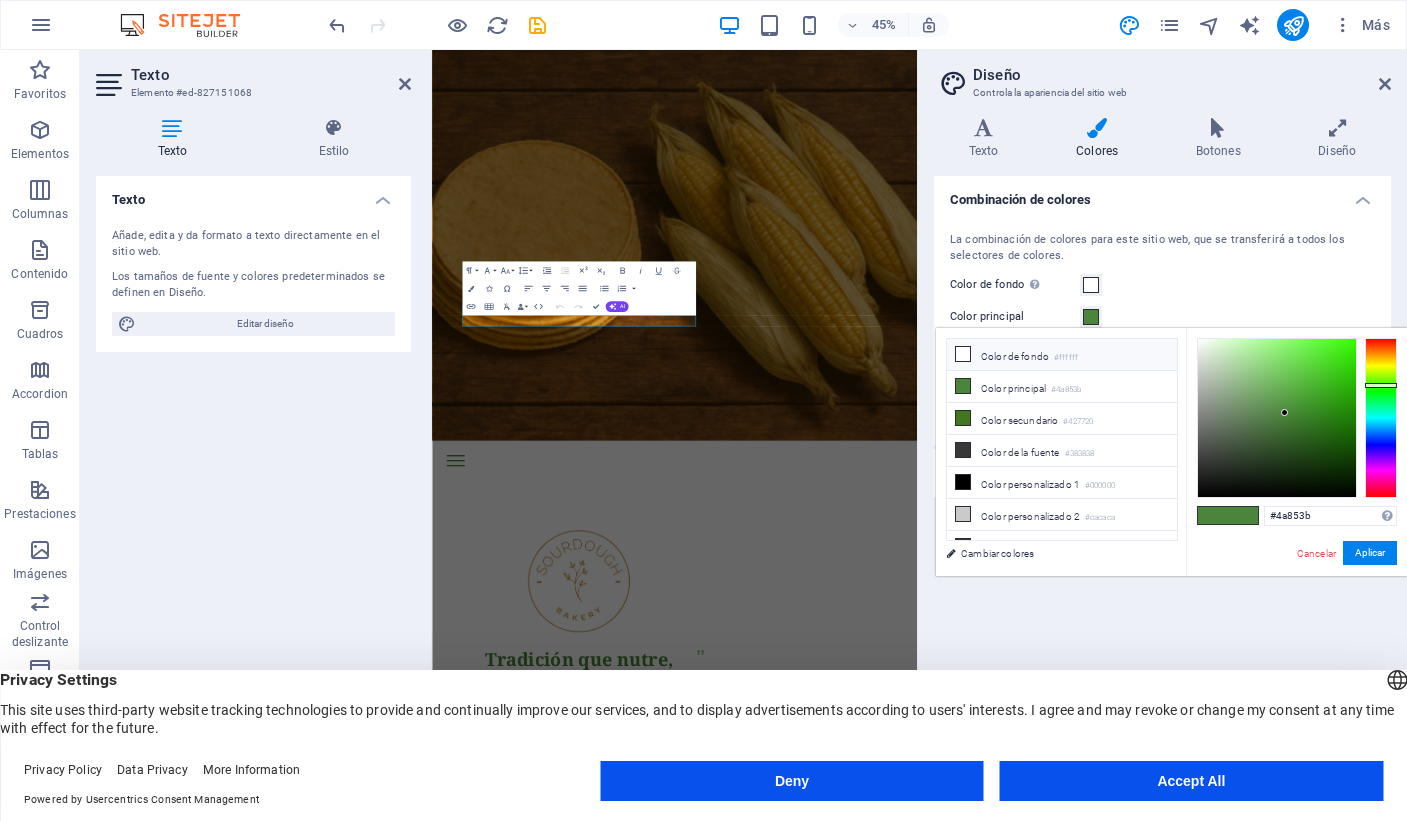 click on "Color de fondo
#ffffff" at bounding box center [1062, 355] 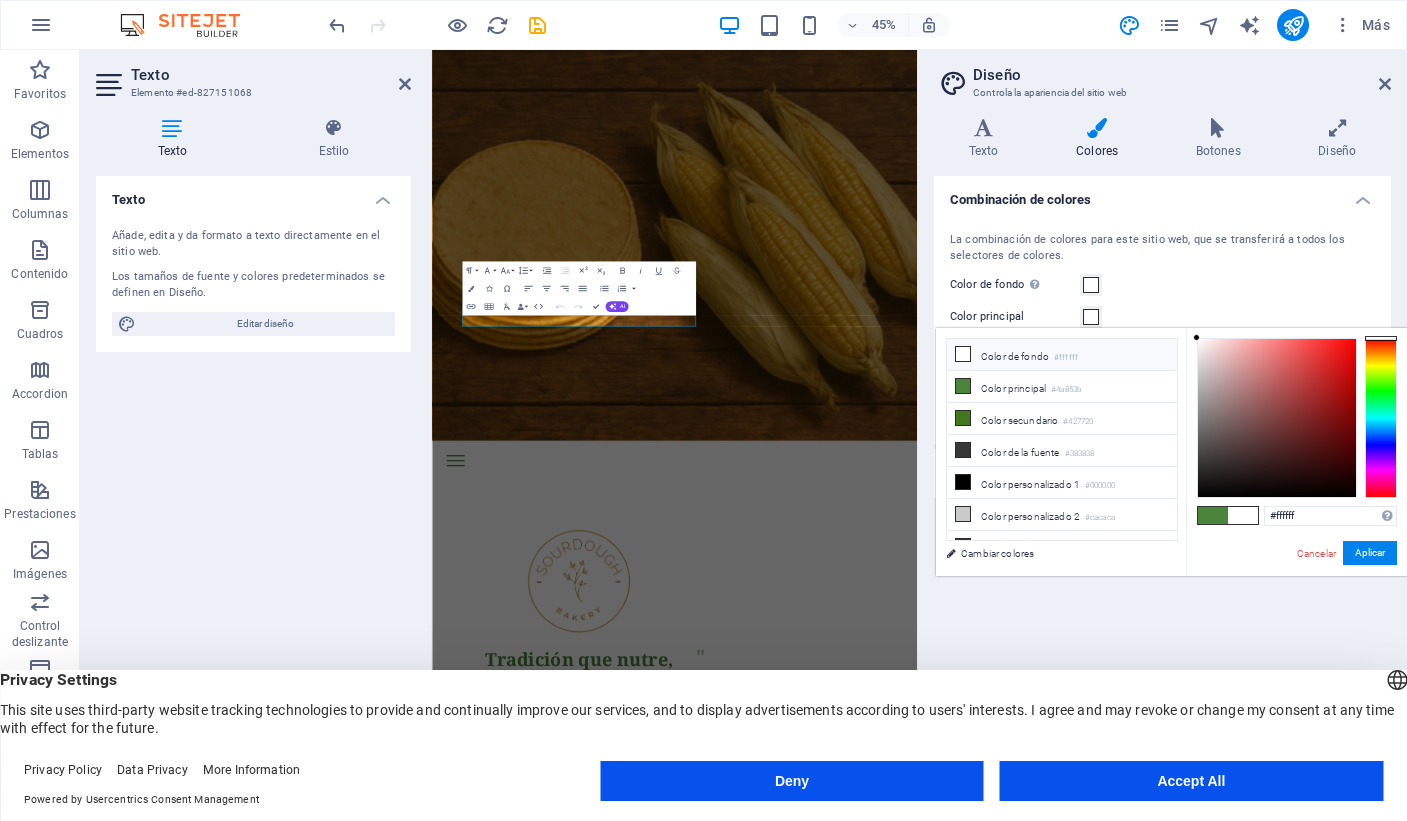 click on "Color de fondo
#ffffff" at bounding box center [1062, 355] 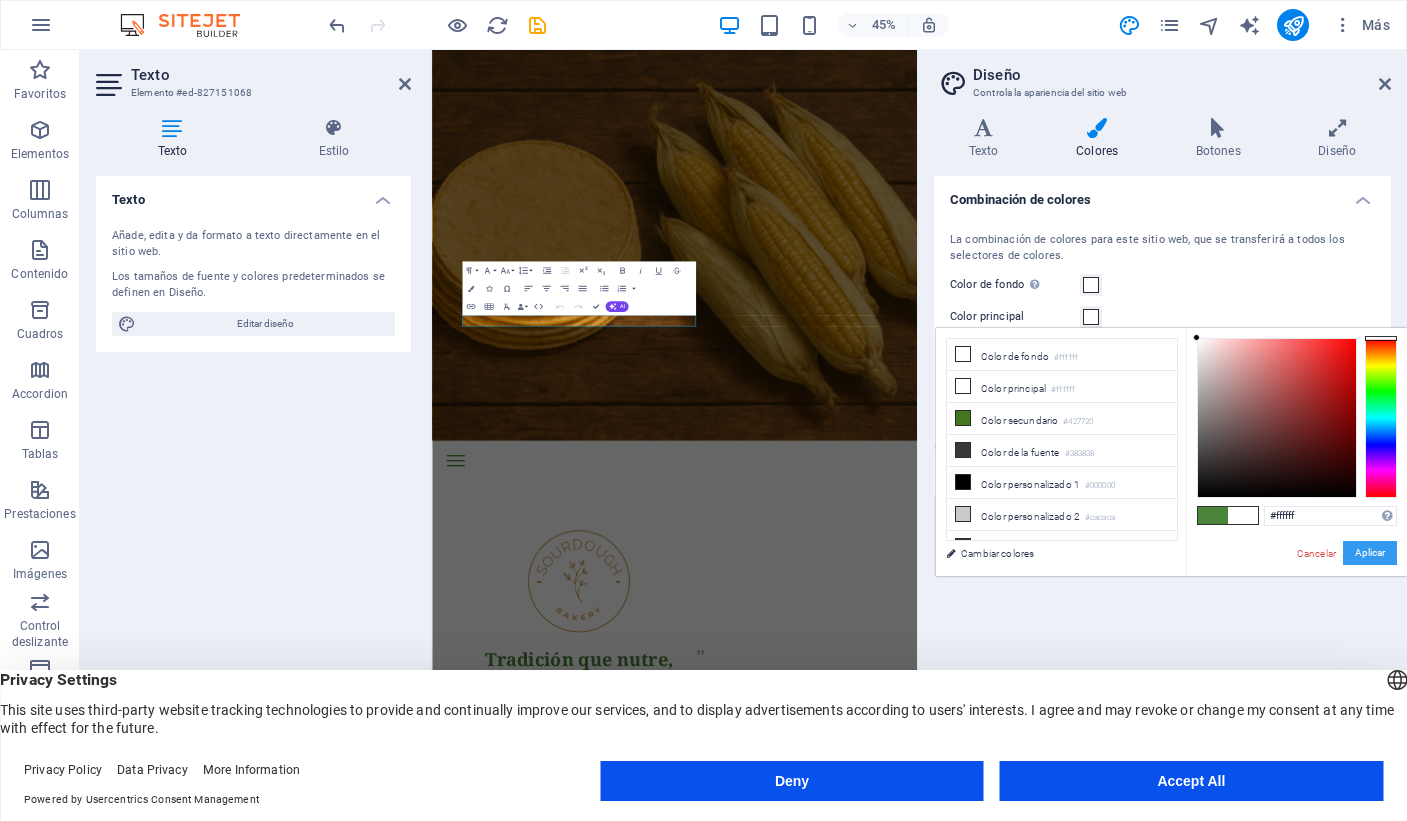 click on "Aplicar" at bounding box center [1370, 553] 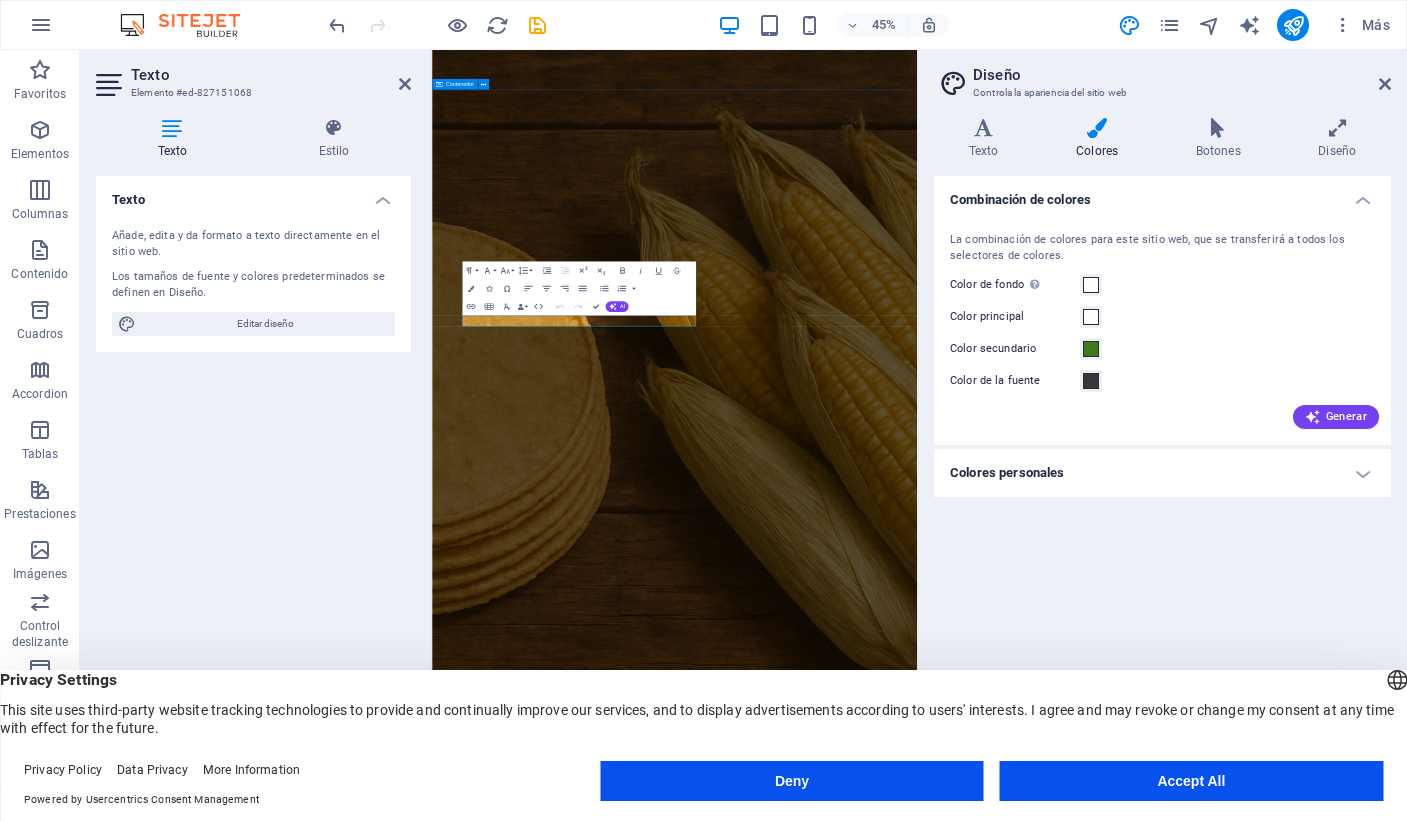 click on "Tradición que nutre, desde 1980 Somos una empresa familiar tortilleria.mx" at bounding box center (971, 2104) 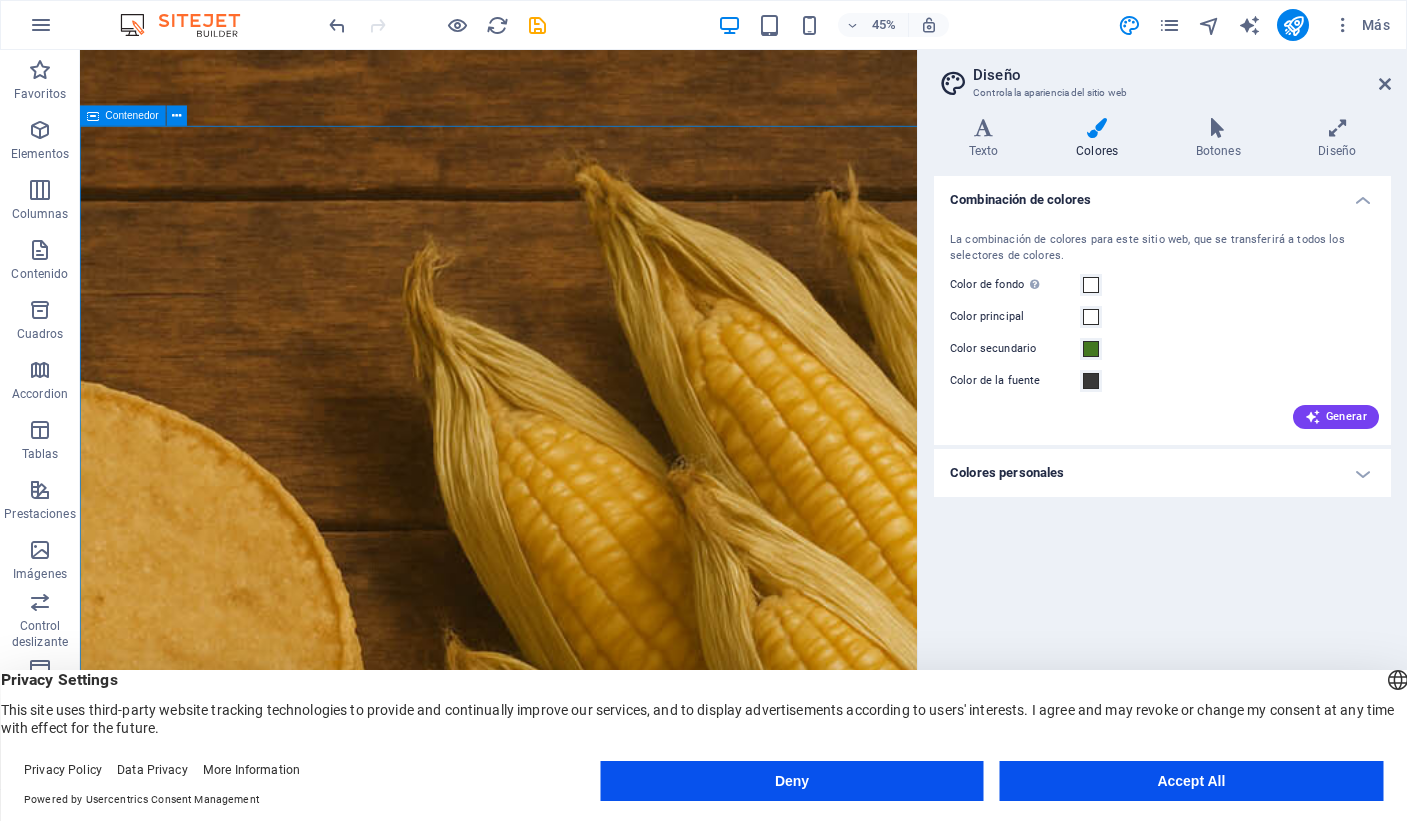 click on "Tradición que nutre, desde 1980 Somos una empresa familiar tortilleria.mx" at bounding box center [572, 2104] 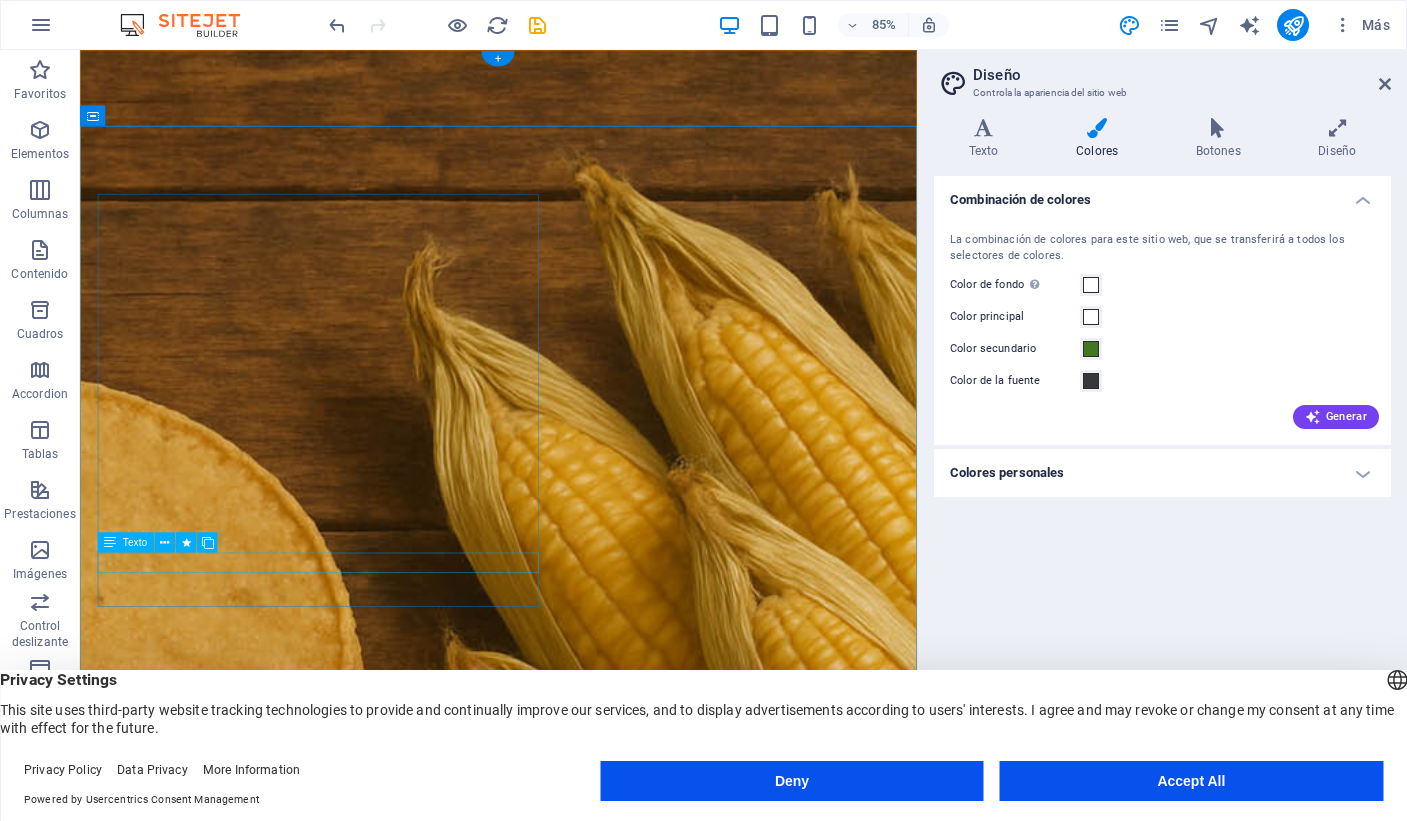 click on "Somos una empresa familiar" at bounding box center [360, 2295] 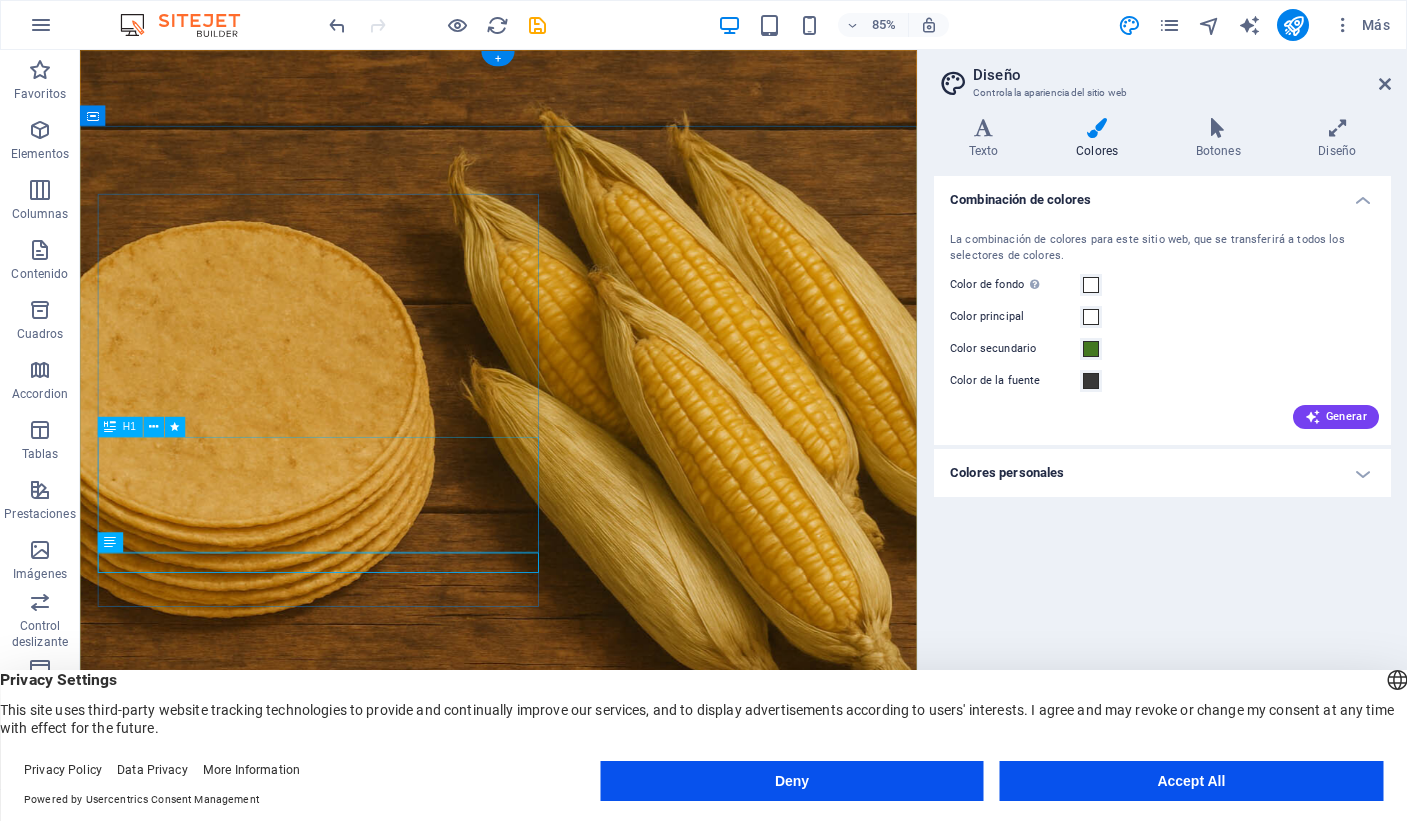 click on "Tradición que nutre, desde [YEAR]" at bounding box center (360, 1442) 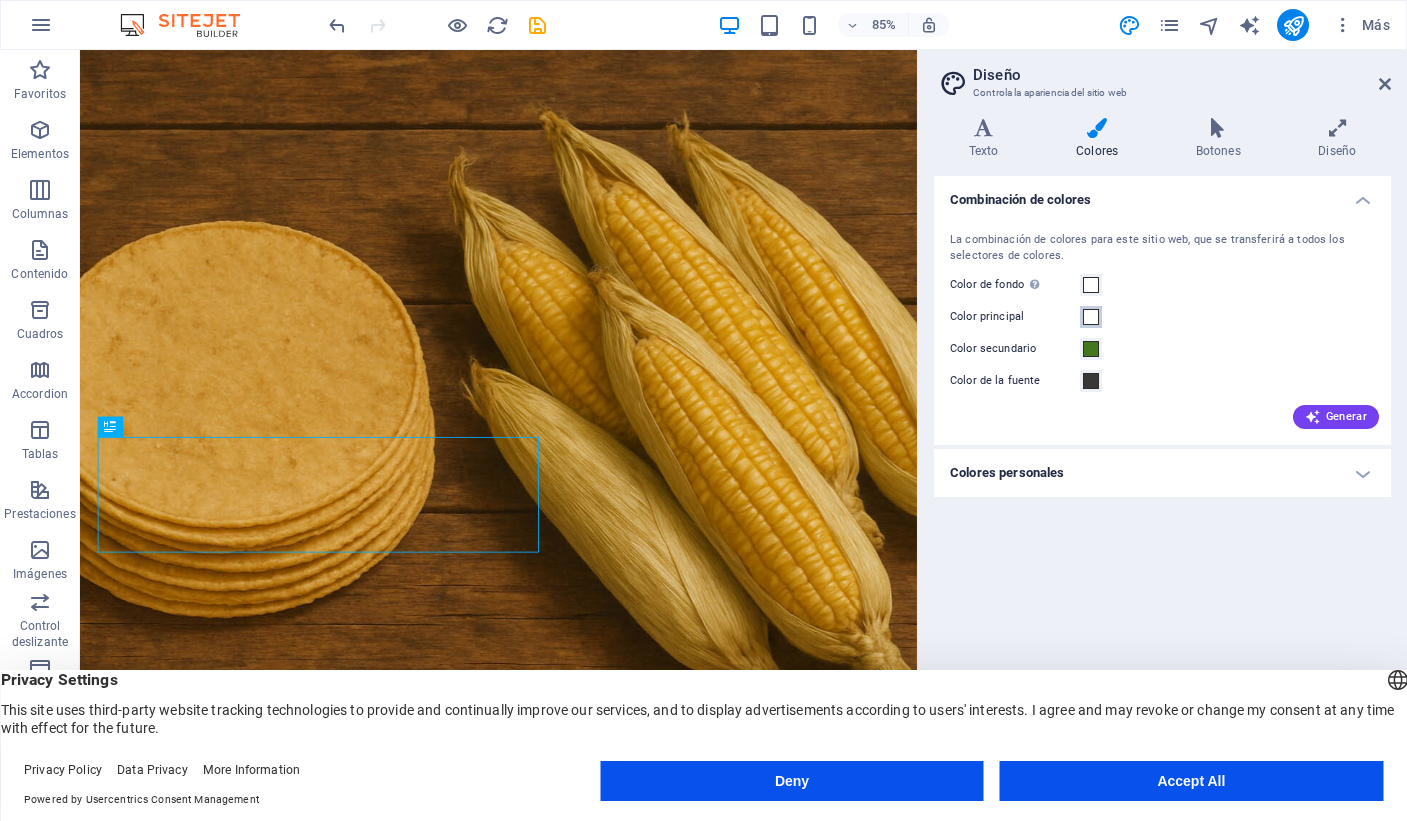 click at bounding box center (1091, 317) 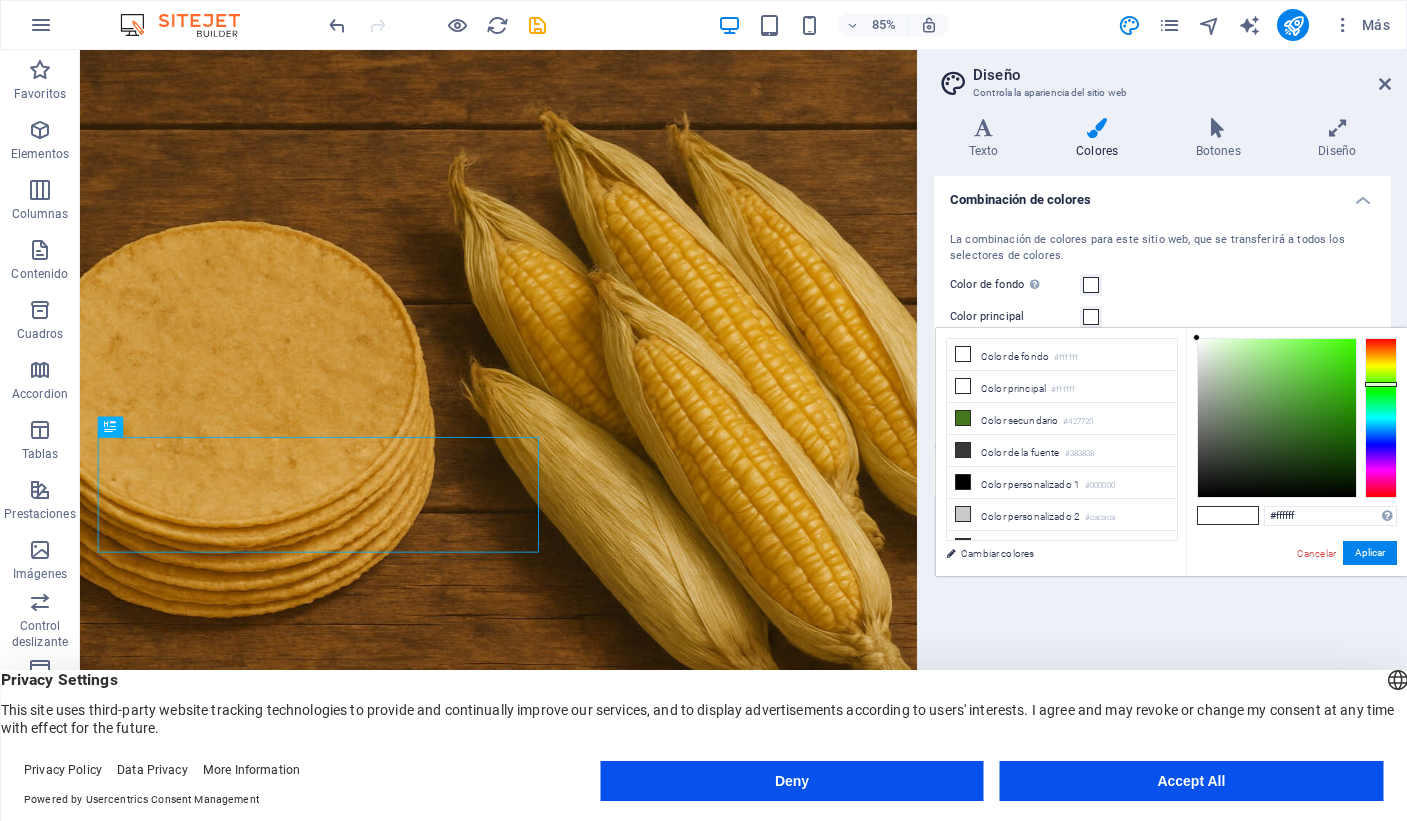 drag, startPoint x: 1382, startPoint y: 343, endPoint x: 1378, endPoint y: 384, distance: 41.19466 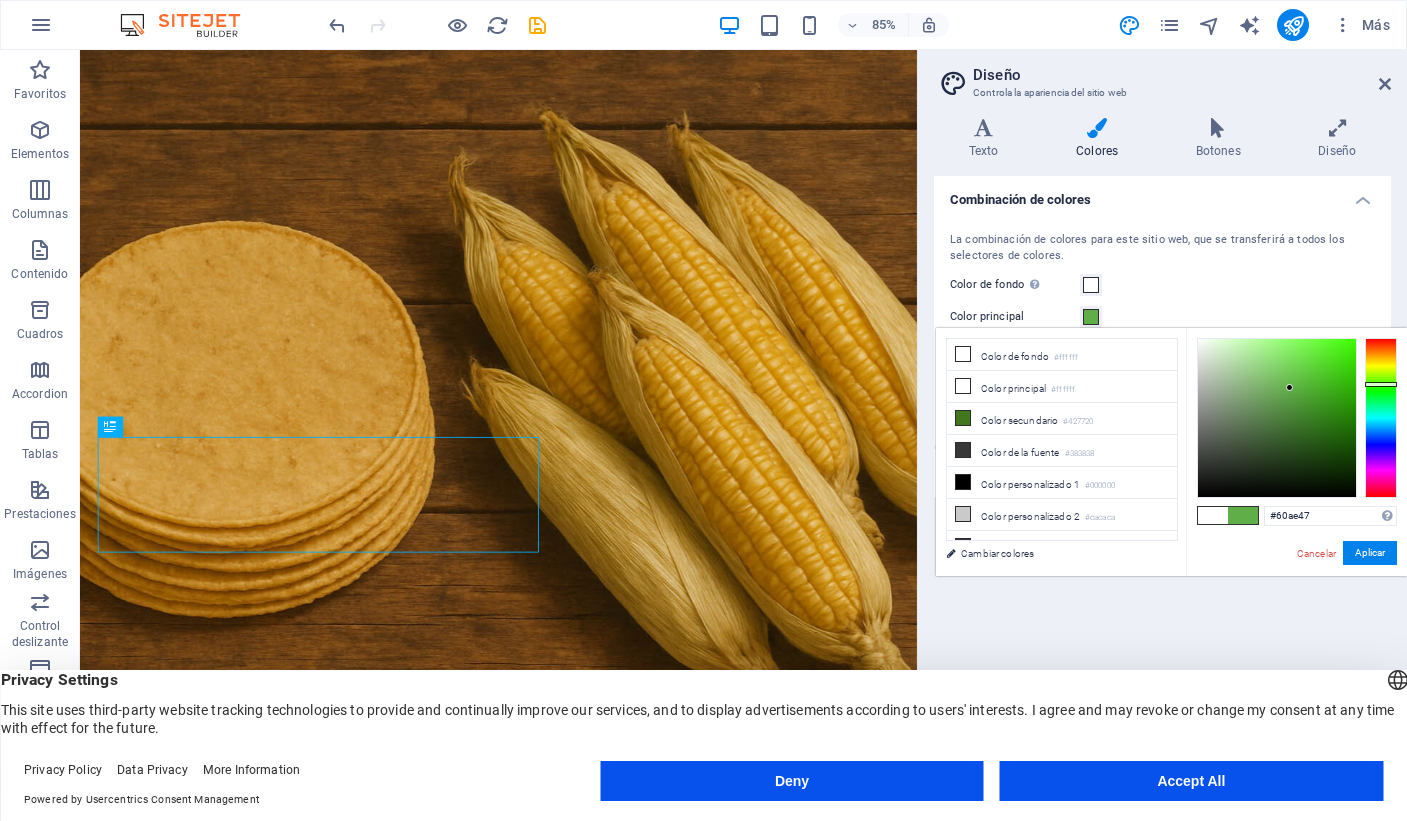 drag, startPoint x: 1289, startPoint y: 410, endPoint x: 1290, endPoint y: 388, distance: 22.022715 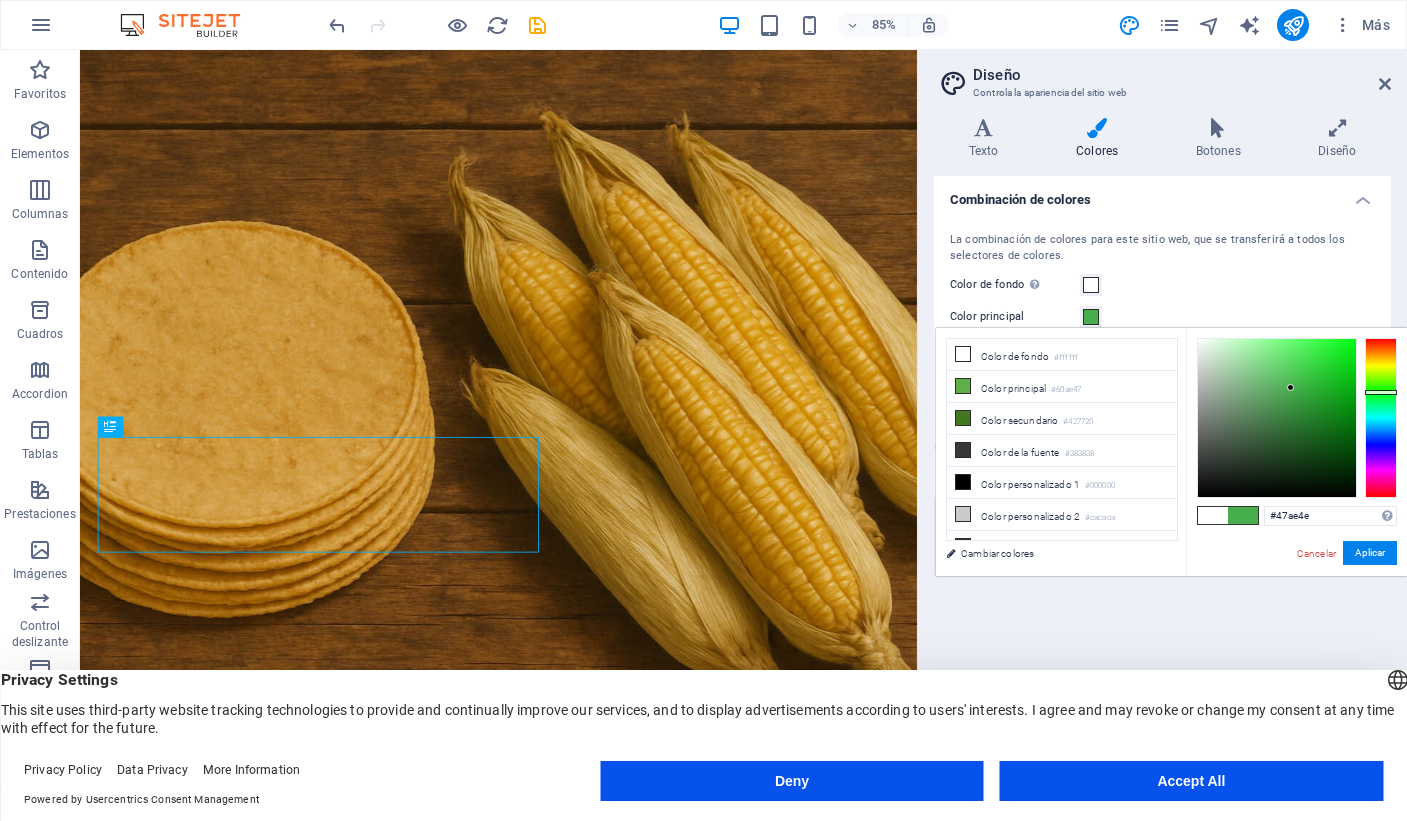 click at bounding box center [1381, 392] 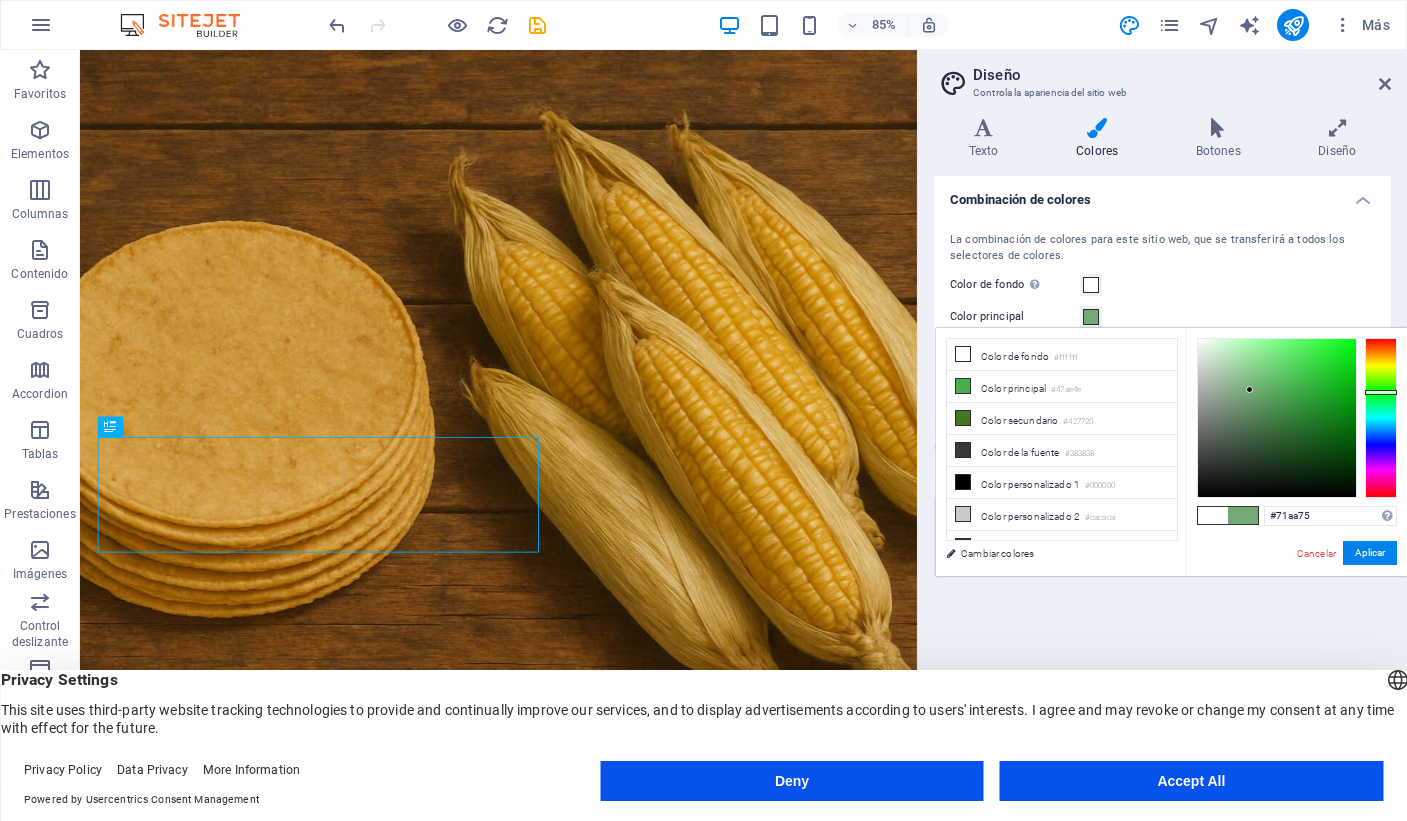 drag, startPoint x: 1293, startPoint y: 387, endPoint x: 1250, endPoint y: 390, distance: 43.104523 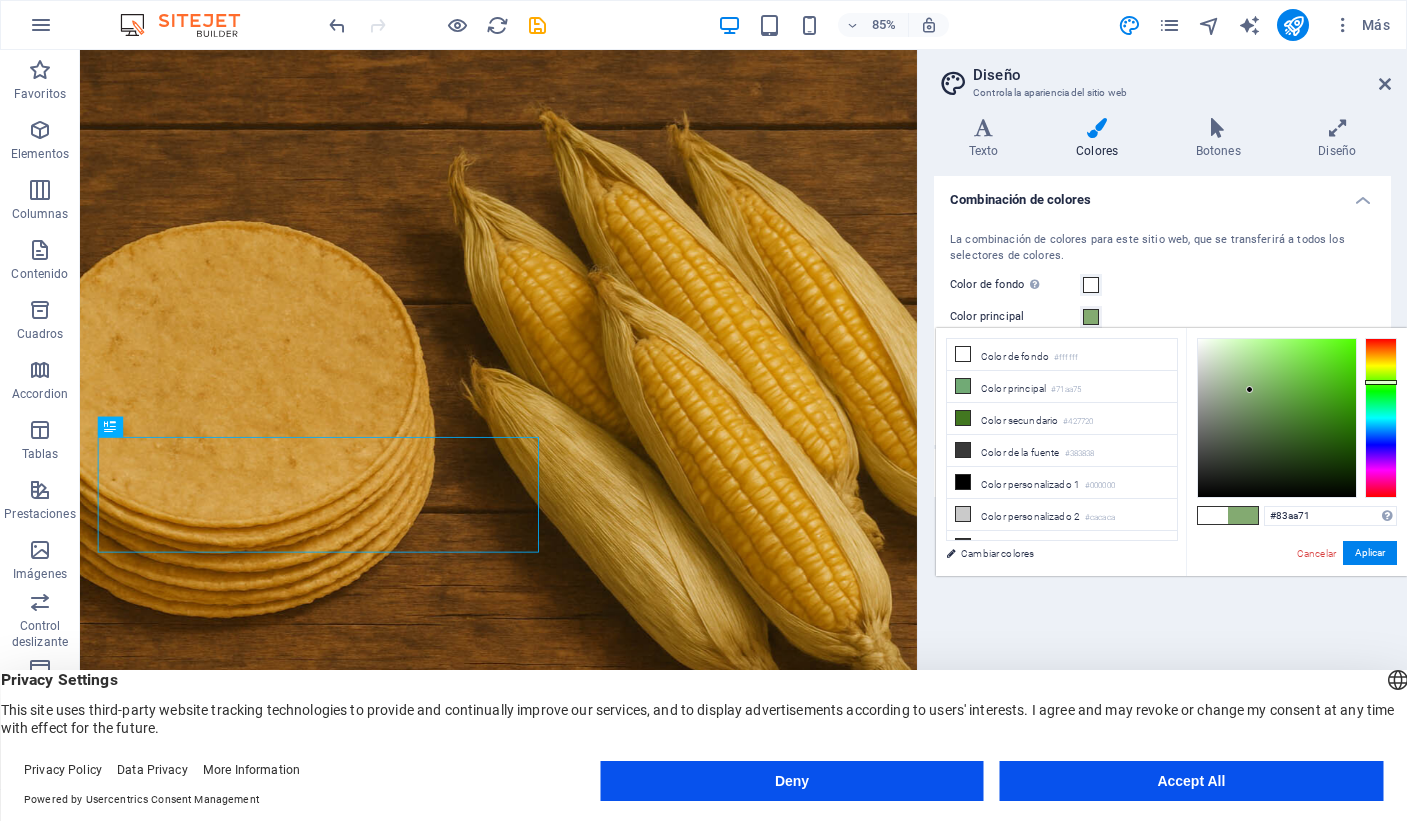 drag, startPoint x: 1380, startPoint y: 392, endPoint x: 1381, endPoint y: 382, distance: 10.049875 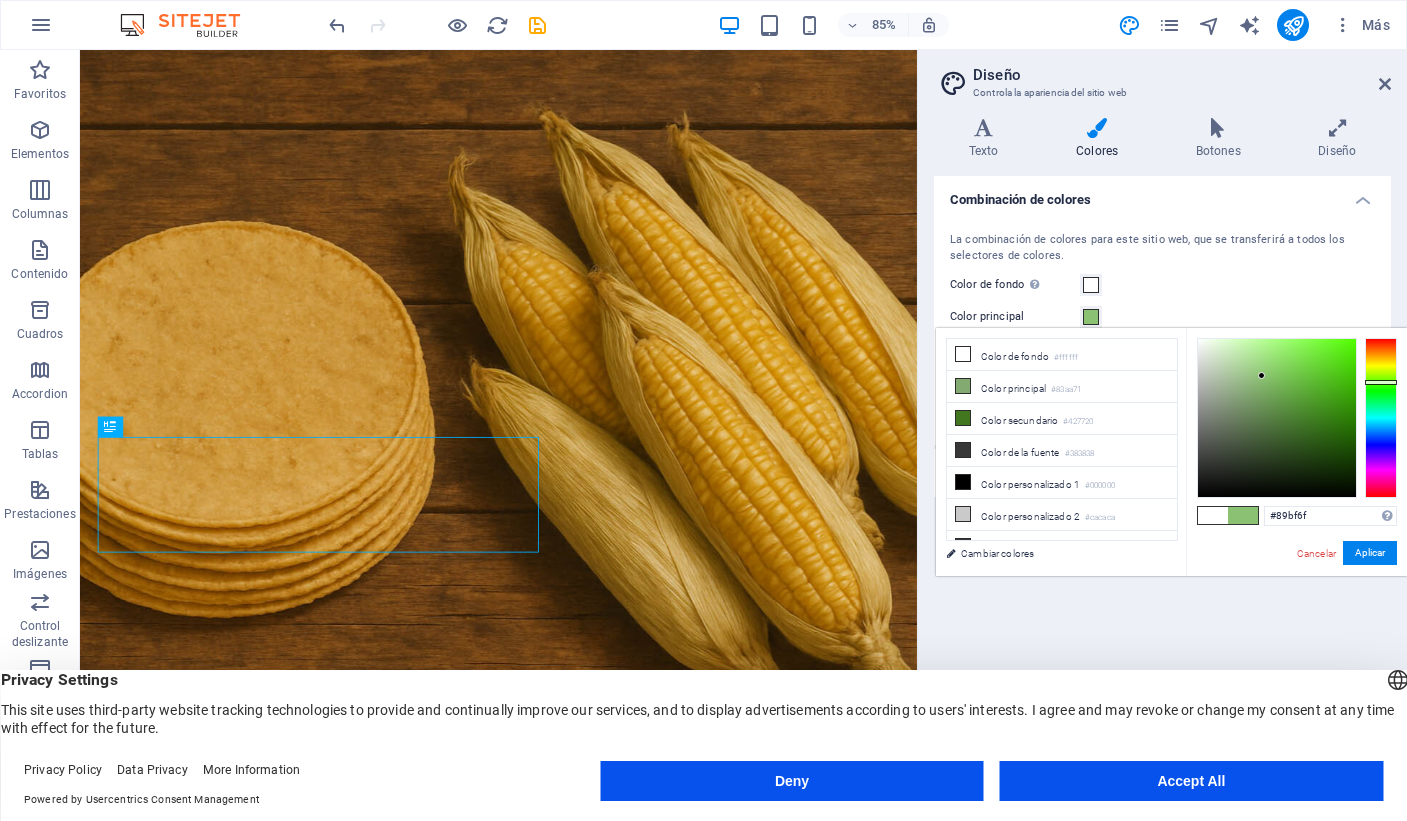 type on "#88be6f" 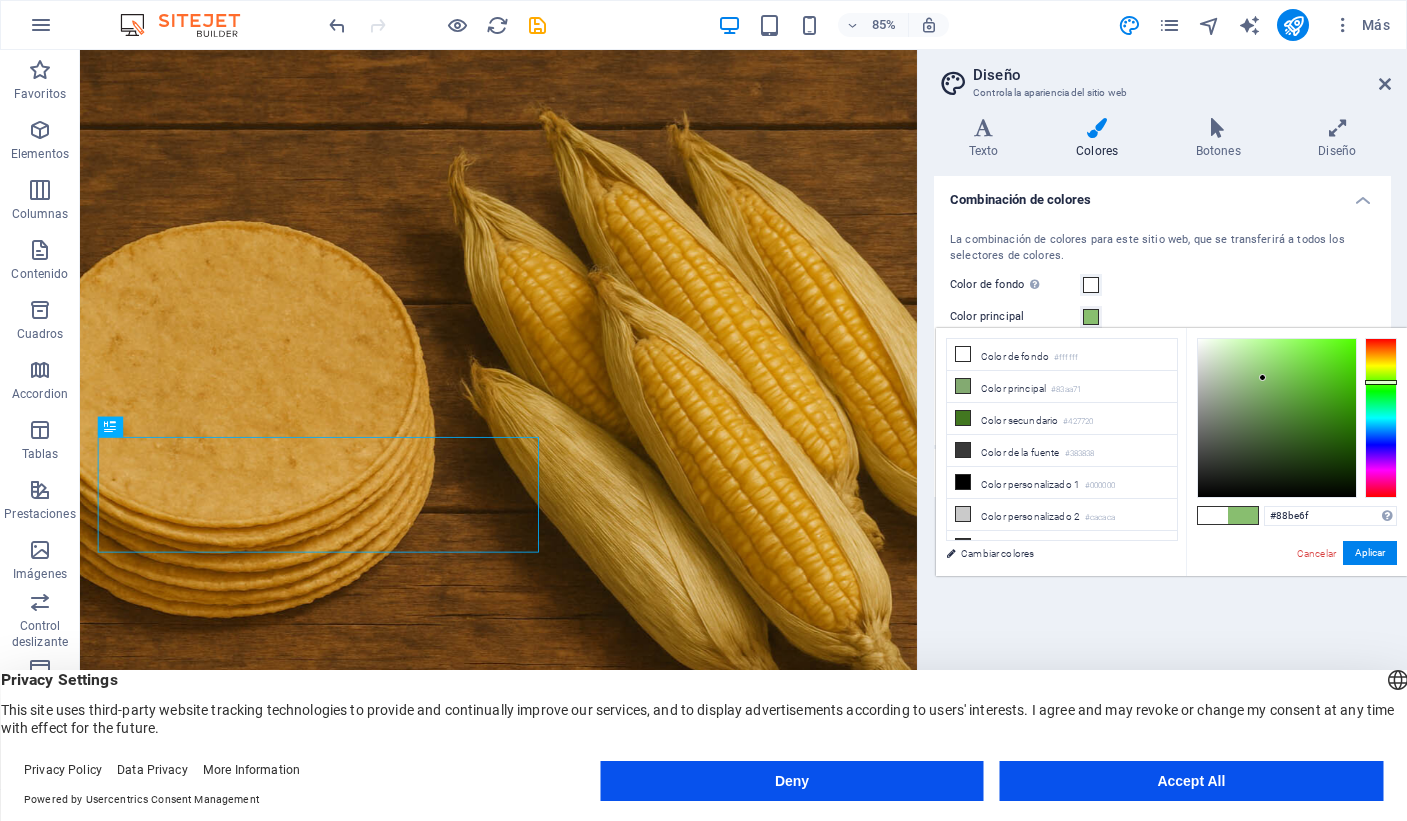 drag, startPoint x: 1250, startPoint y: 390, endPoint x: 1263, endPoint y: 378, distance: 17.691807 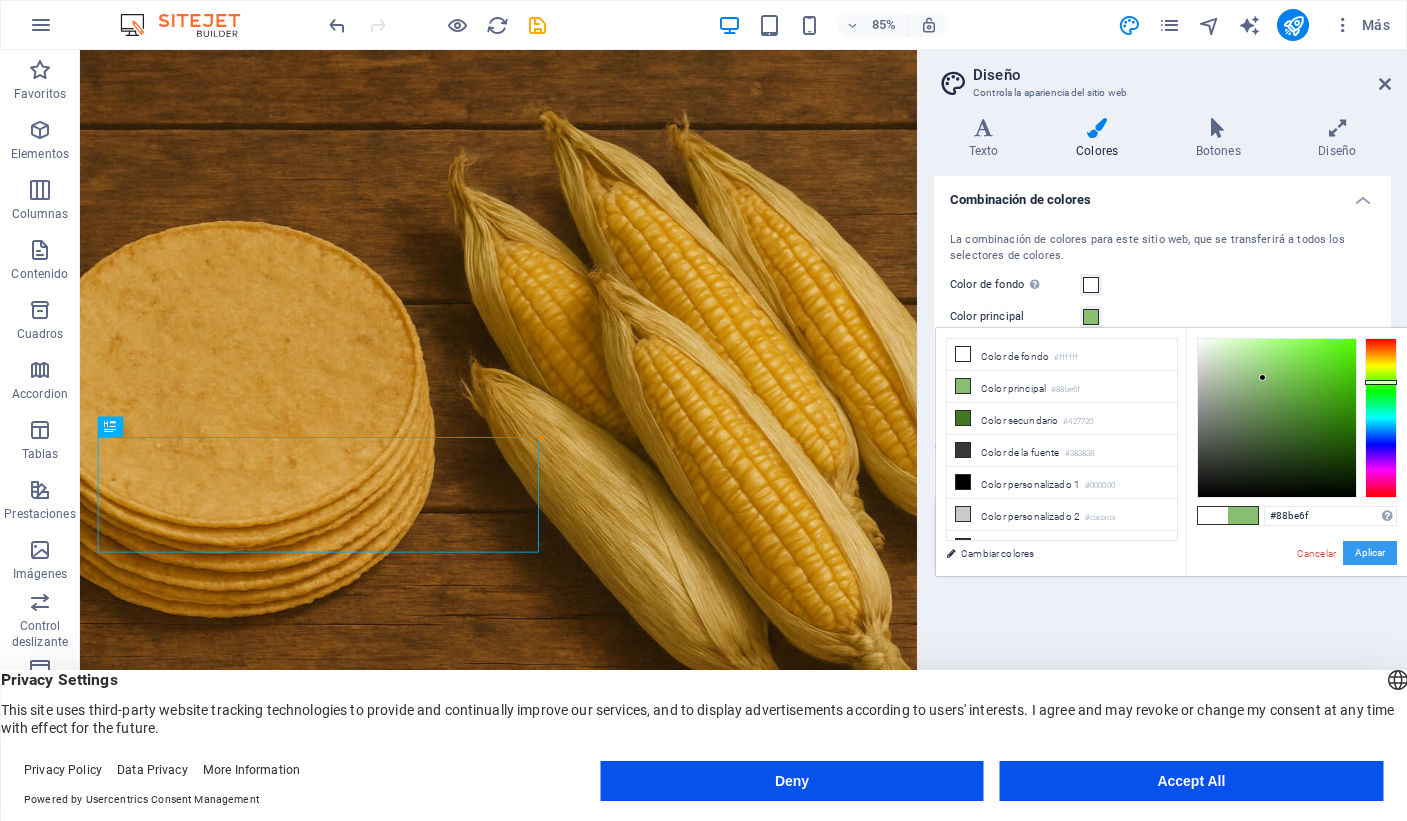 click on "Aplicar" at bounding box center (1370, 553) 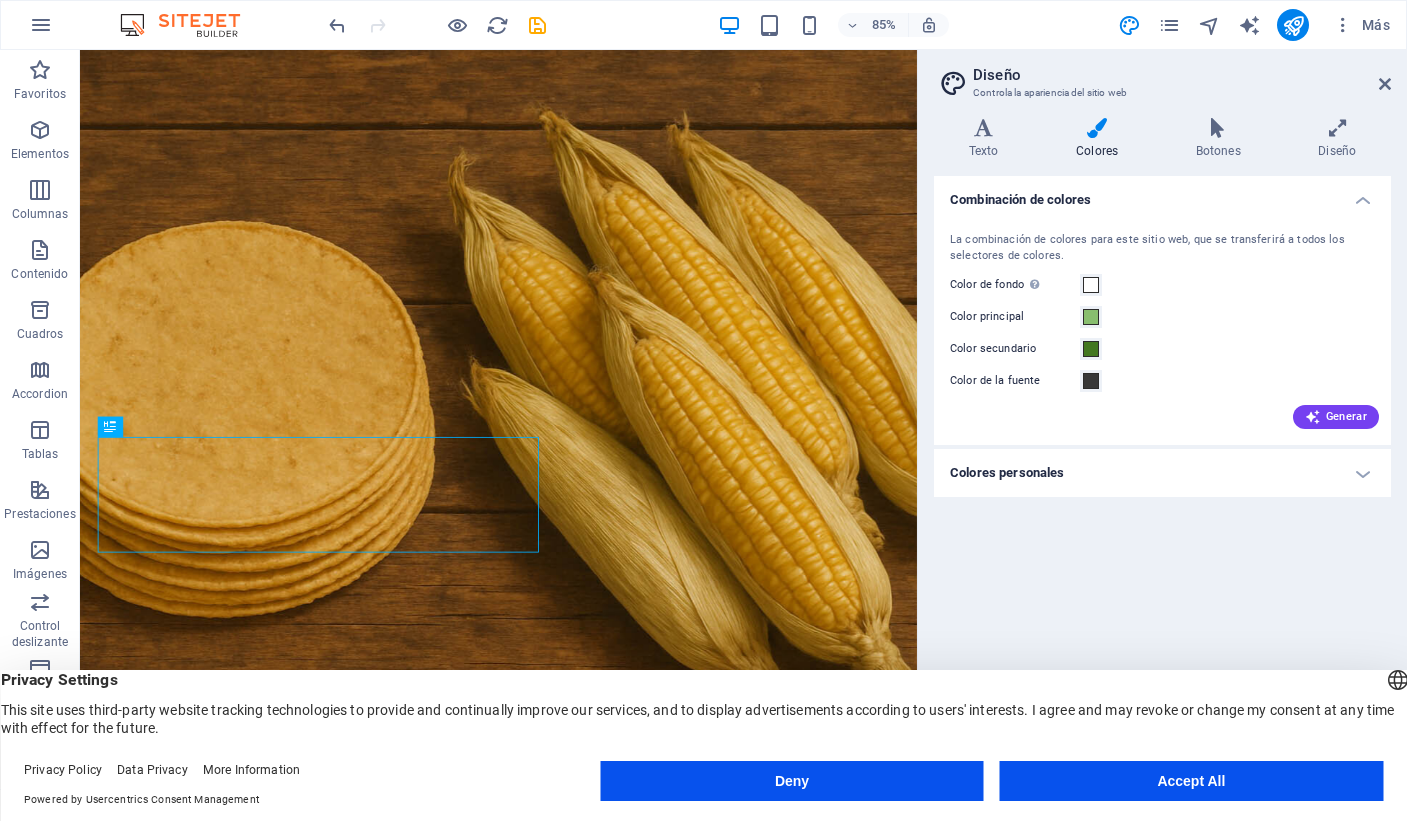 click on "Combinación de colores La combinación de colores para este sitio web, que se transferirá a todos los selectores de colores. Color de fondo Solo visible si no se encuentra cubierto por otros fondos. Color principal Color secundario Color de la fuente Generar Colores personales Color personalizado 1 Color personalizado 2 Color personalizado 3 Color personalizado 4 Color personalizado 5" at bounding box center (1162, 474) 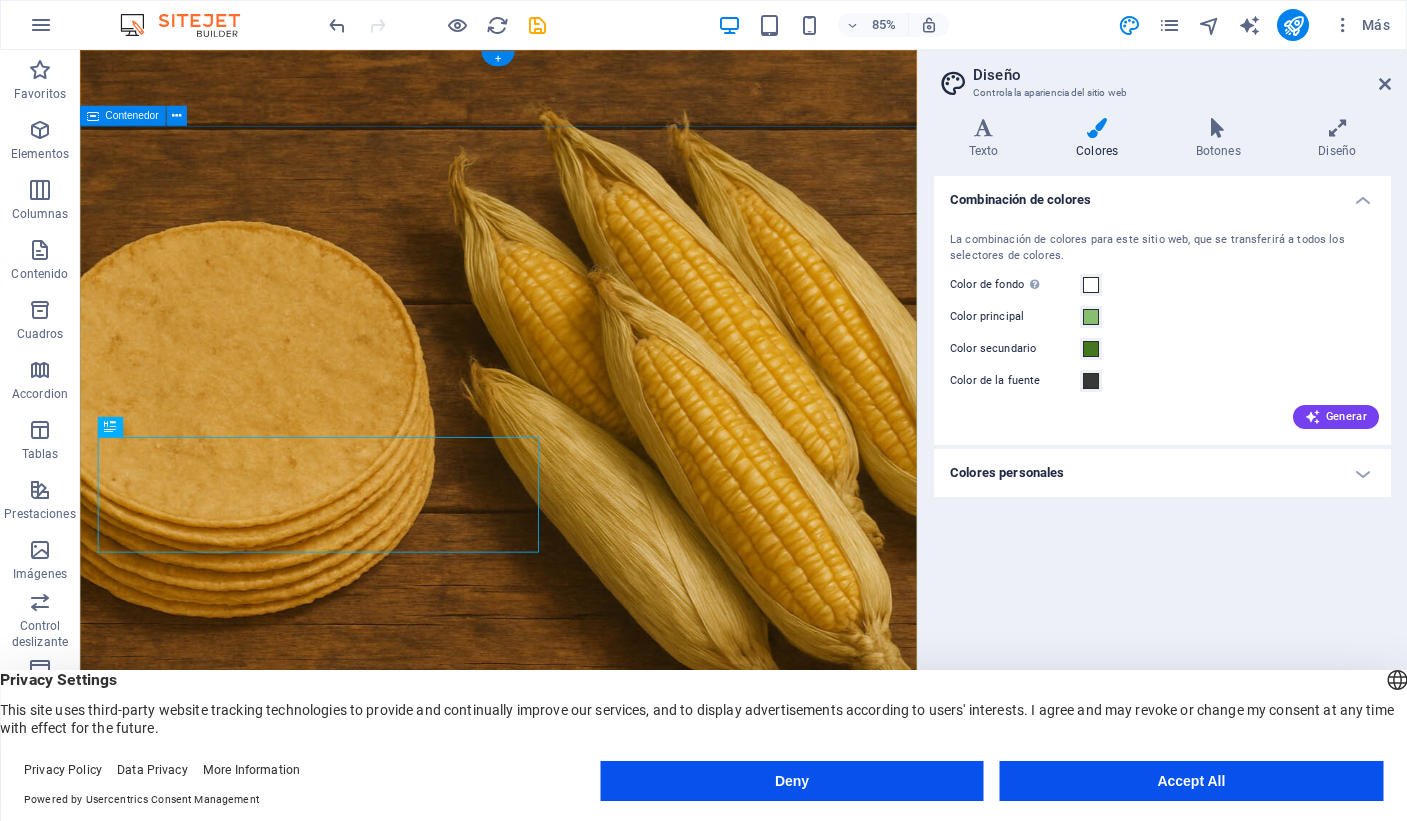 click on "Tradición que nutre, desde 1980 Somos una empresa familiar tortilleria.mx" at bounding box center (572, 1331) 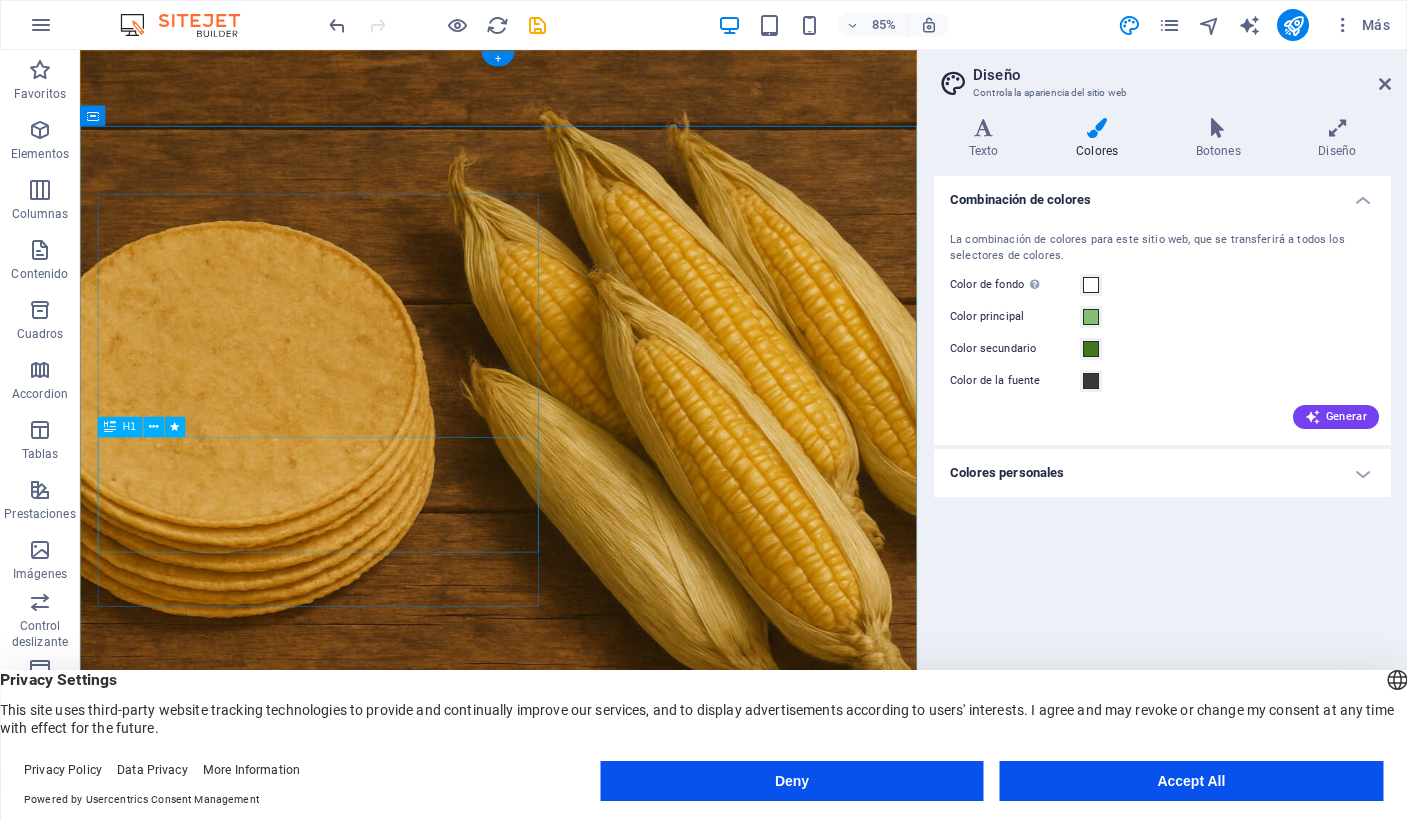 click on "Tradición que nutre, desde [YEAR]" at bounding box center (360, 1442) 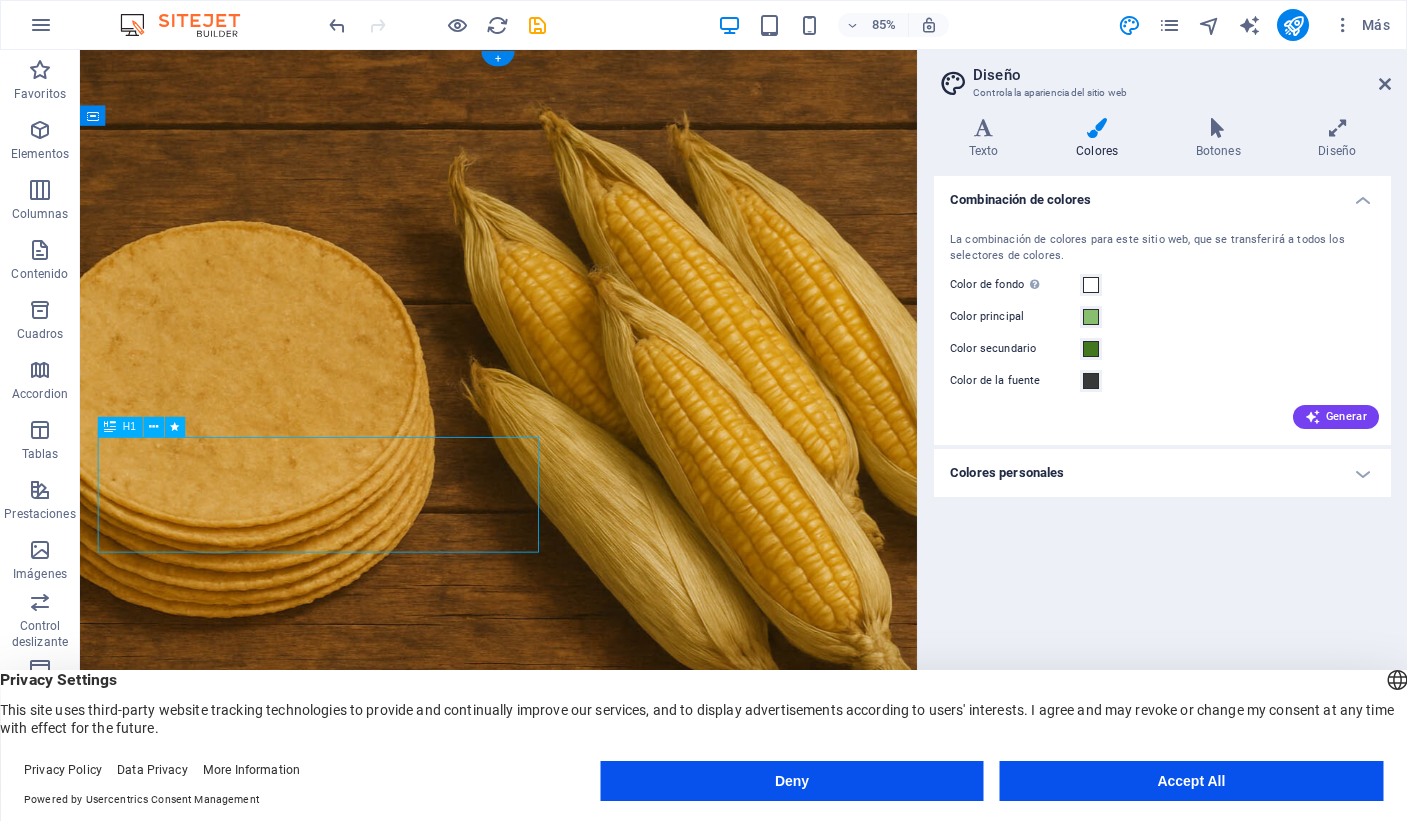 click on "Tradición que nutre, desde [YEAR]" at bounding box center (360, 1442) 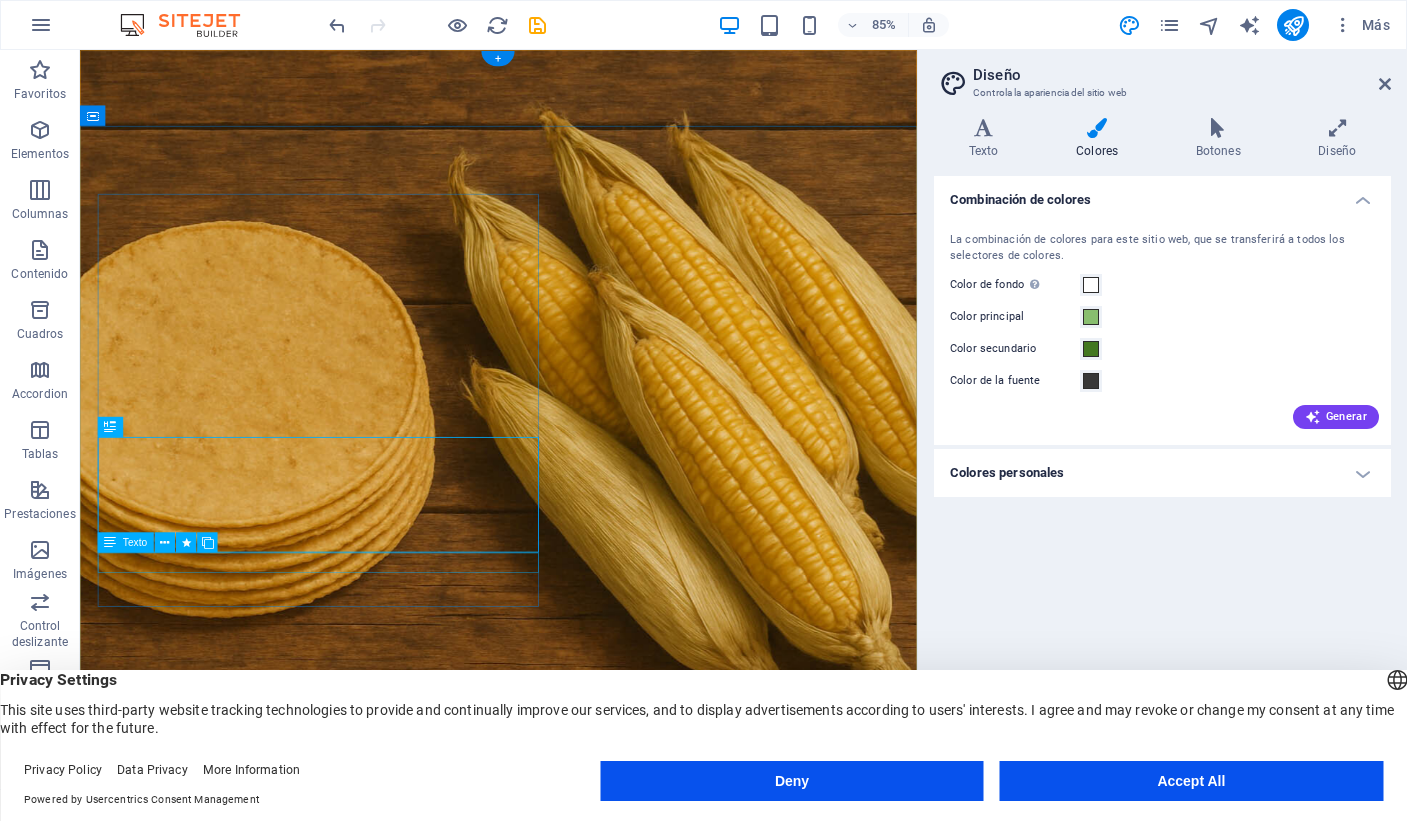click on "Somos una empresa familiar" at bounding box center (360, 1522) 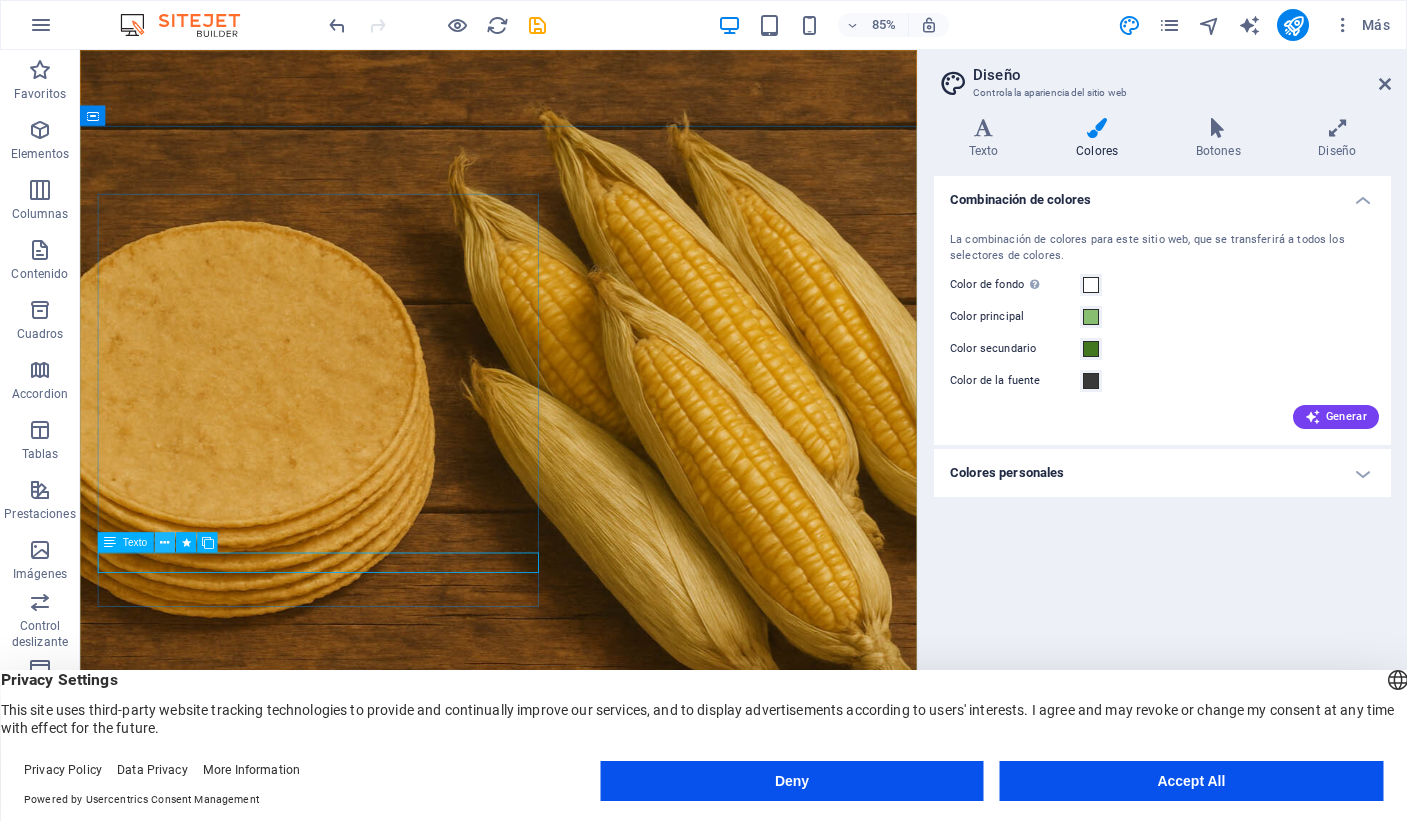 click at bounding box center (164, 542) 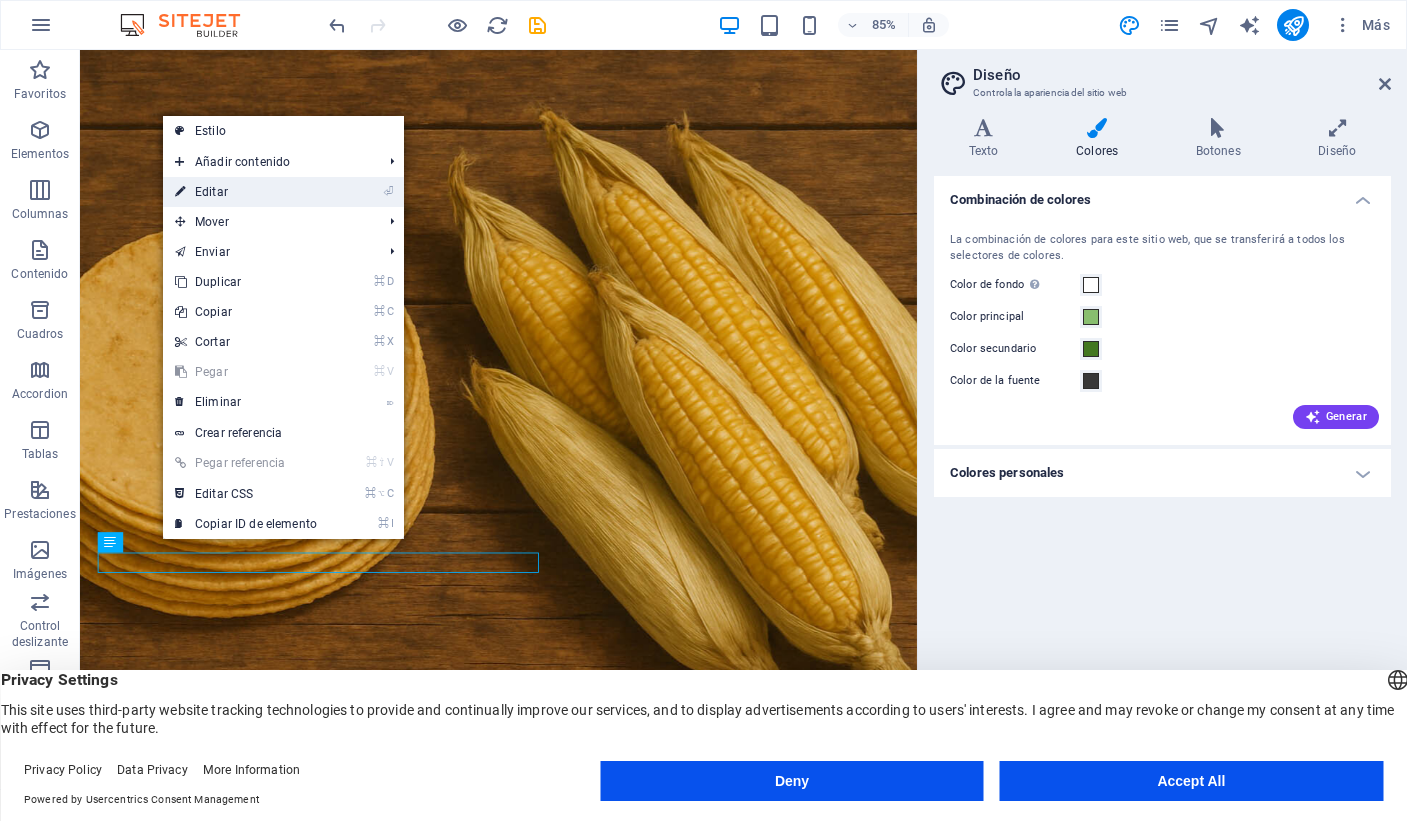 click on "⏎  Editar" at bounding box center (246, 192) 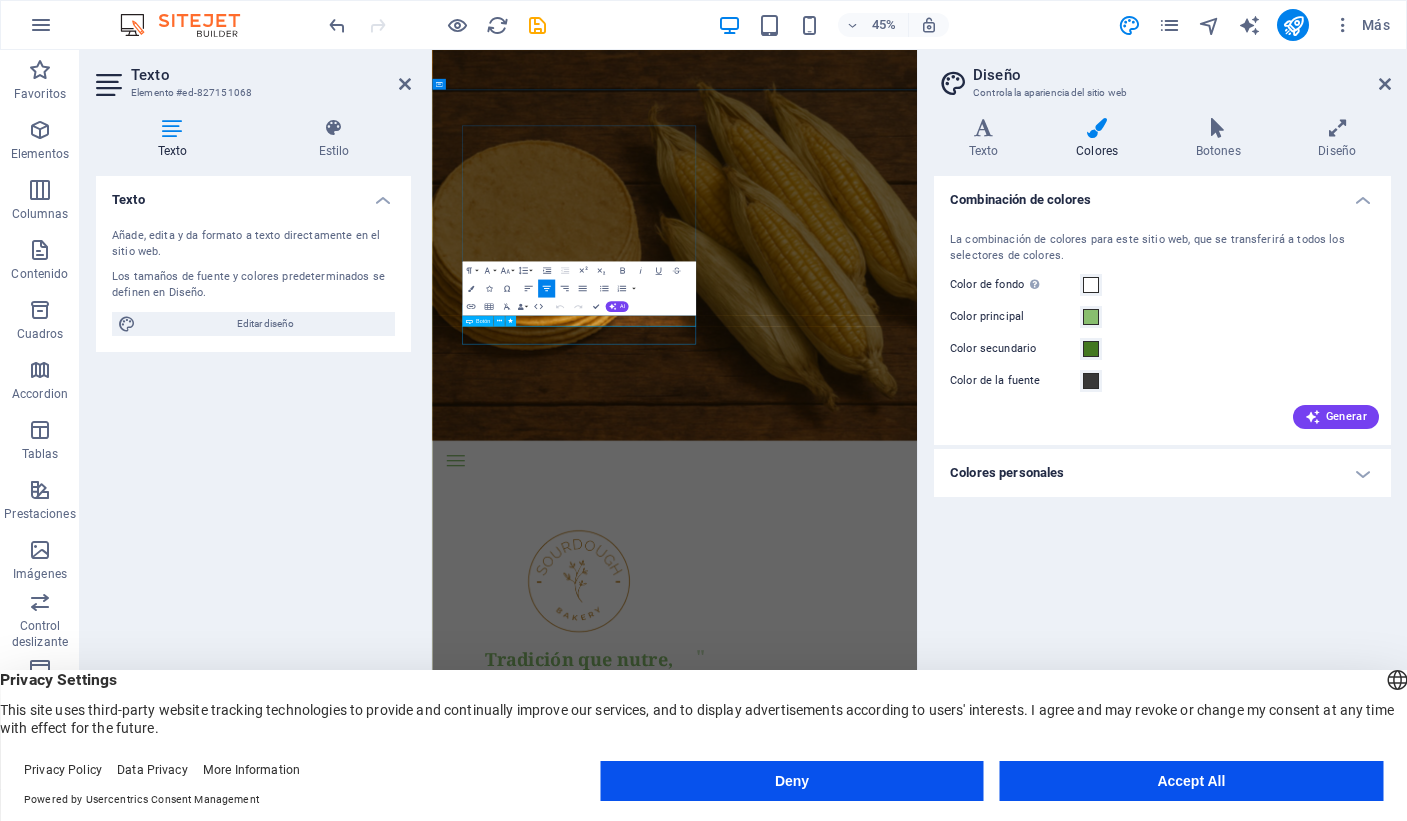 click on "tortilleria.mx" at bounding box center [758, 1554] 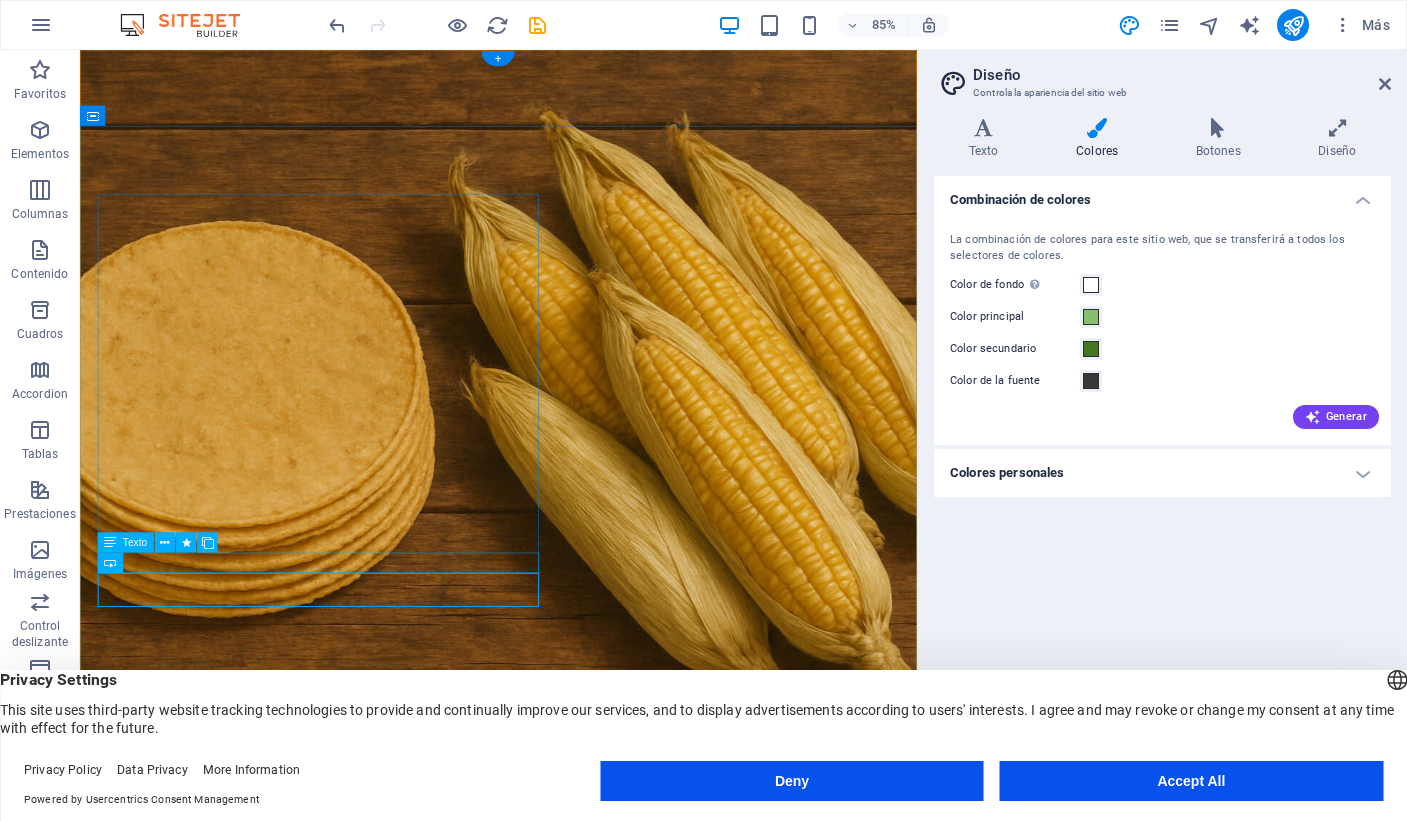 click on "Somos una empresa familiar" at bounding box center [360, 1522] 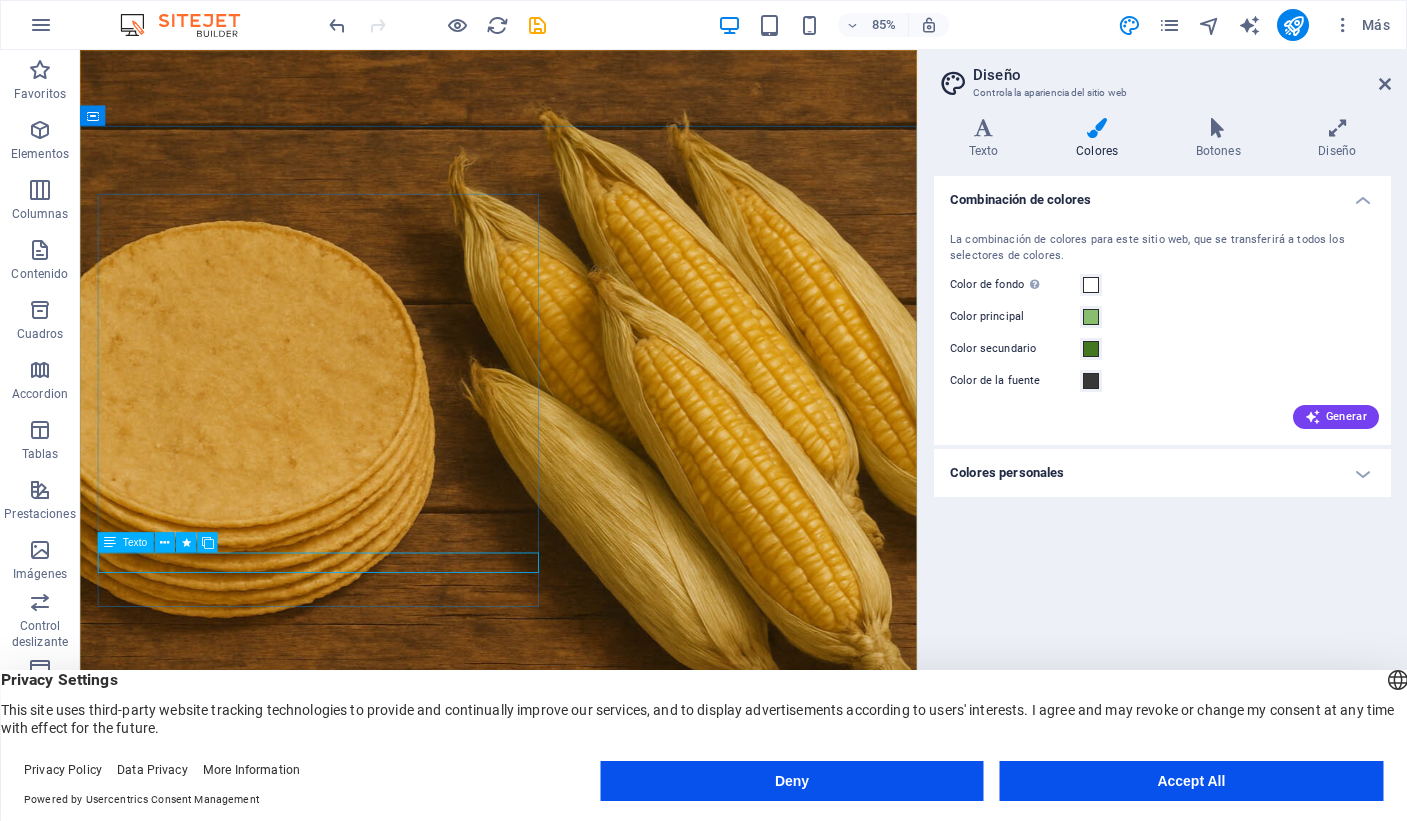 click at bounding box center (110, 542) 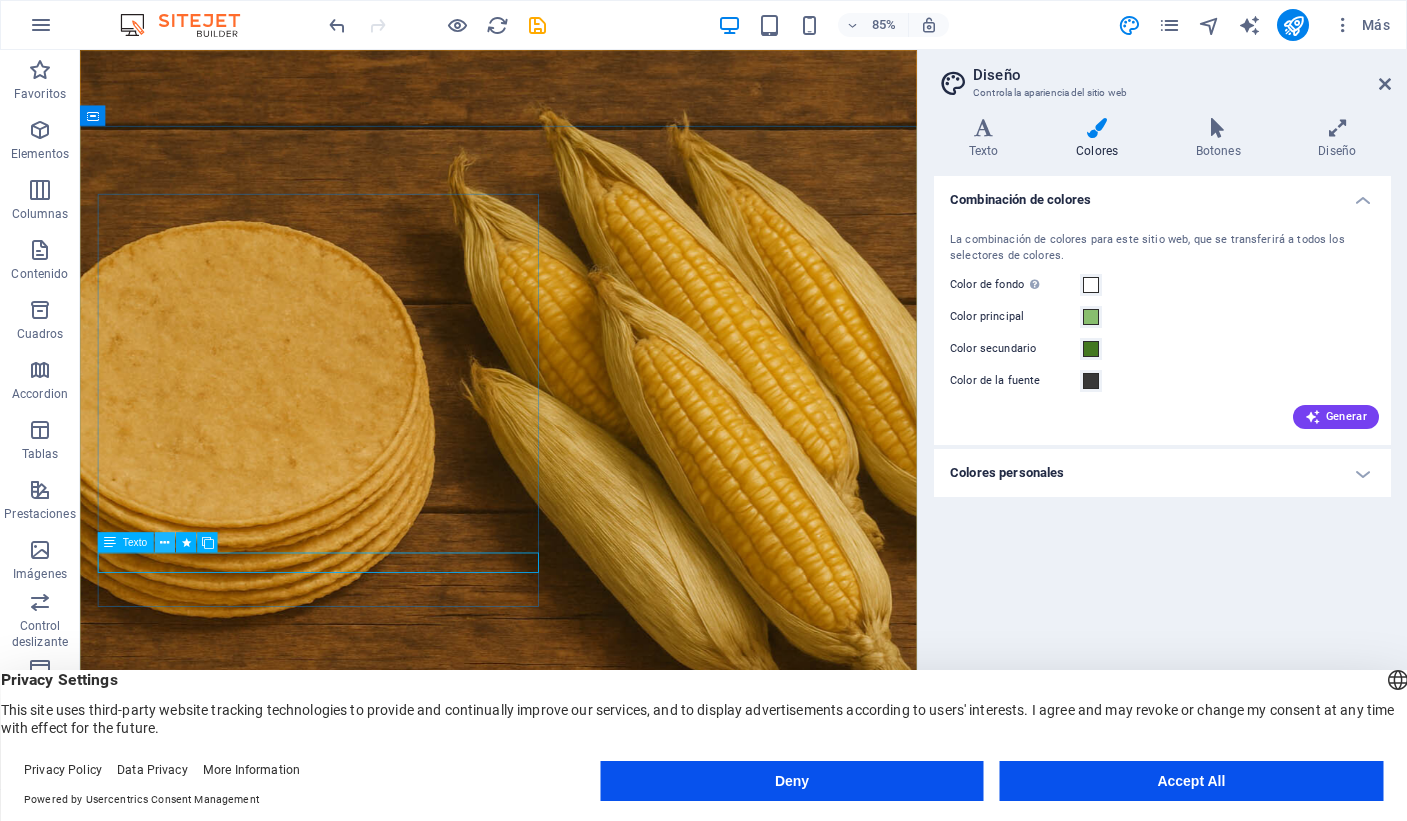 click at bounding box center (164, 542) 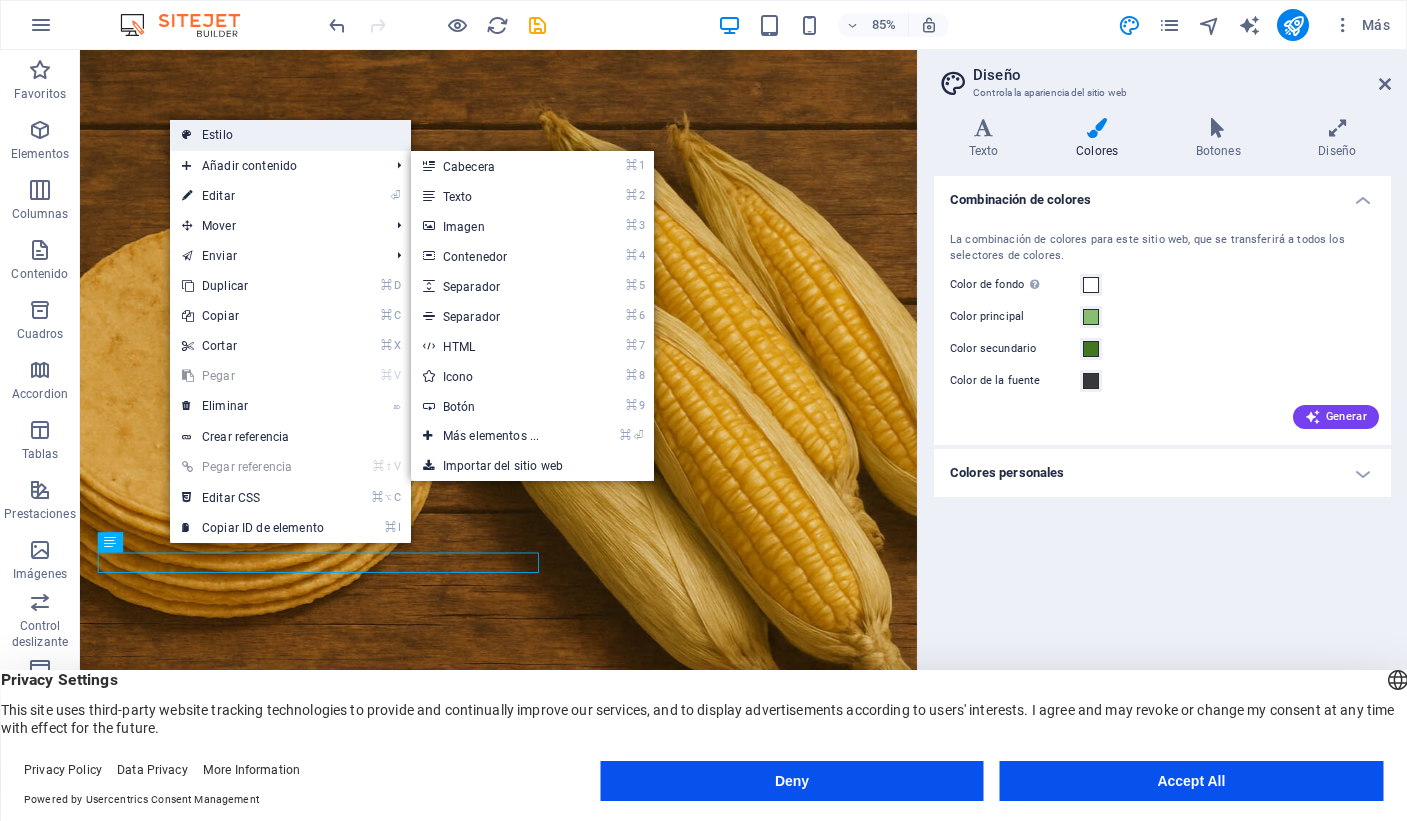 click on "Estilo" at bounding box center [290, 135] 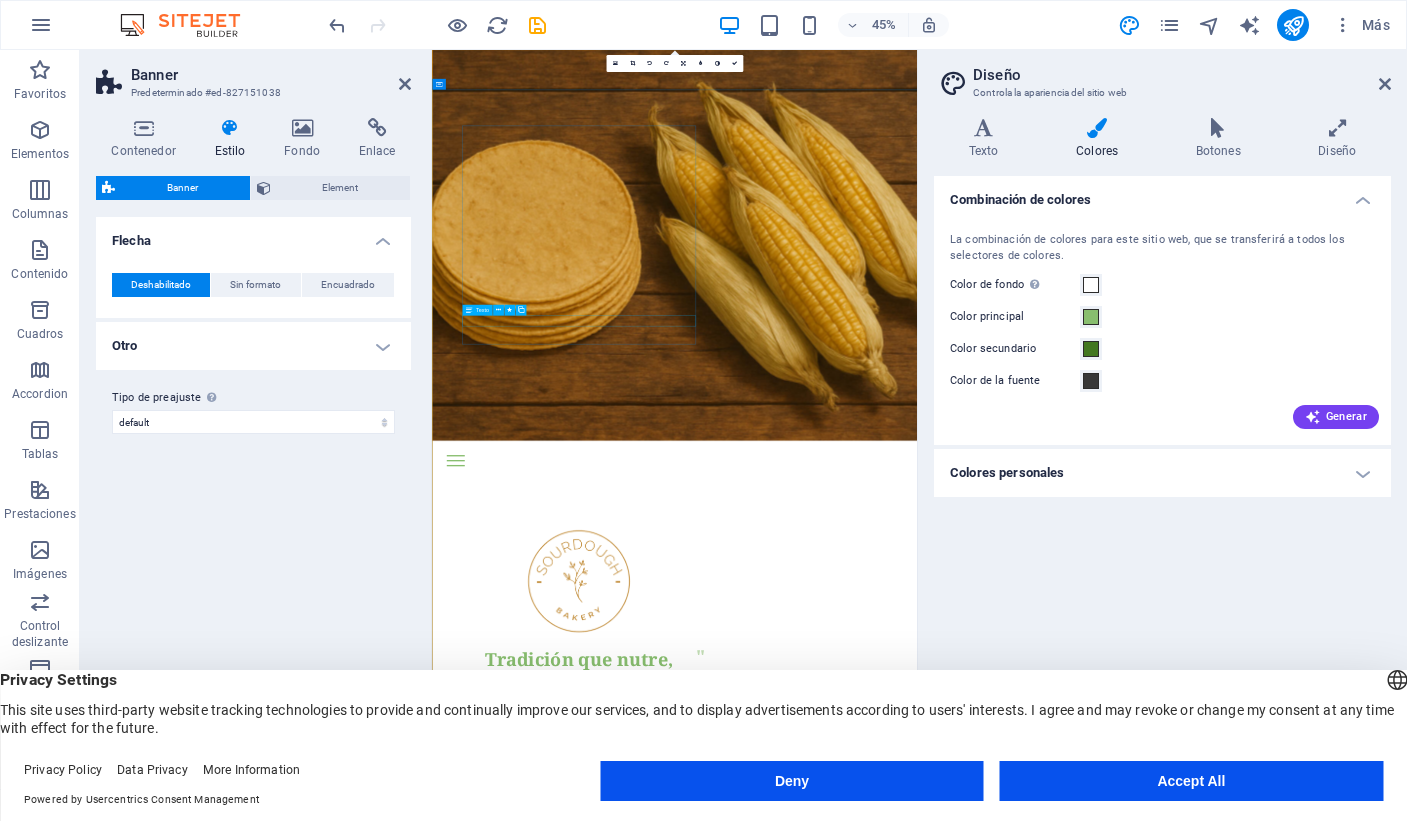 click on "Somos una empresa familiar" at bounding box center (758, 1522) 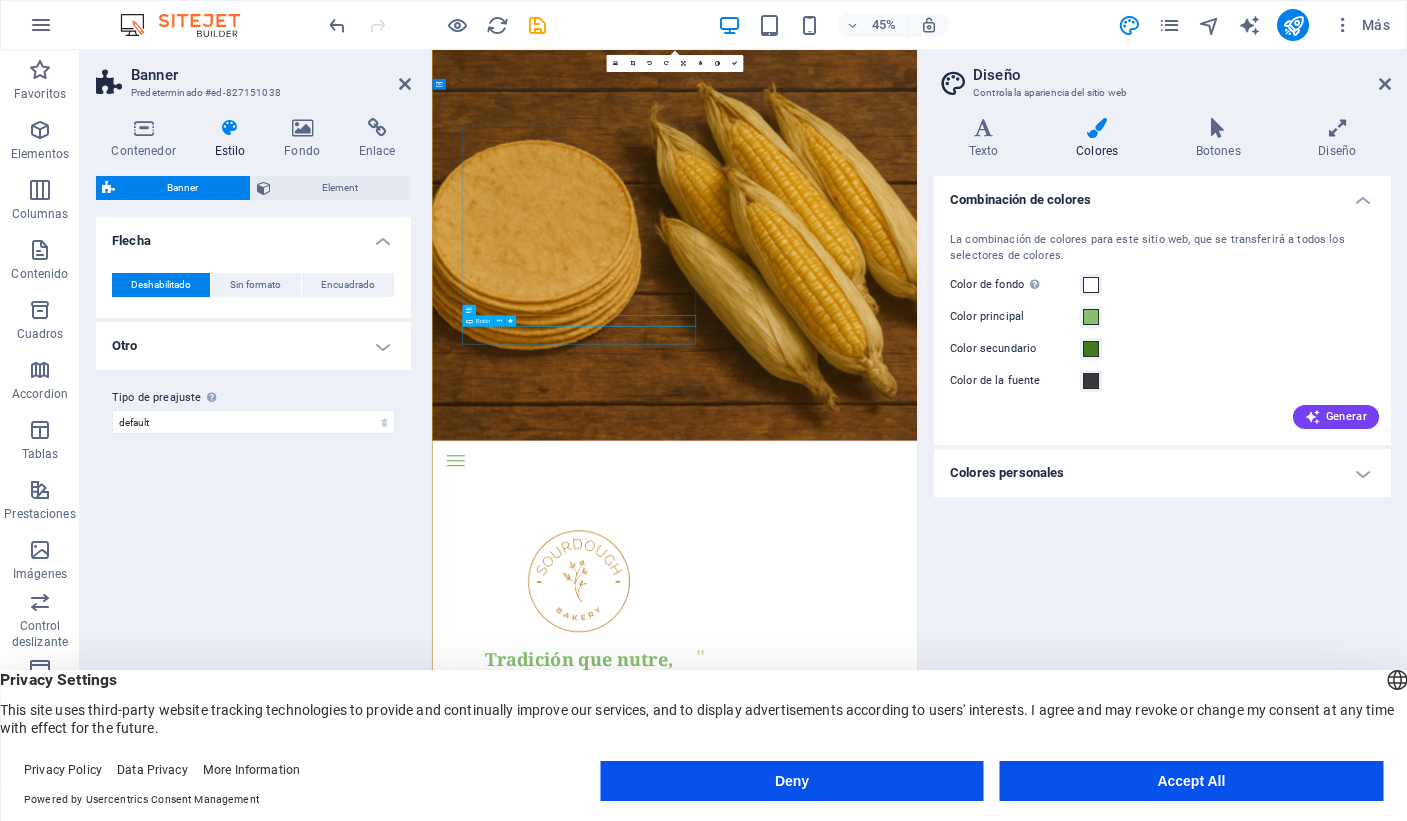 click on "tortilleria.mx" at bounding box center (758, 1554) 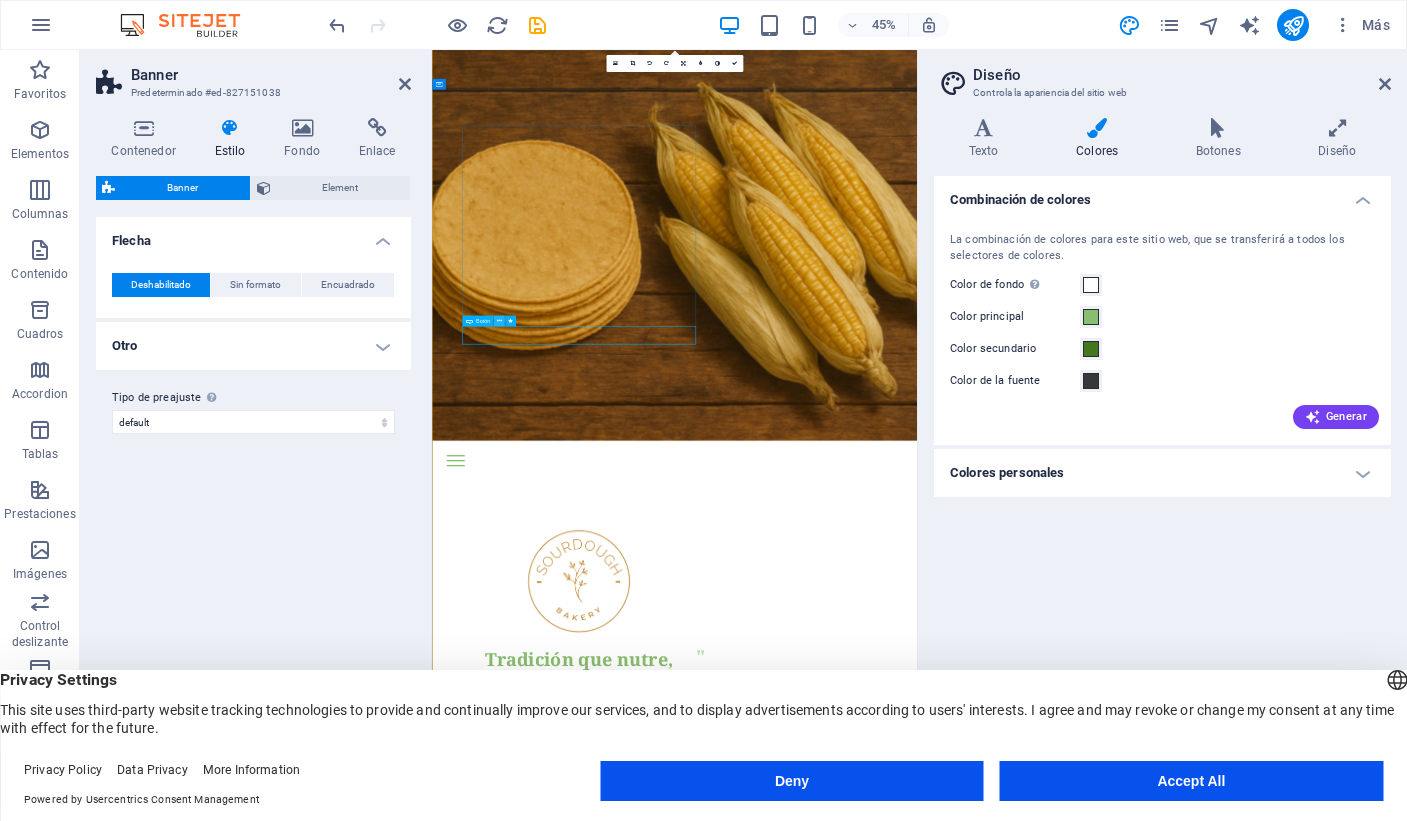 click at bounding box center (499, 321) 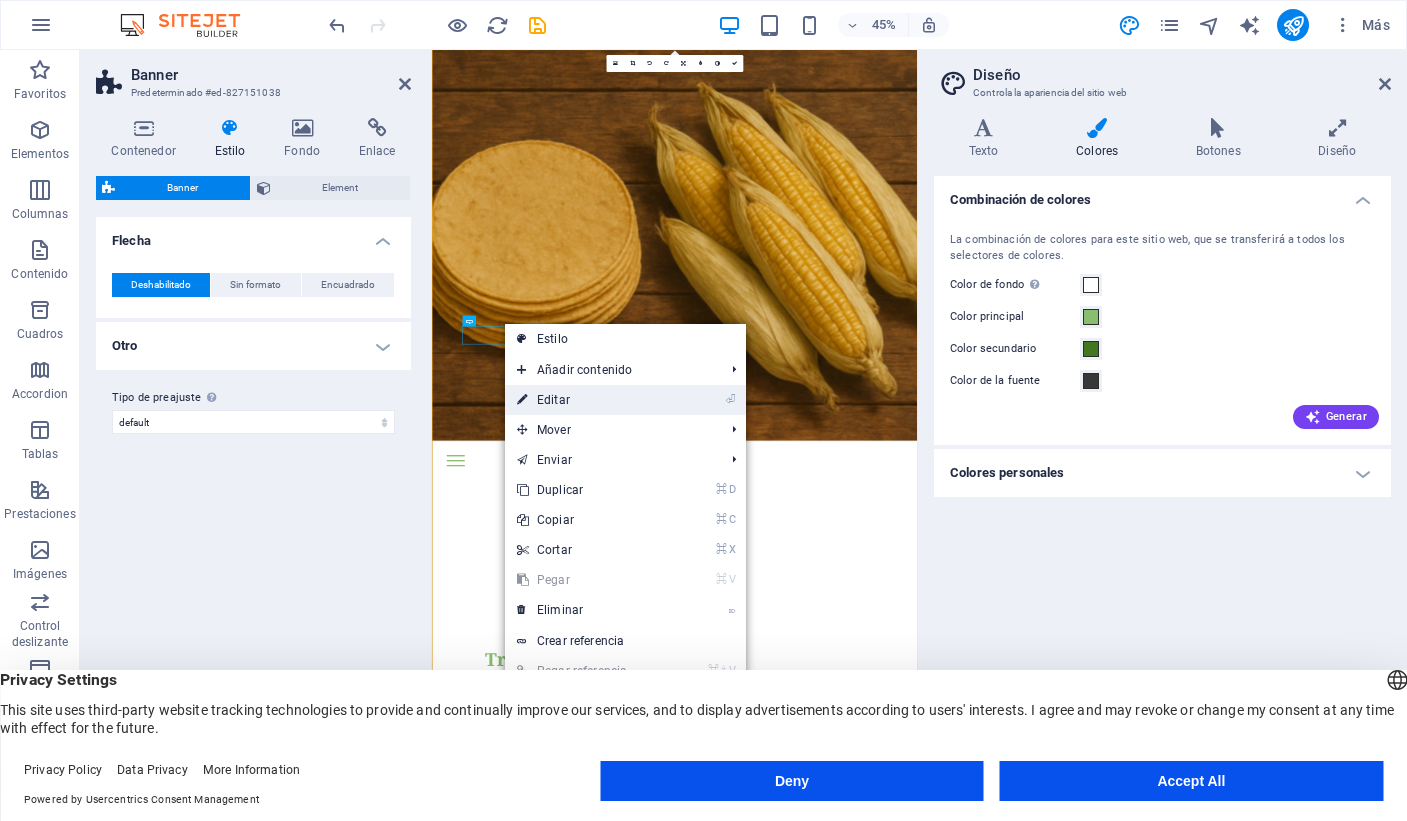 click on "⏎  Editar" at bounding box center (588, 400) 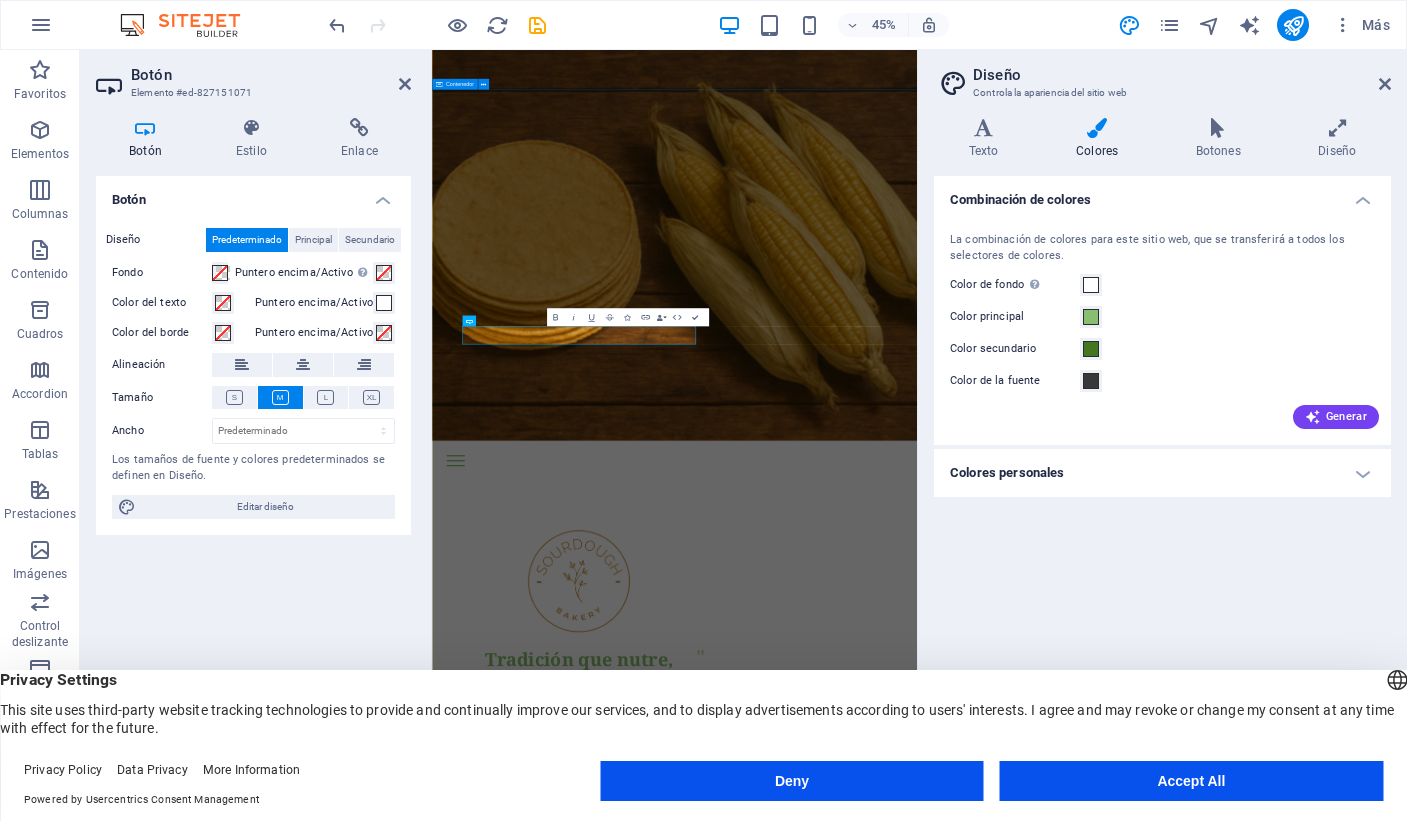 click on "Tradición que nutre, desde 1980 Somos una empresa familiar tortilleria.mx" at bounding box center [971, 1331] 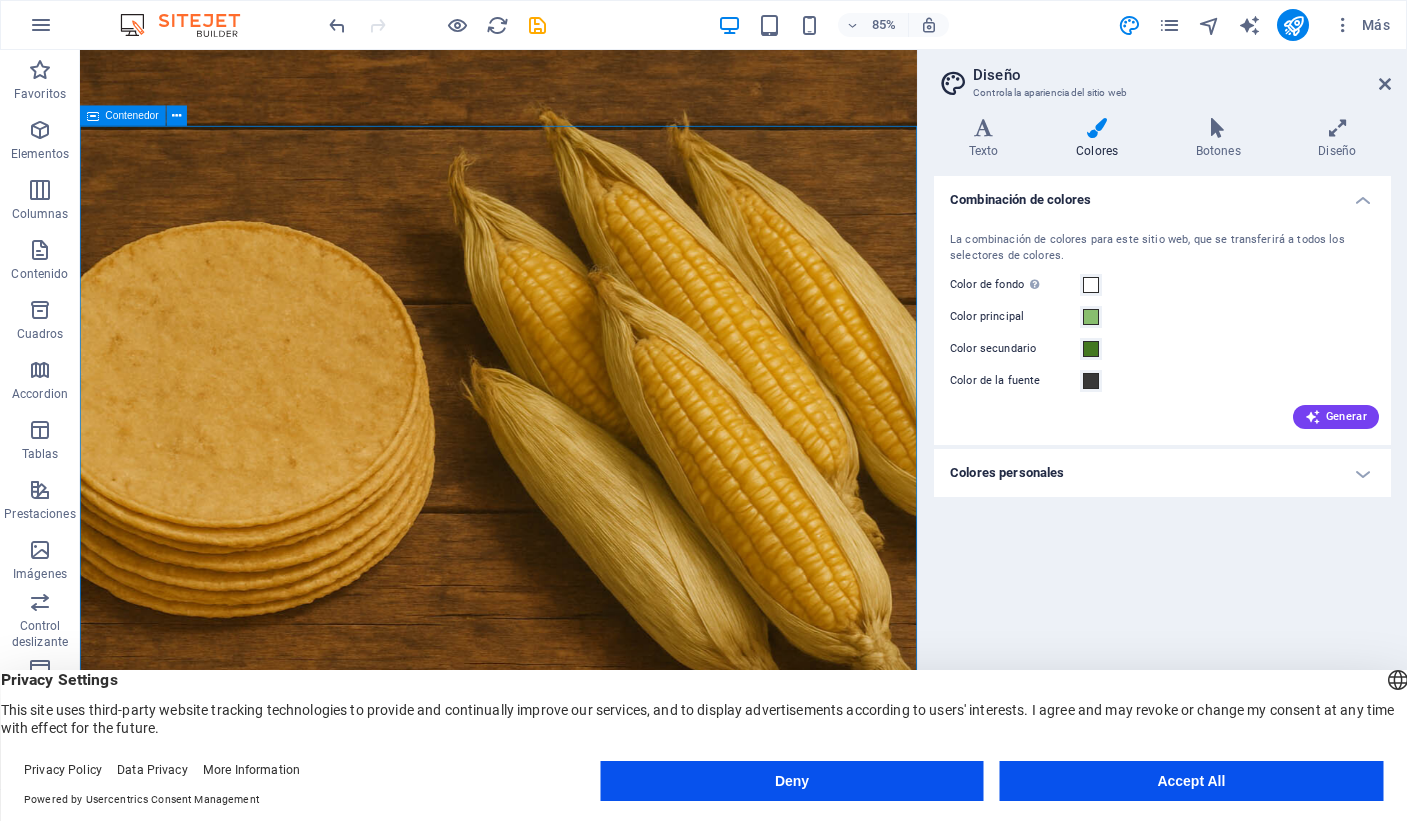 click on "Tradición que nutre, desde 1980 Somos una empresa familiar tortilleria.mx" at bounding box center [572, 1331] 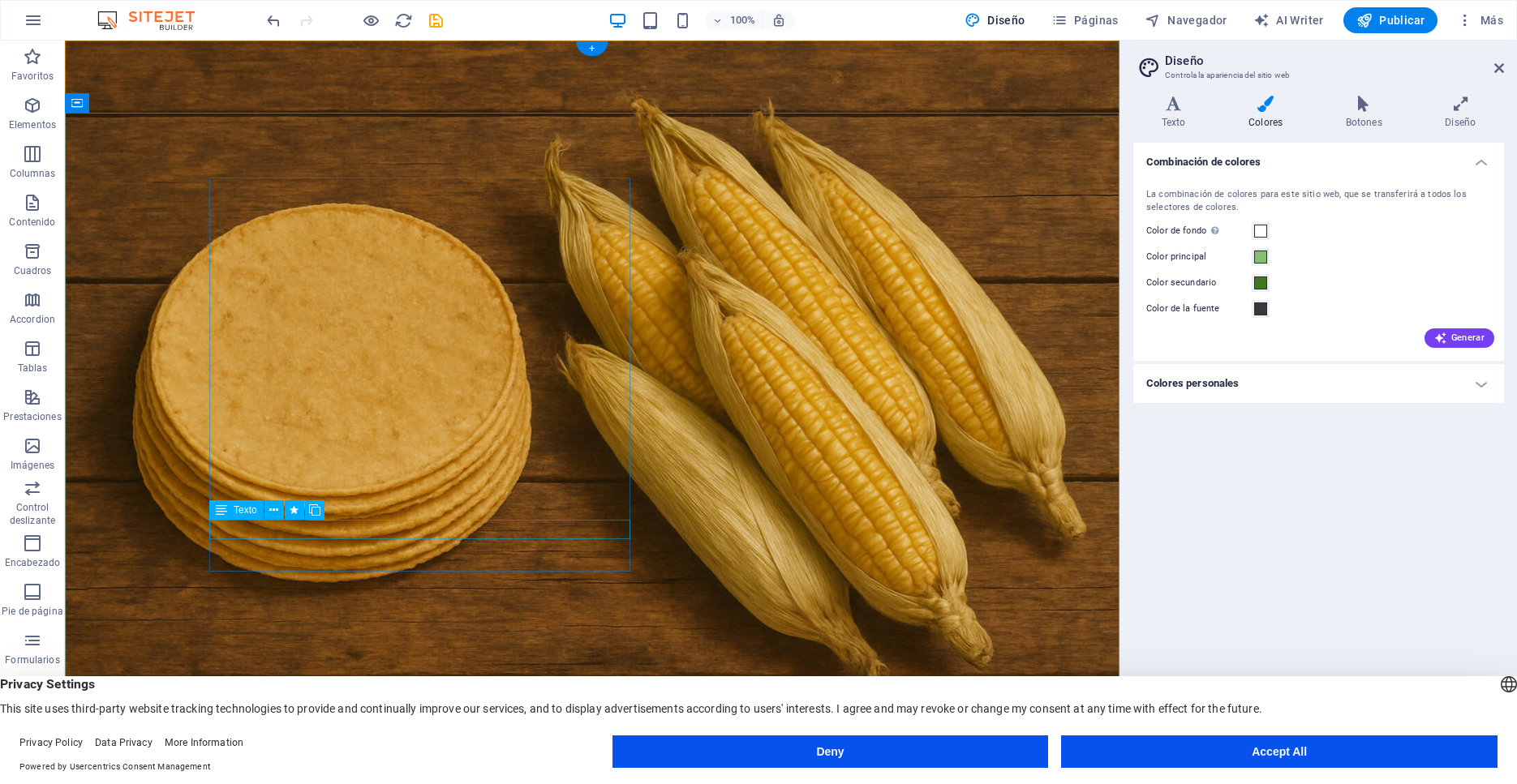 click on "Somos una empresa familiar" at bounding box center (419, 1234) 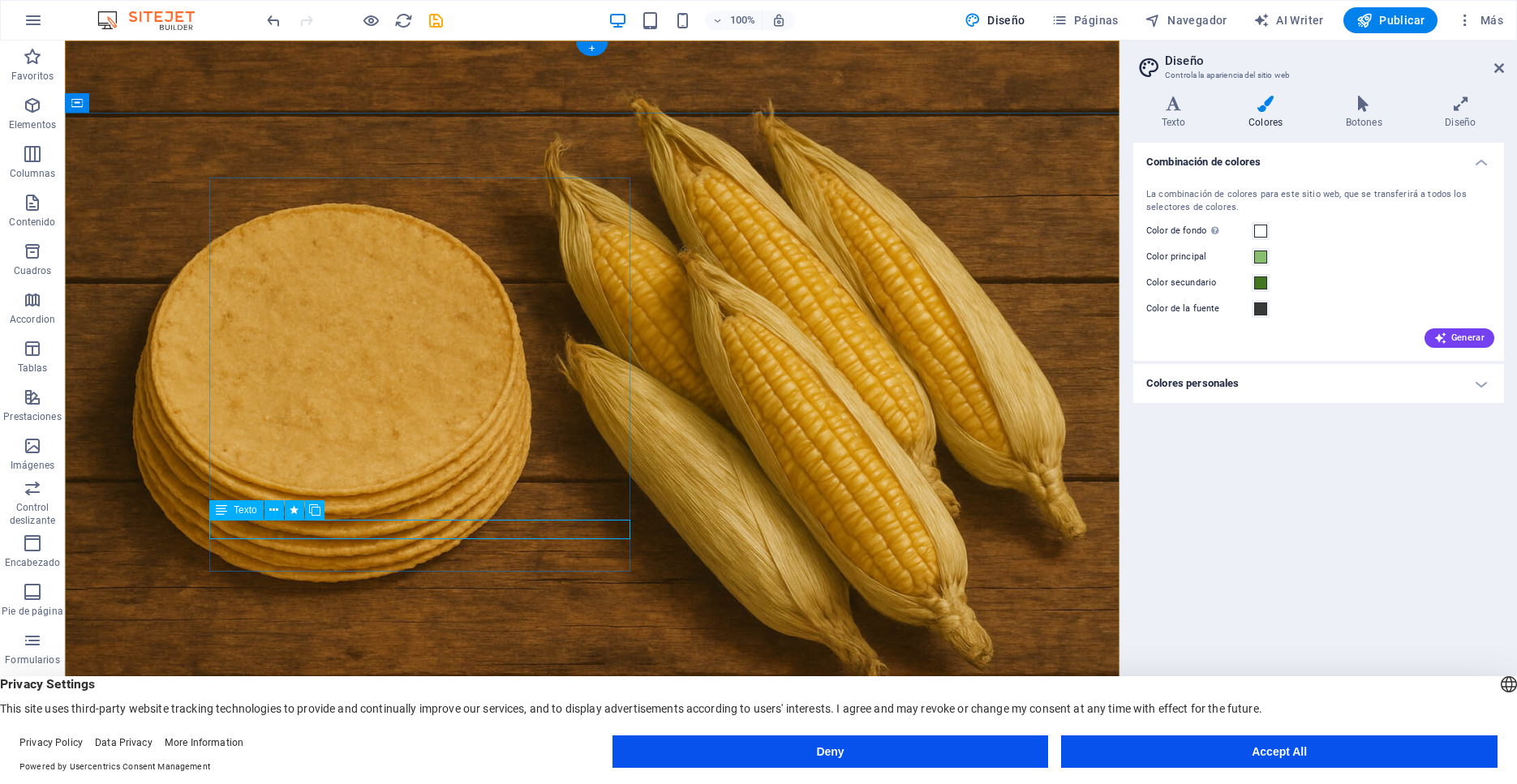 click on "Somos una empresa familiar" at bounding box center [419, 1234] 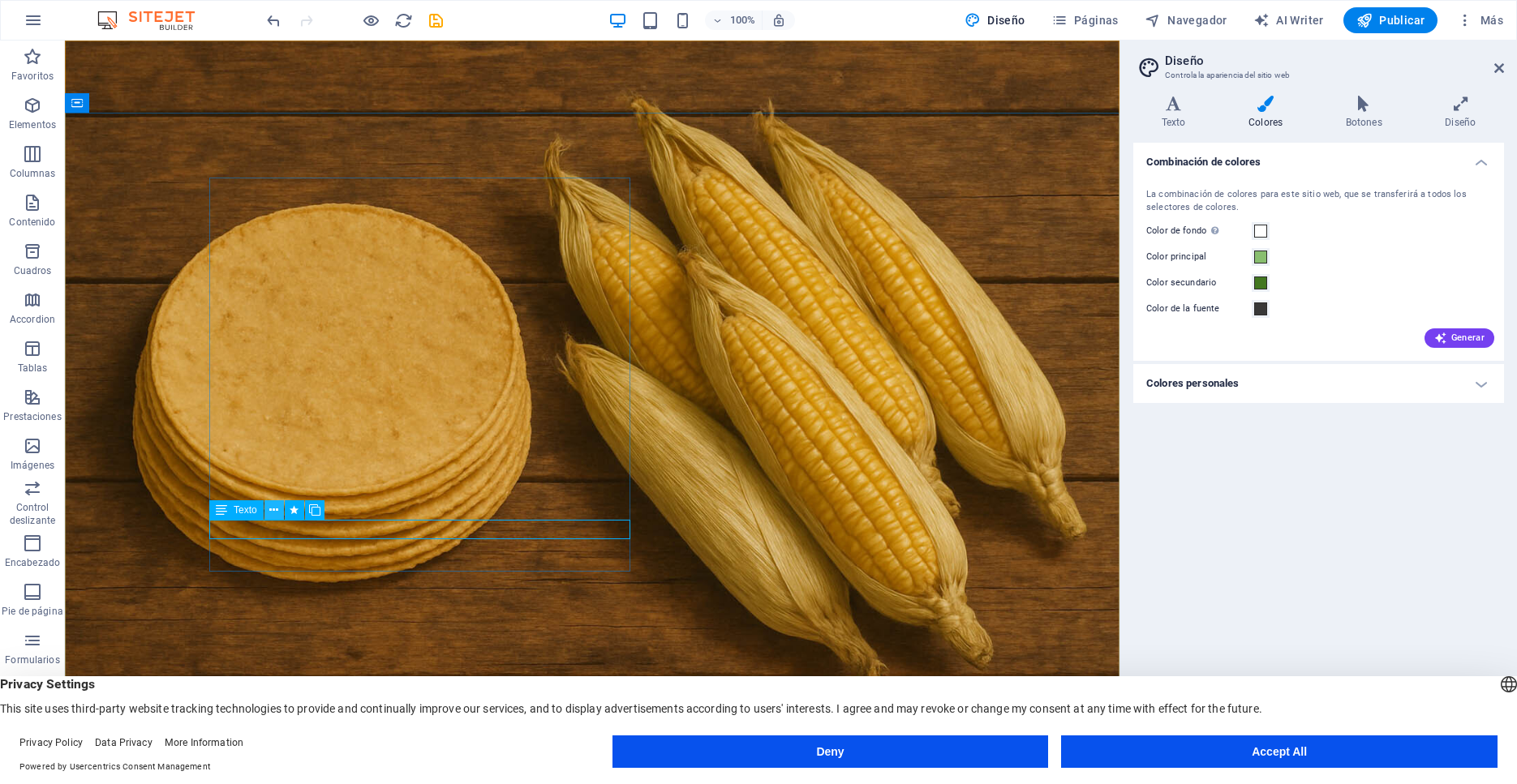 click at bounding box center (273, 510) 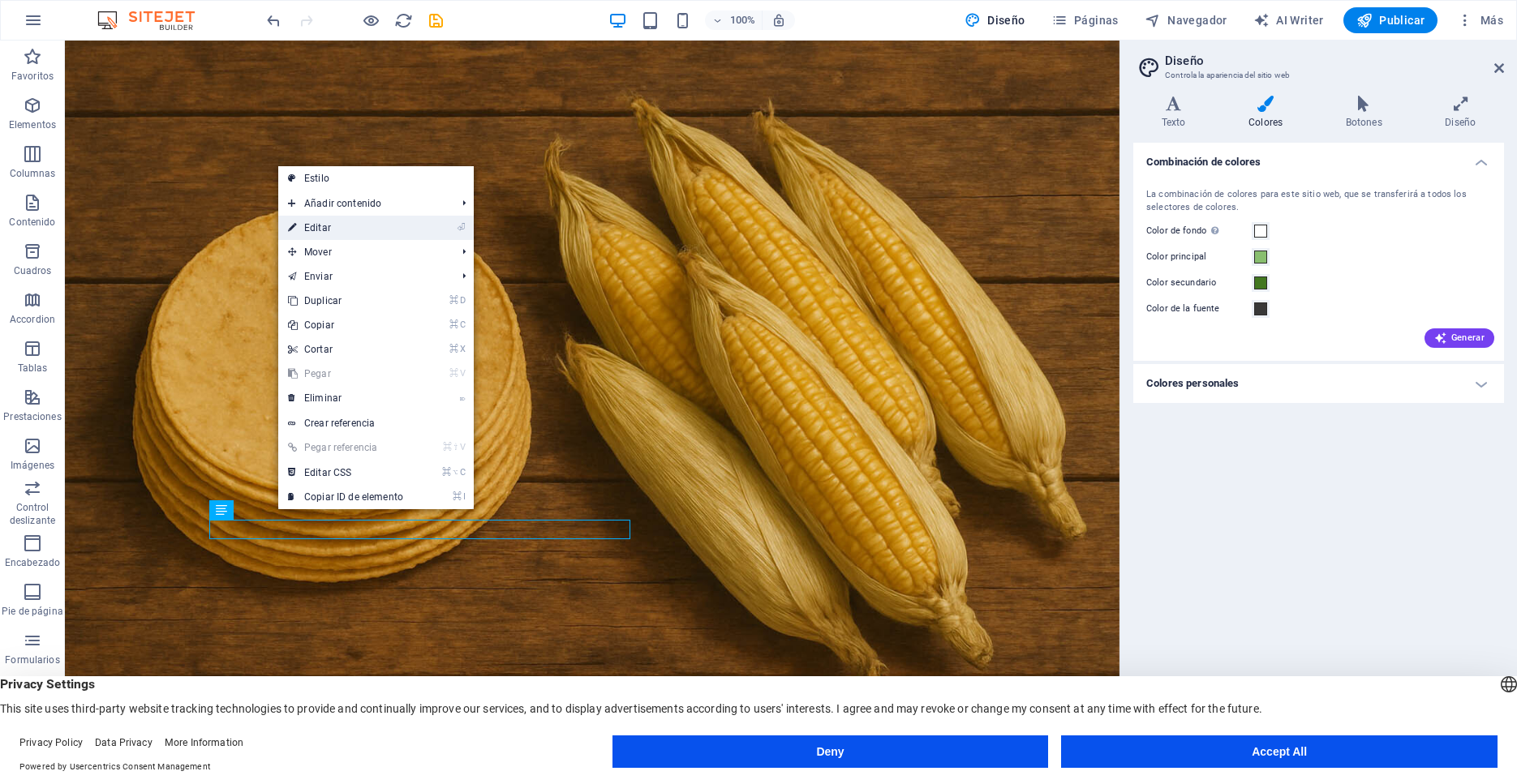 click on "⏎  Editar" at bounding box center (346, 228) 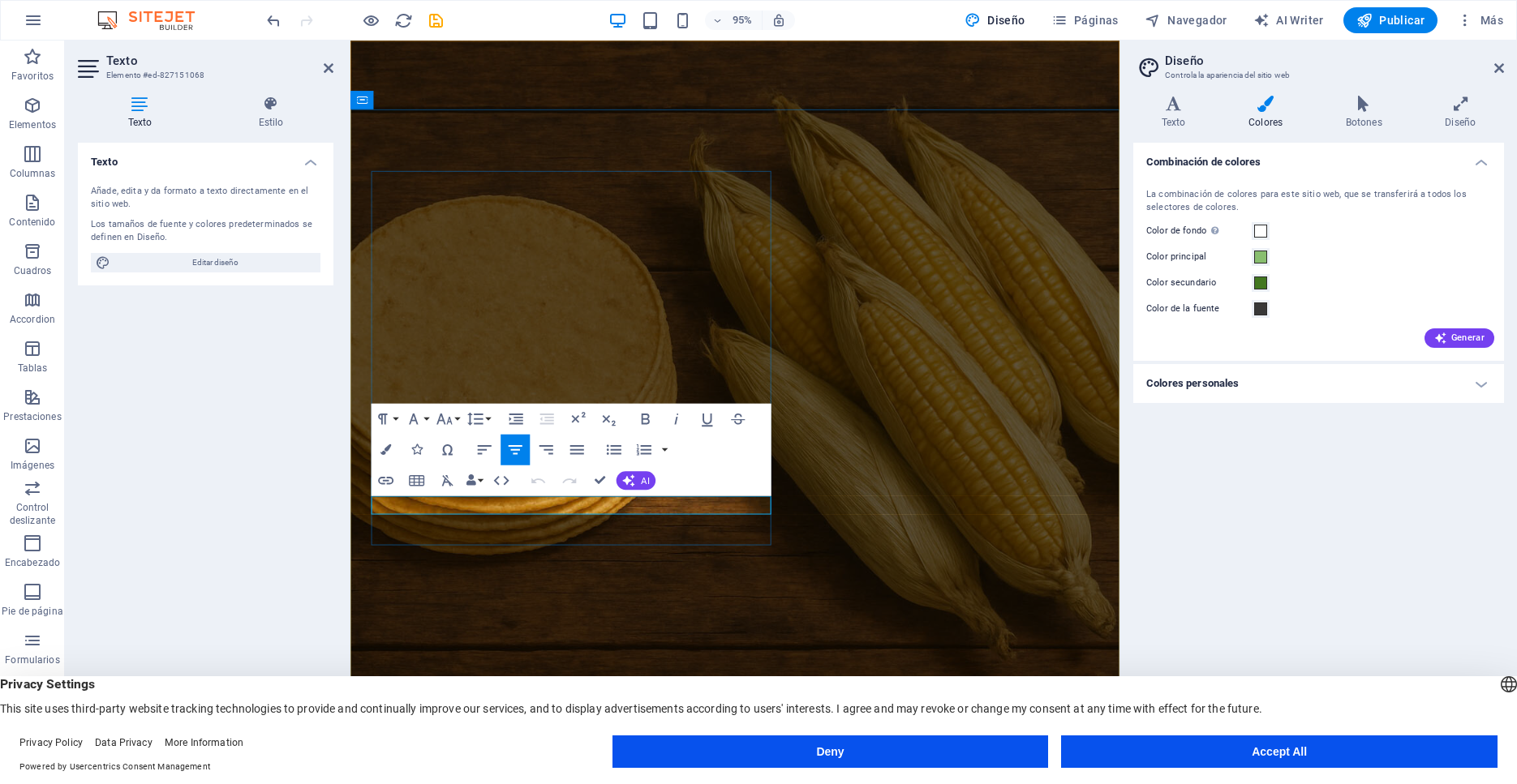 drag, startPoint x: 507, startPoint y: 531, endPoint x: 678, endPoint y: 532, distance: 171.00292 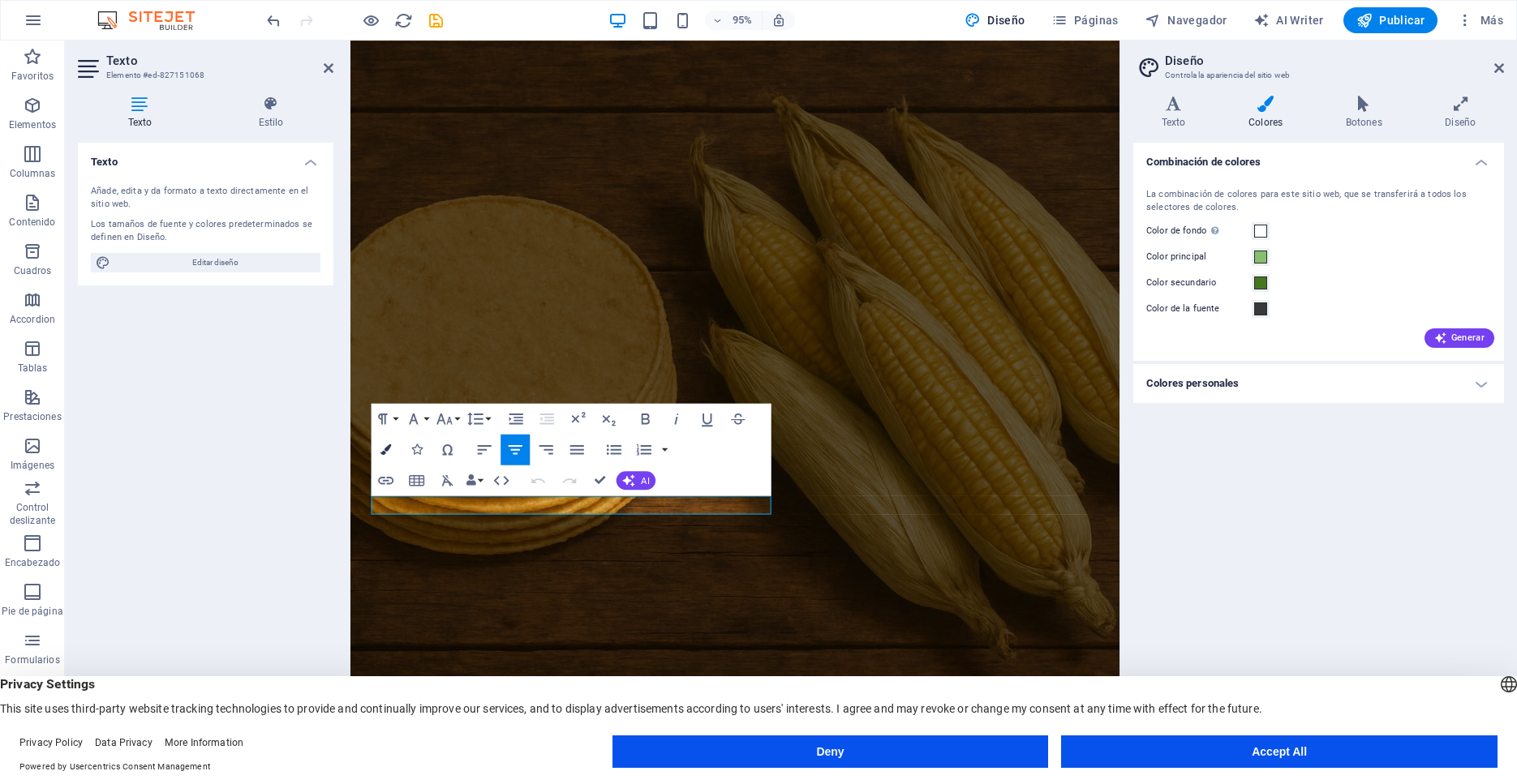 click on "Colors" at bounding box center (386, 449) 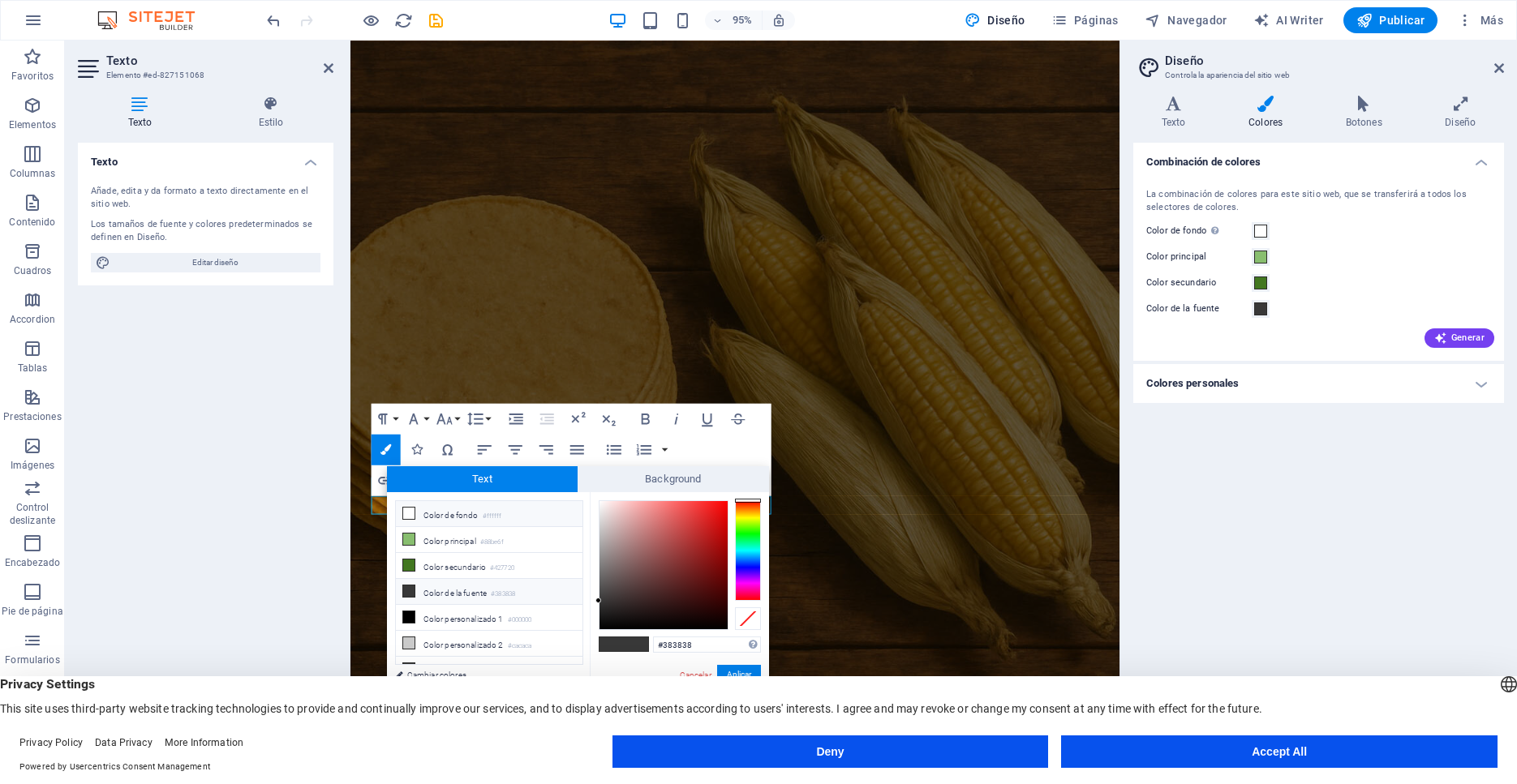 click on "Color de fondo
#ffffff" at bounding box center (489, 514) 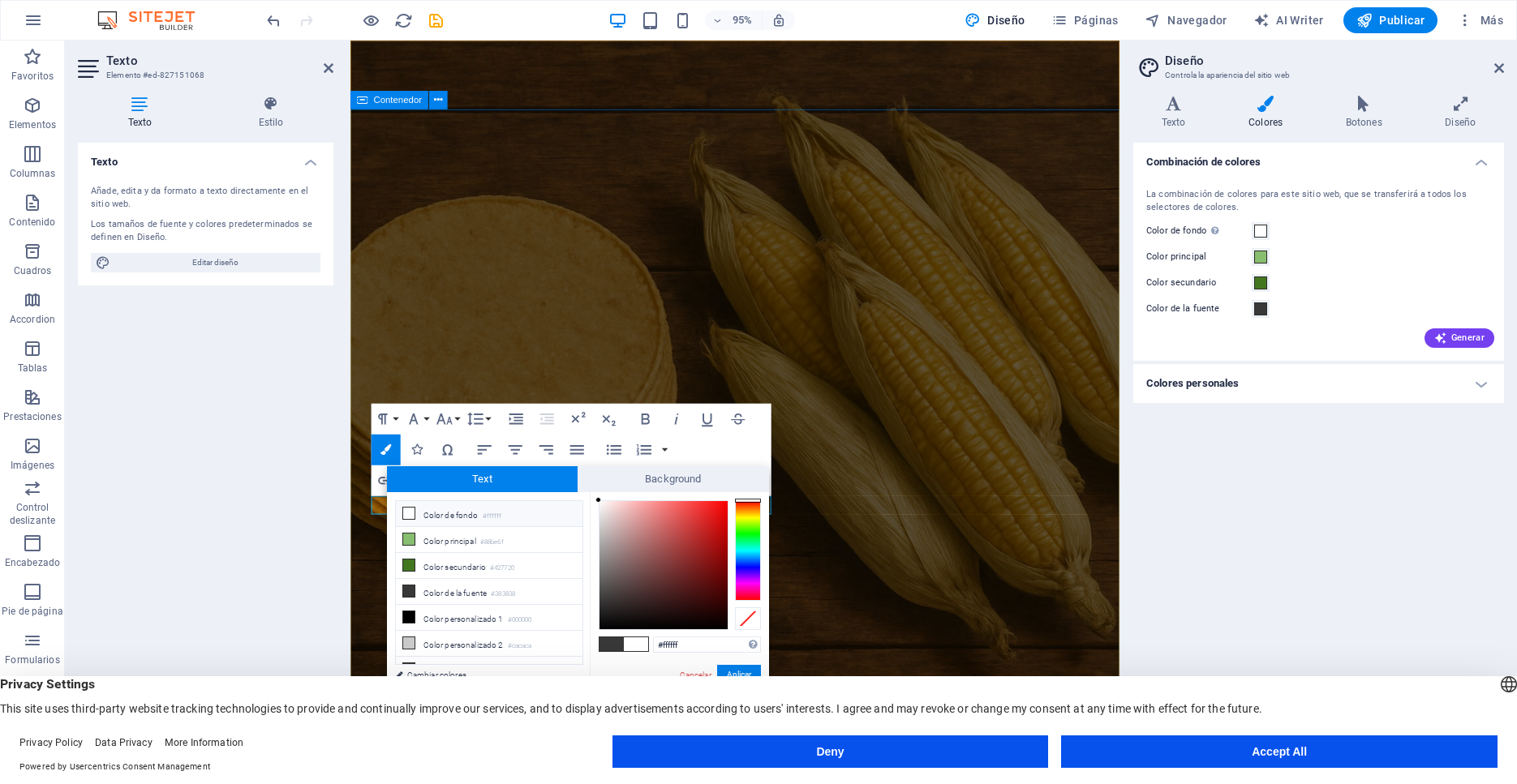 click on "Tradición que nutre, desde [YEAR] ​ Somos una empresa familiar ​ [WEBSITE]" at bounding box center (755, 1079) 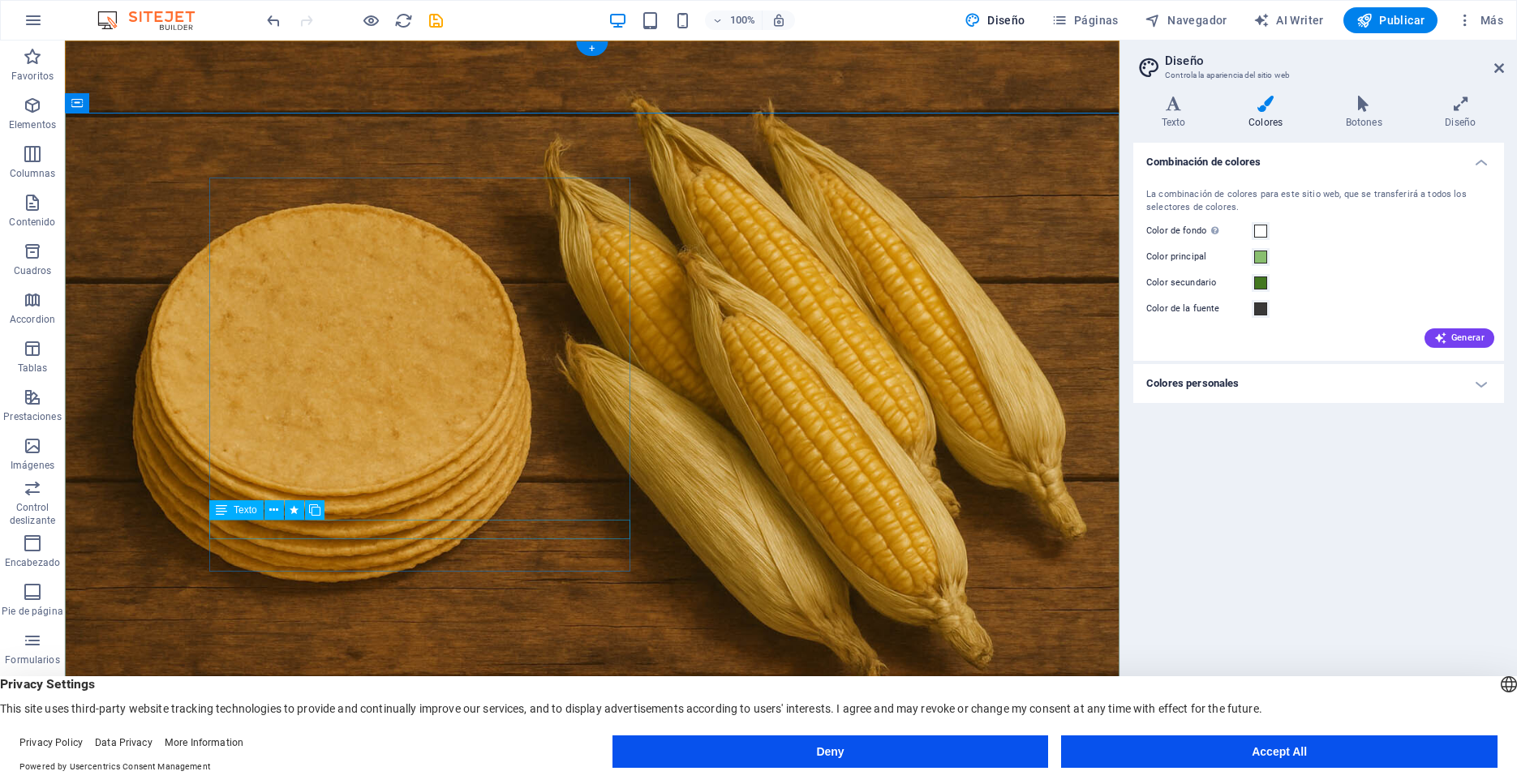 click on "Somos una empresa familiar" at bounding box center [419, 1234] 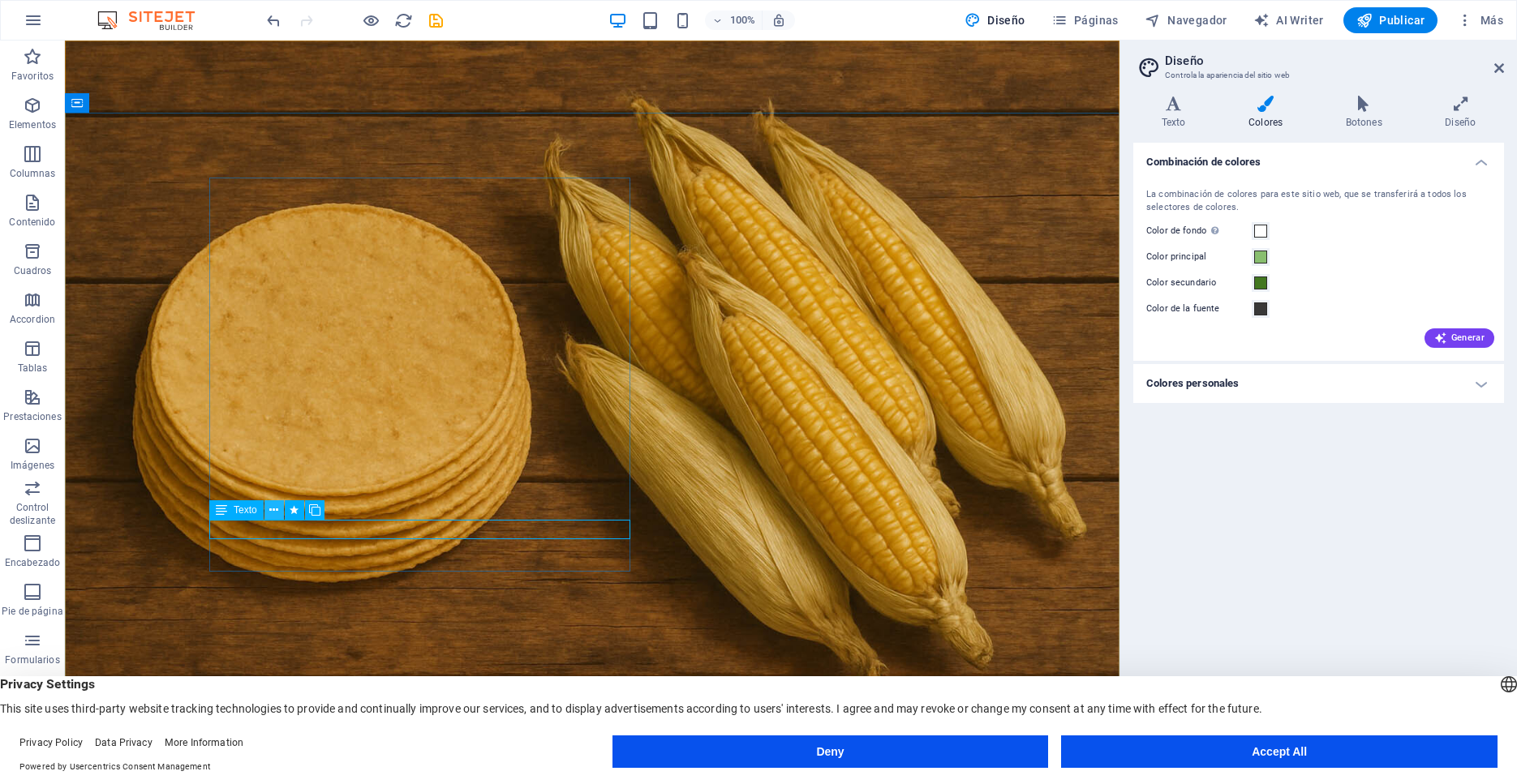 click at bounding box center [273, 510] 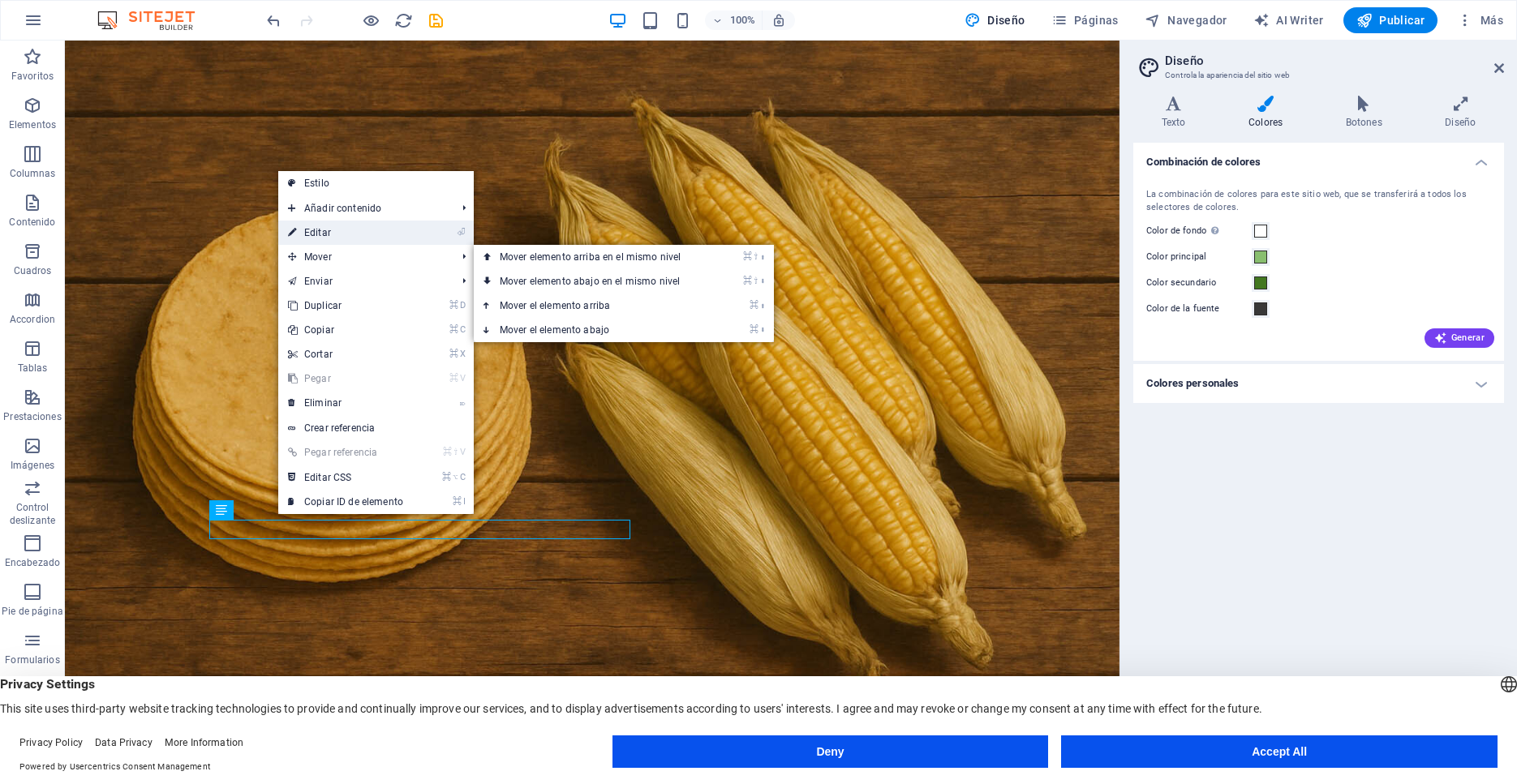 click on "⏎  Editar" at bounding box center [346, 233] 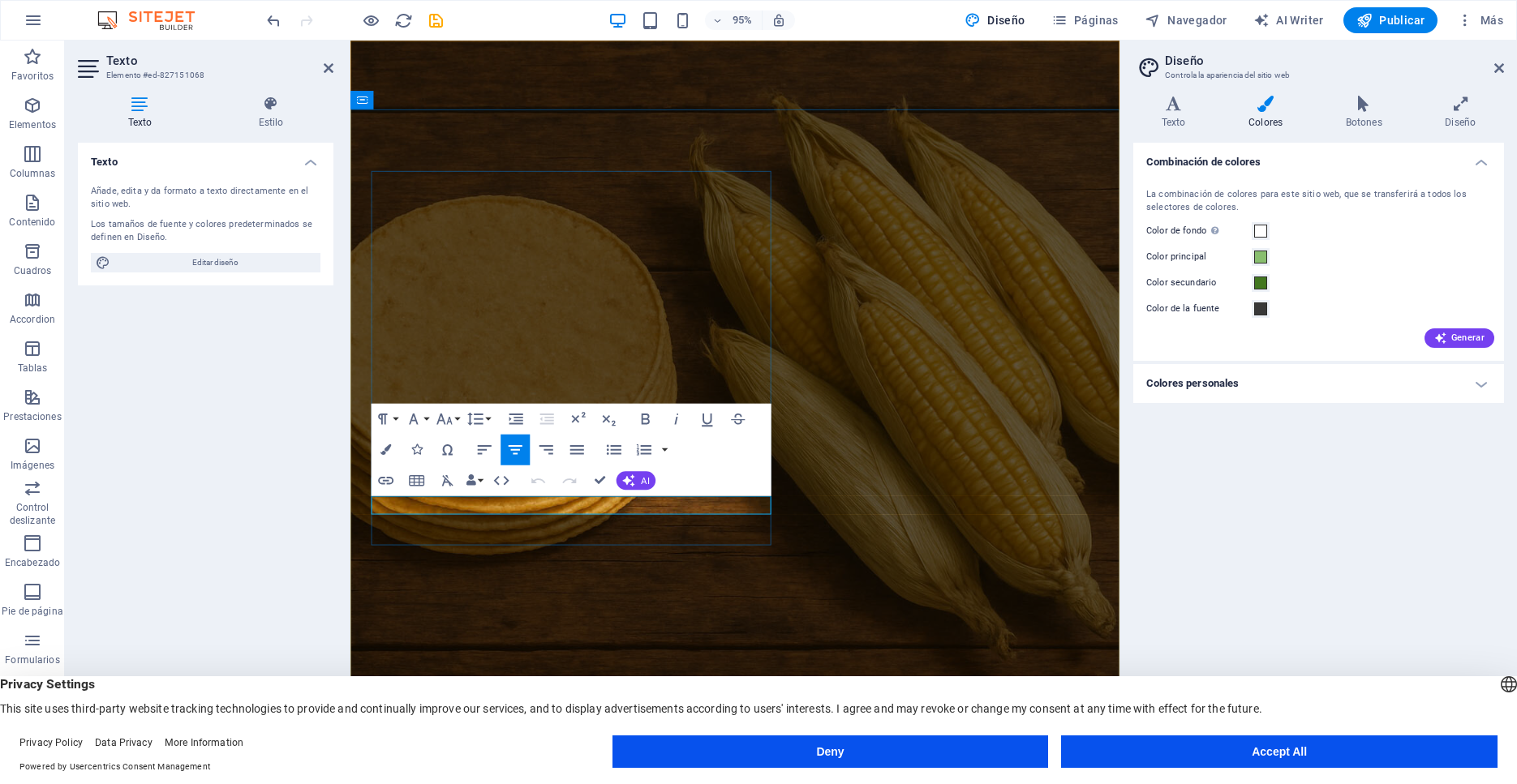 drag, startPoint x: 496, startPoint y: 534, endPoint x: 652, endPoint y: 530, distance: 156.05127 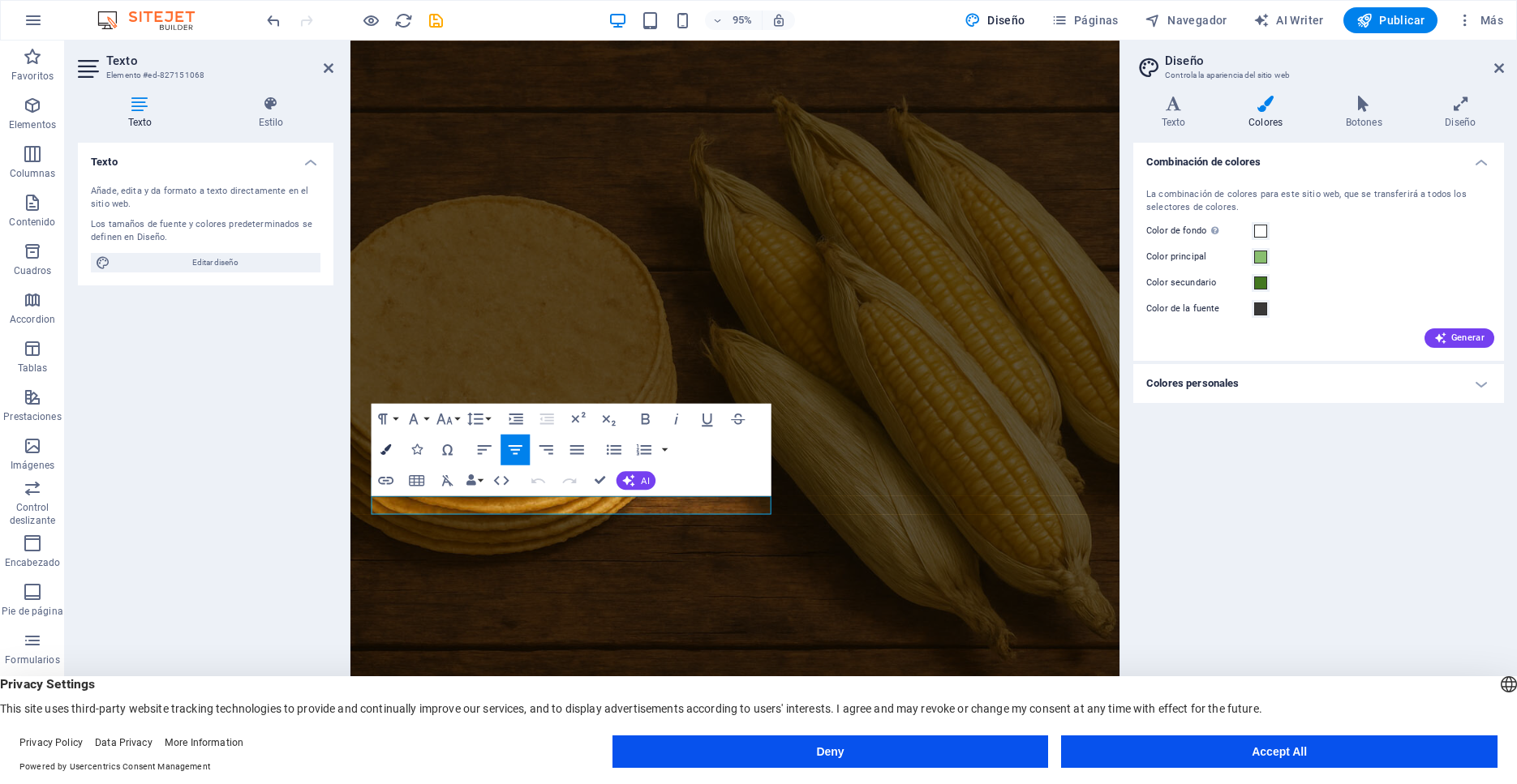click at bounding box center [385, 449] 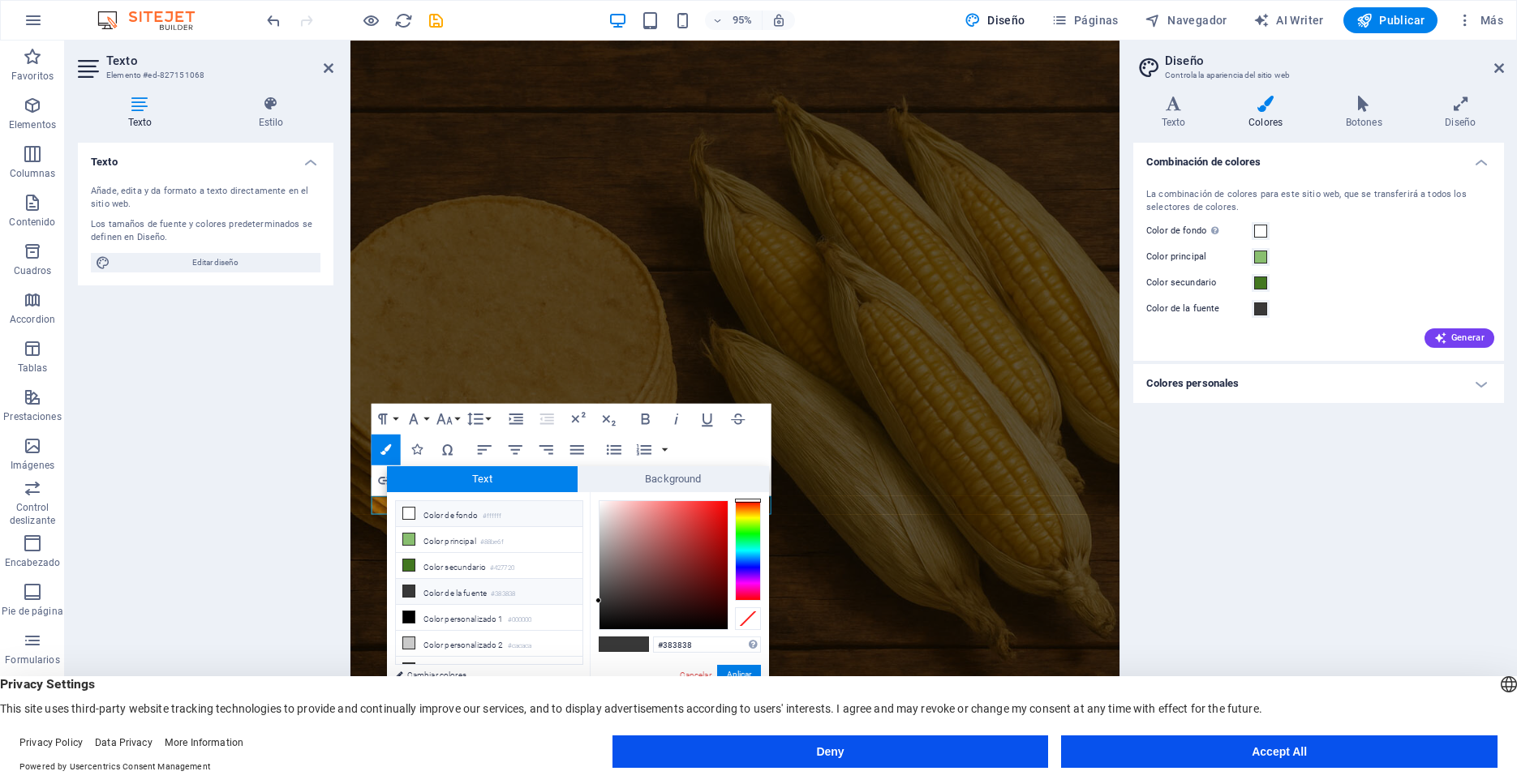 click on "Color de fondo
#ffffff" at bounding box center [489, 514] 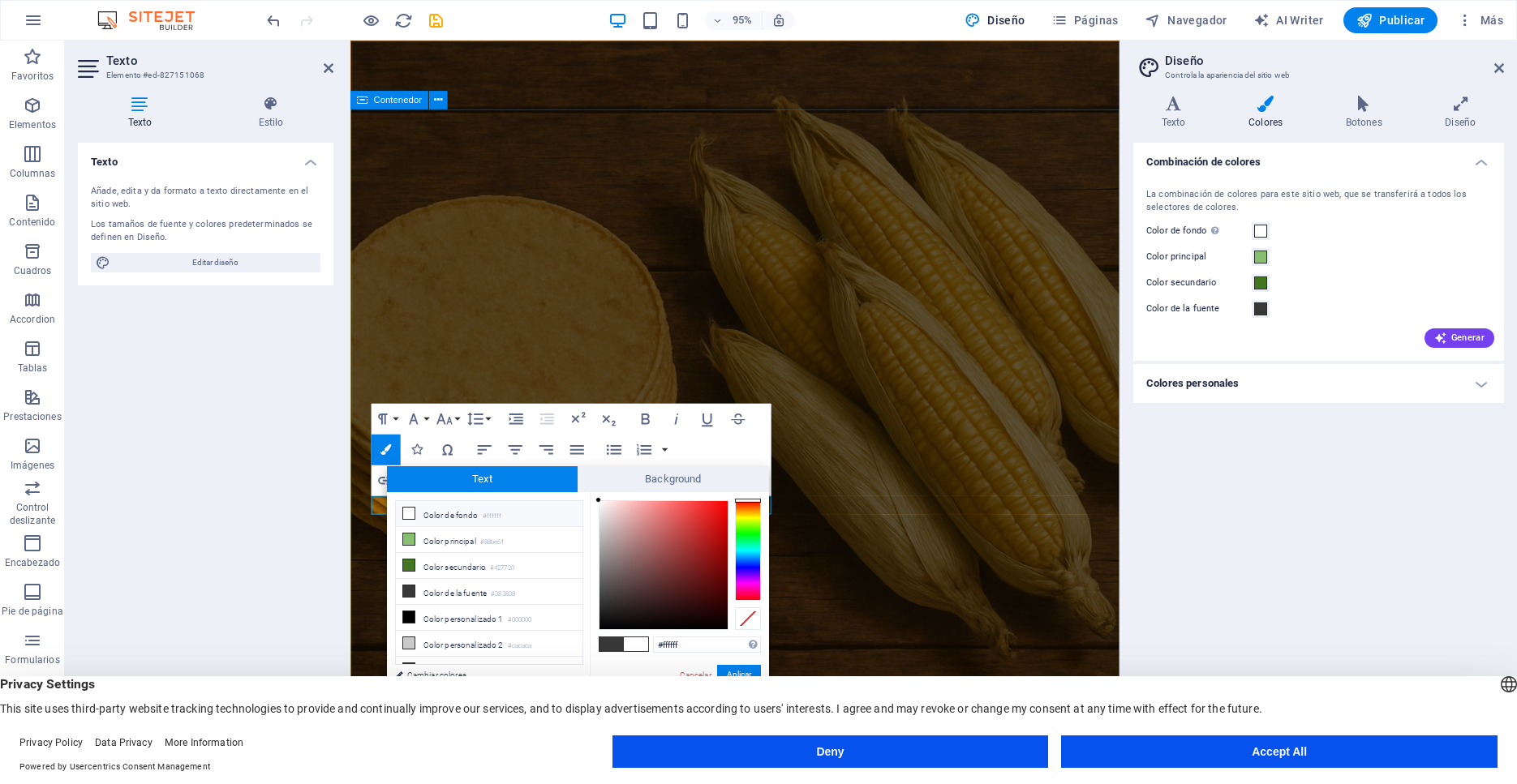 click on "Tradición que nutre, desde 1980 ​ Somos una empresa familia ​ tortilleria.mx" at bounding box center [755, 1079] 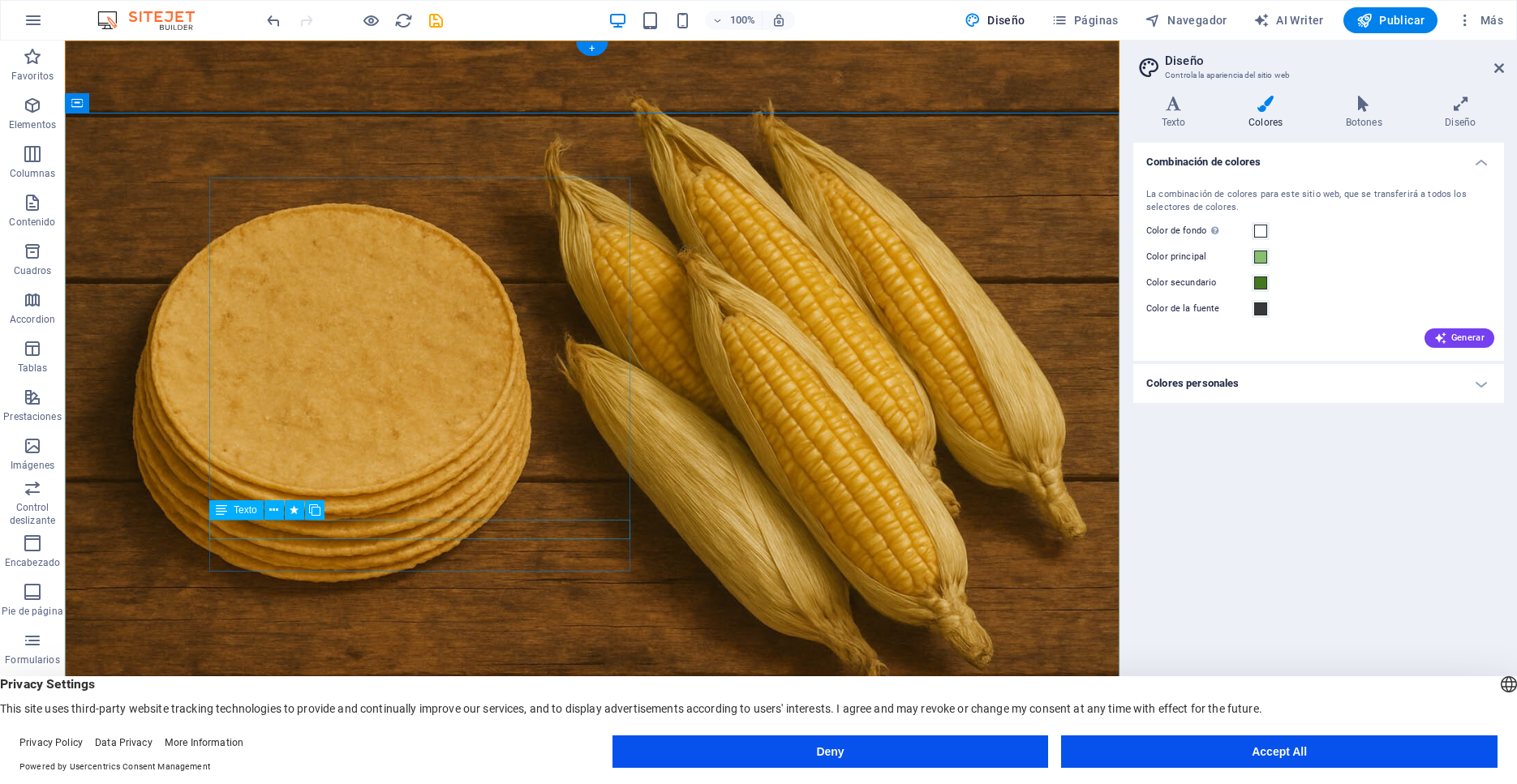 click on "Somos una empresa familiar" at bounding box center [419, 1234] 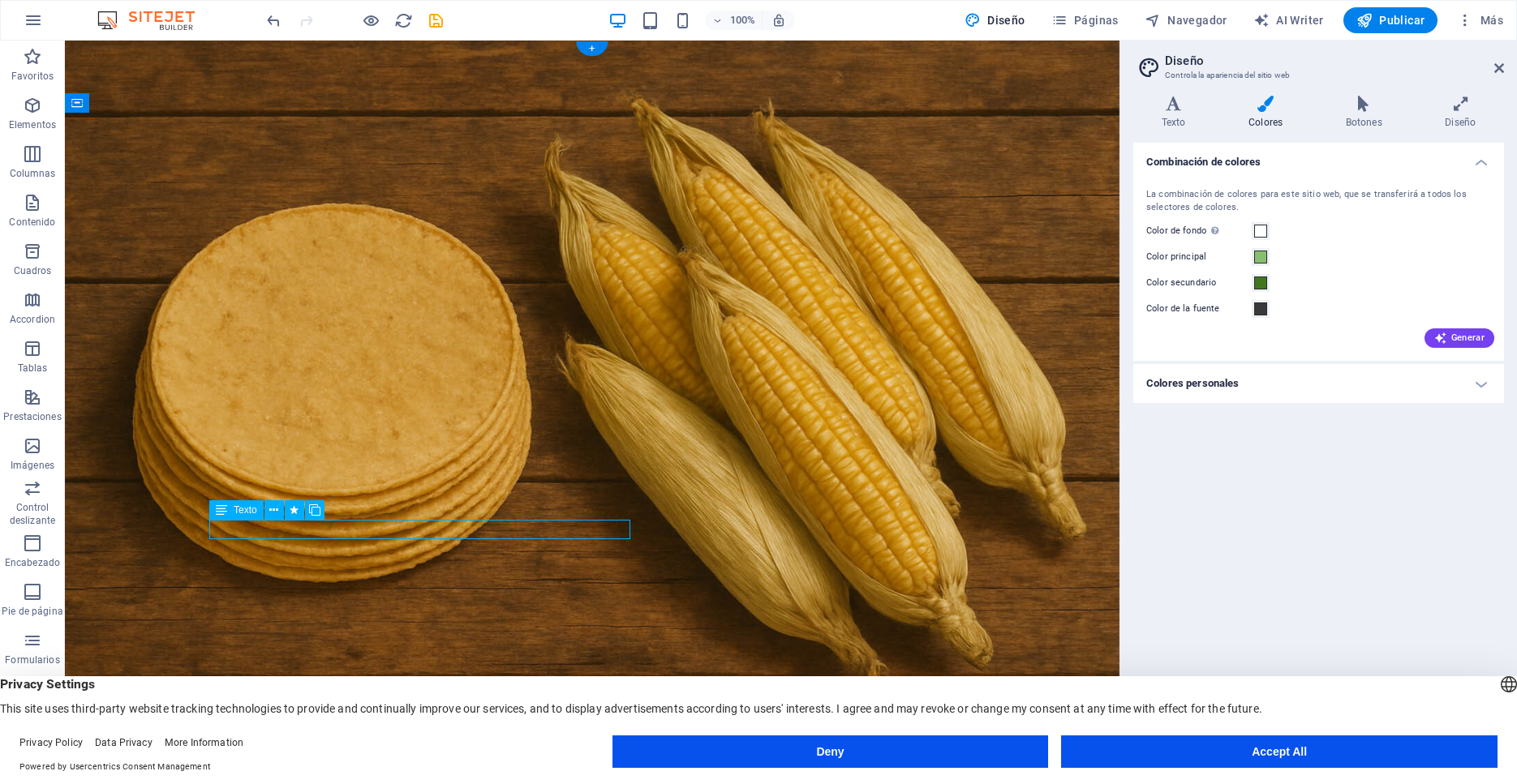 click on "Somos una empresa familiar" at bounding box center (419, 1234) 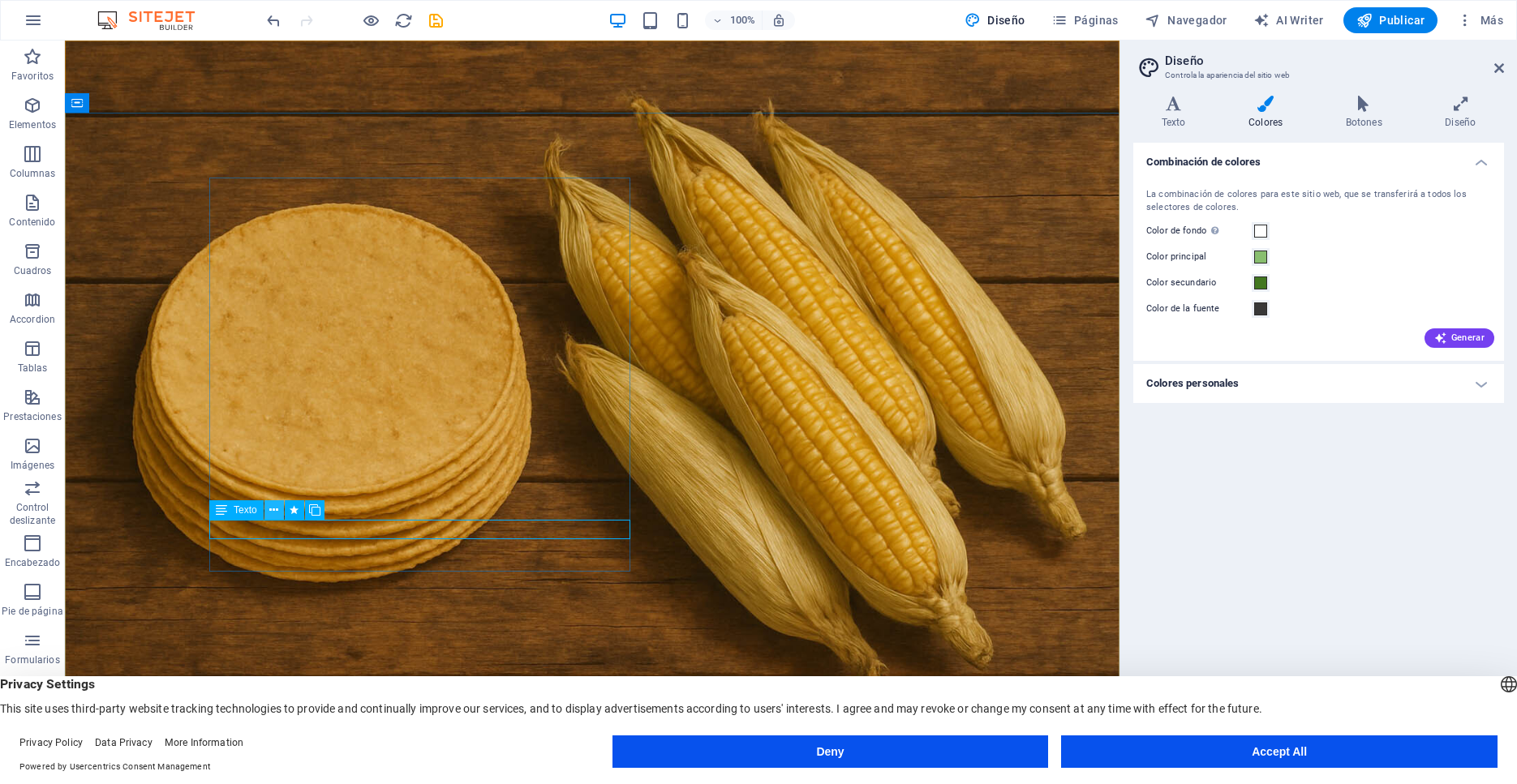 click at bounding box center (273, 510) 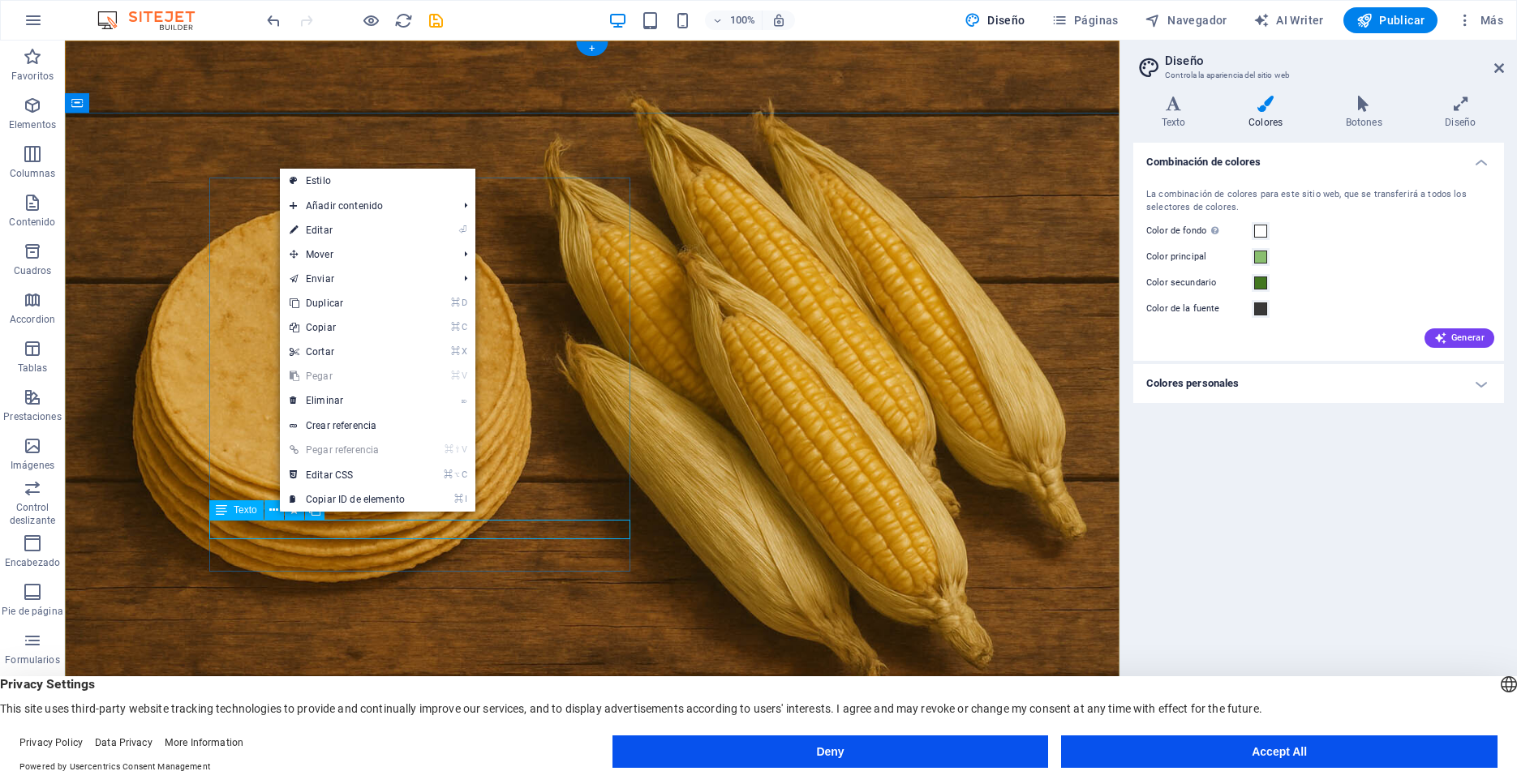 click on "Somos una empresa familiar" at bounding box center (419, 1234) 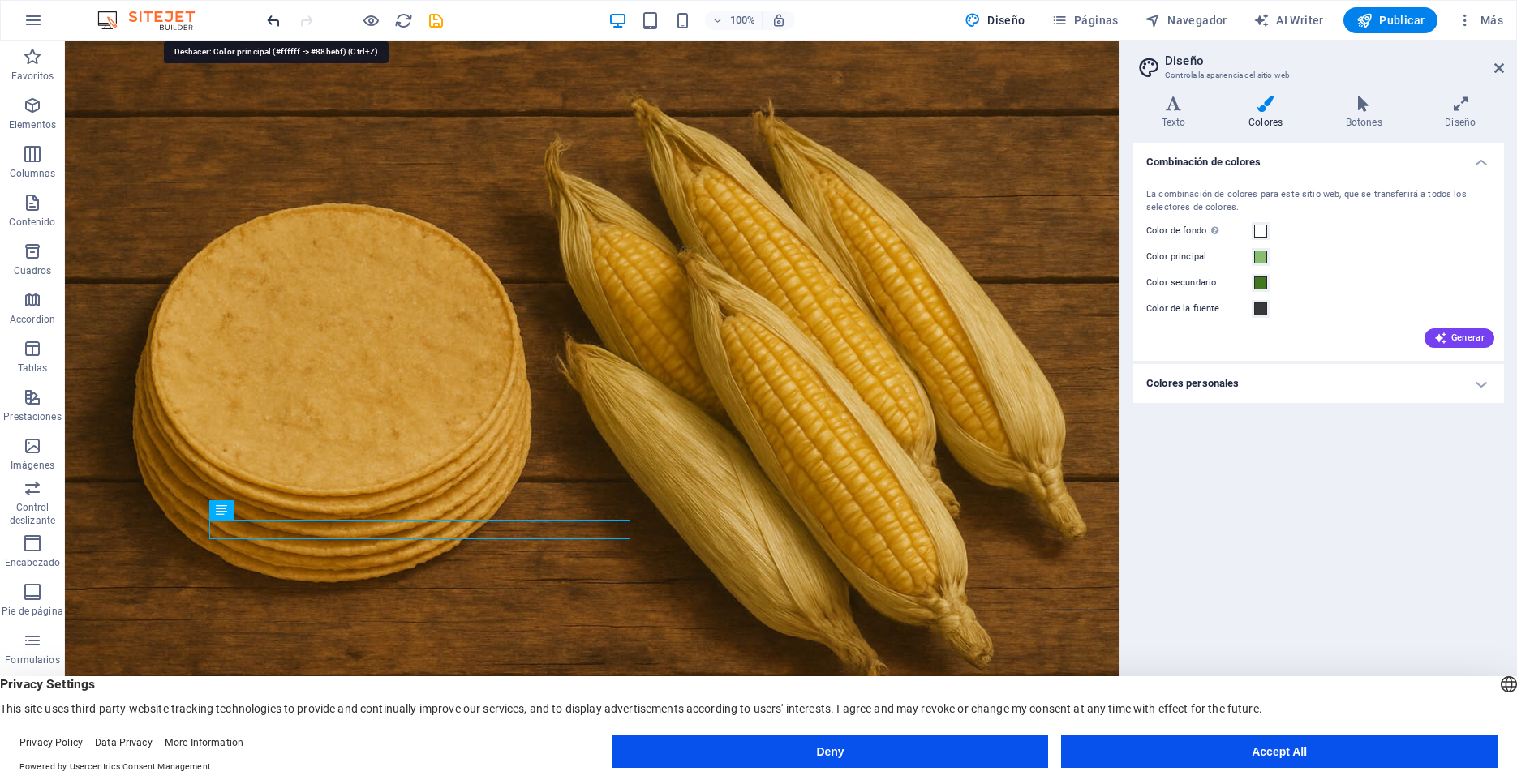 click at bounding box center (273, 20) 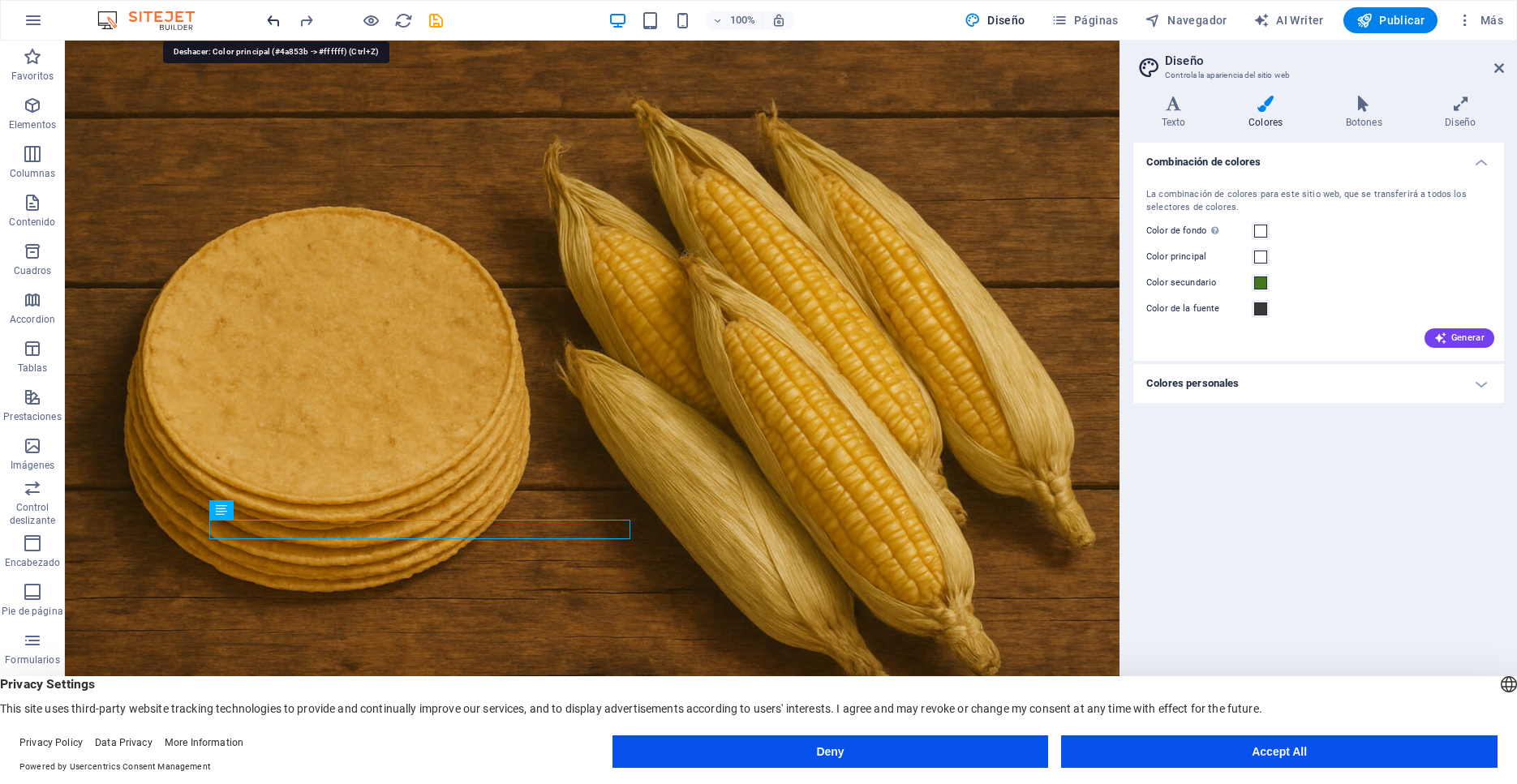 click at bounding box center [273, 20] 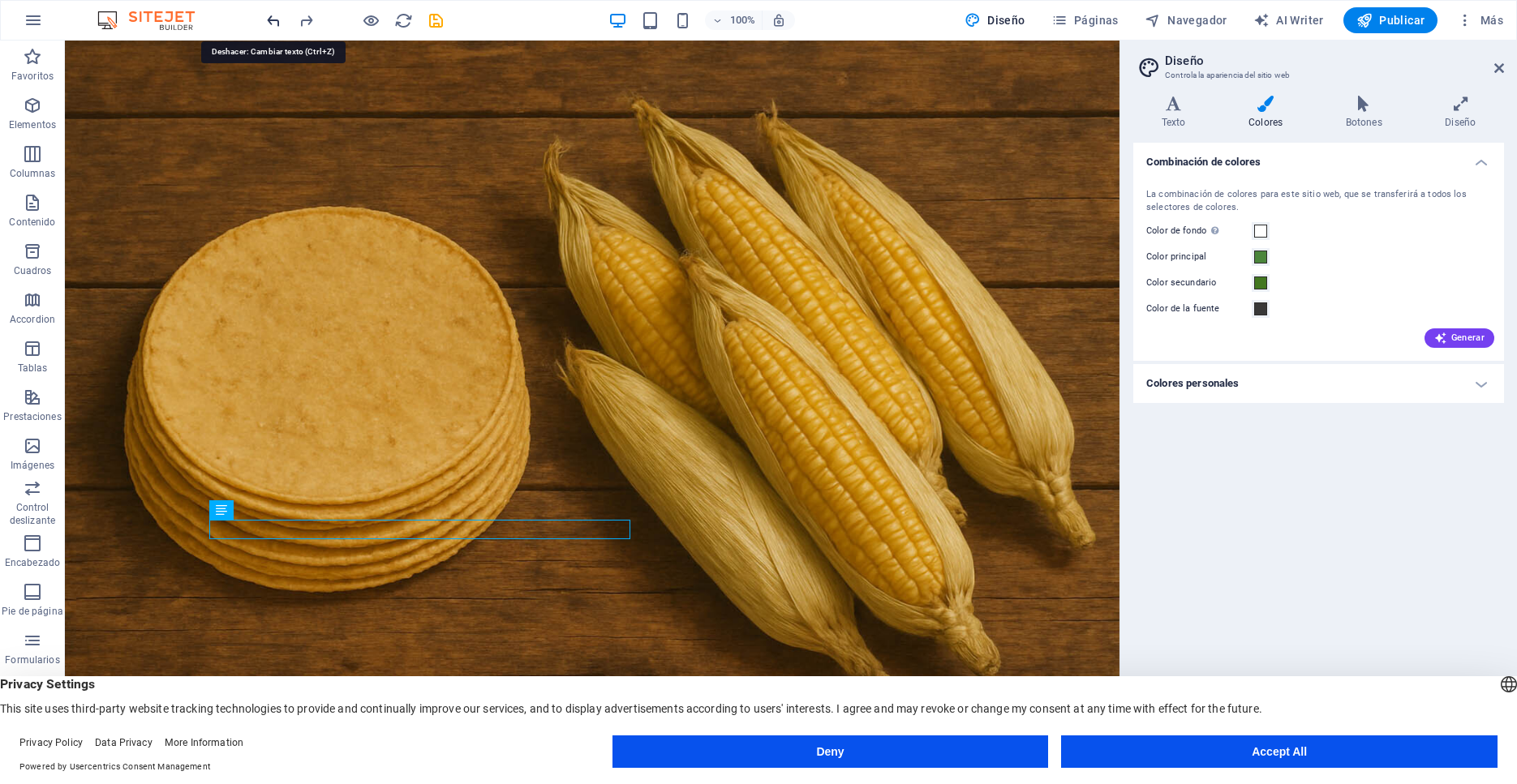 click at bounding box center [273, 20] 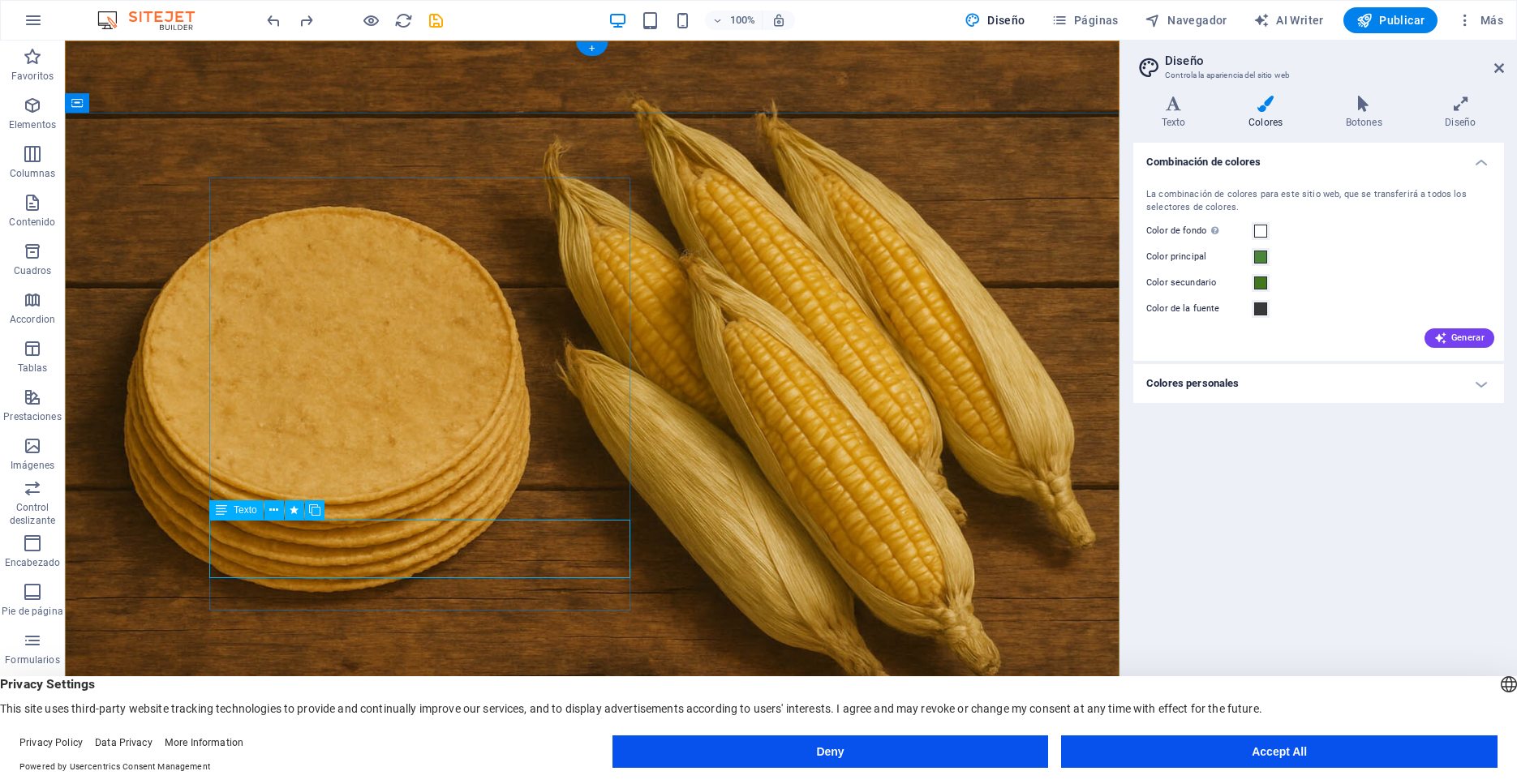 click on "Lorem ipsum dolor sit amet, consetetur sadipscing elitr,  sed diam nonumy eirmod tempor invidunt ut labore et dolore magna aliquyam erat,  sed diam voluptua. At vero eos et" at bounding box center (419, 1266) 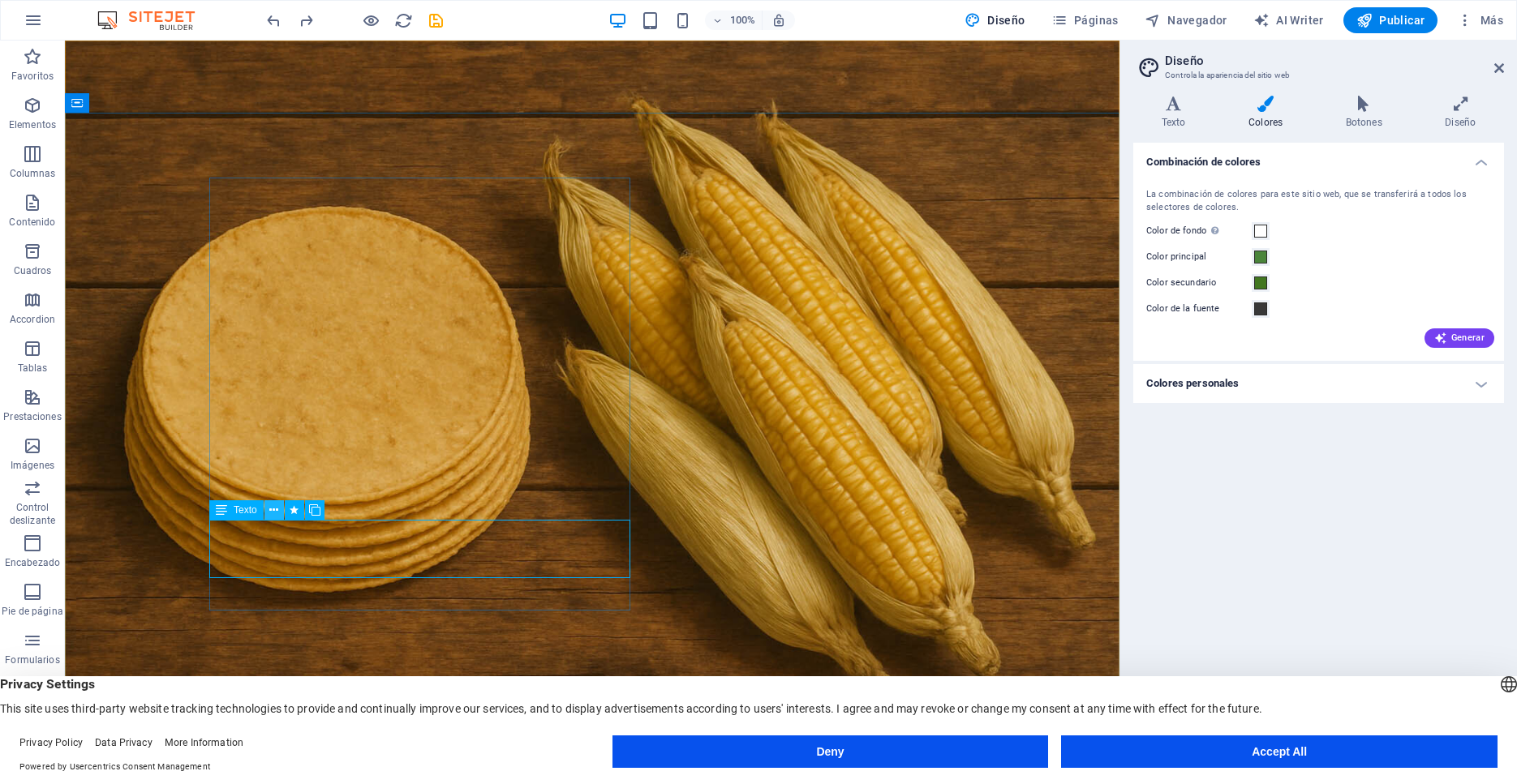 click at bounding box center (273, 510) 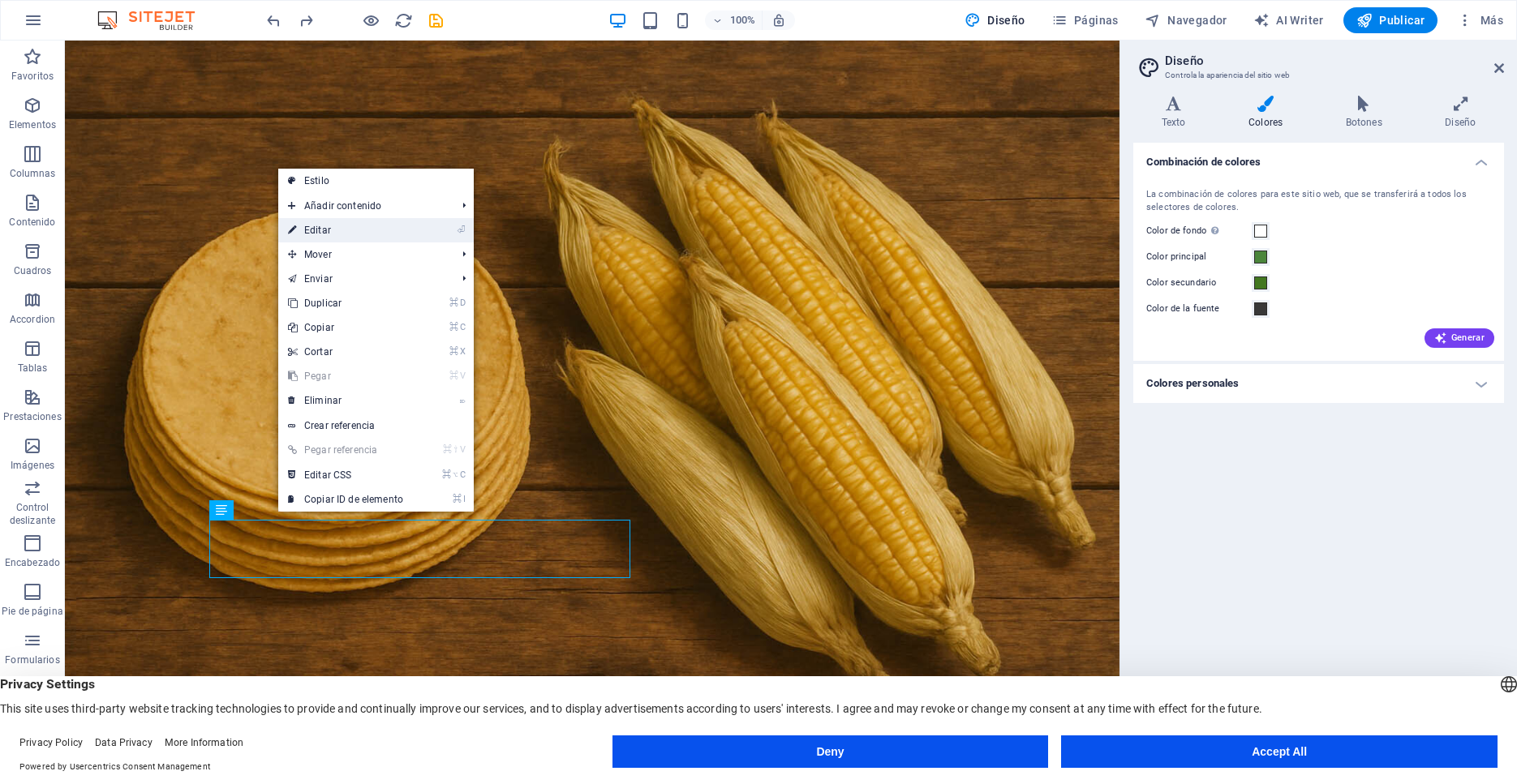 click on "⏎  Editar" at bounding box center (346, 230) 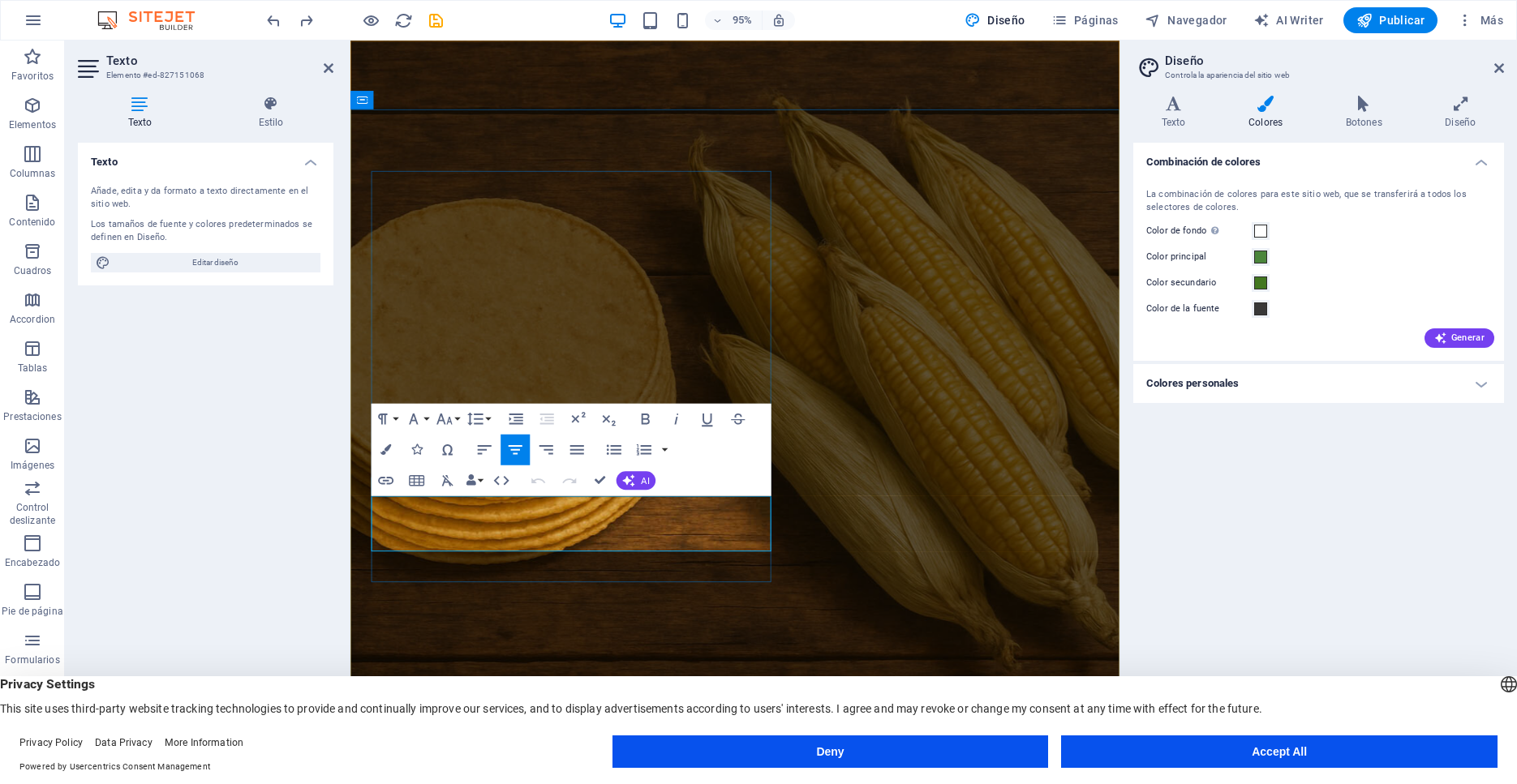 click on "Lorem ipsum dolor sit amet, consetetur sadipscing elitr," at bounding box center [582, 1246] 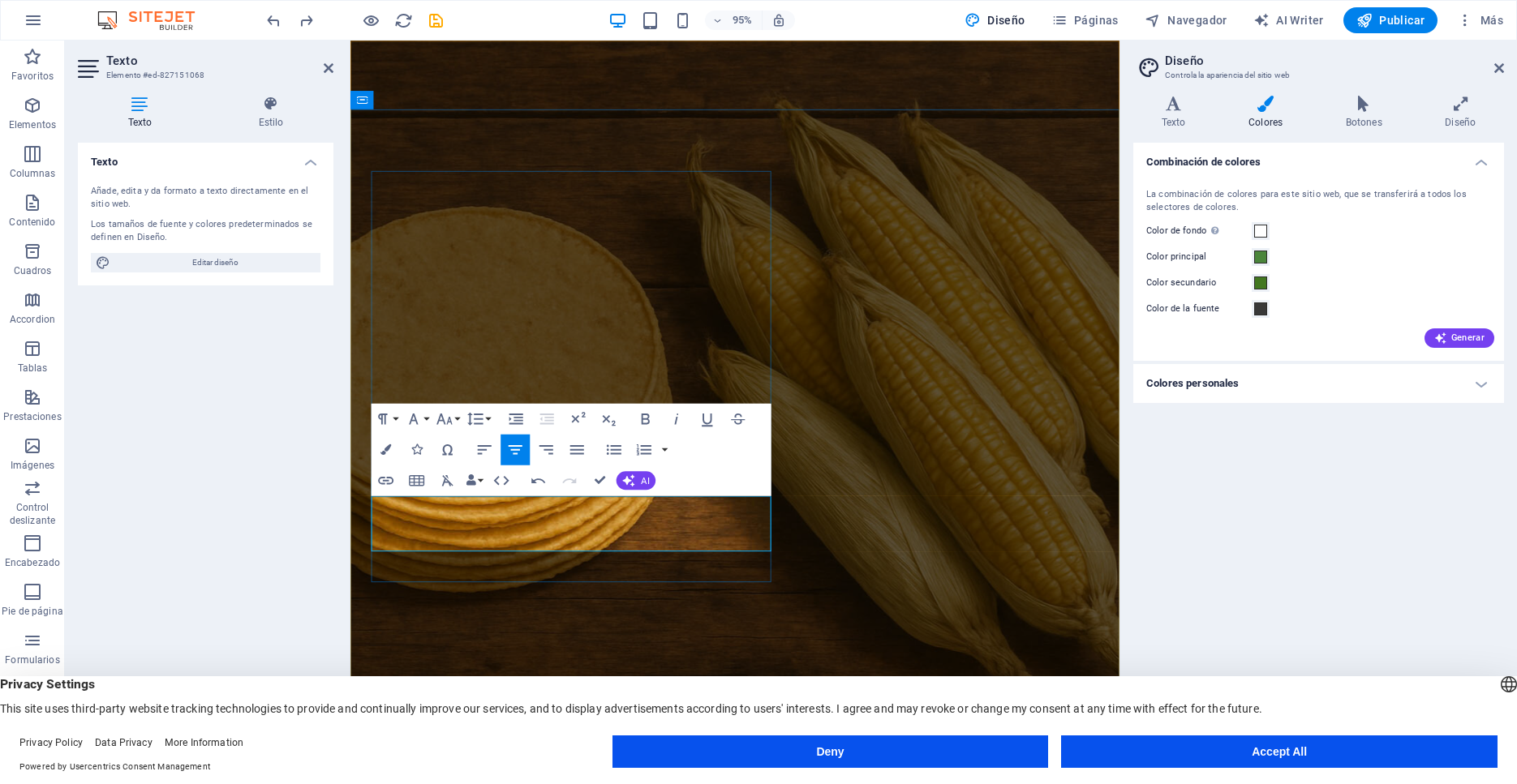 click on "Lorsem ipsum dolor sit amet, consetetur sadipscing elitr," at bounding box center [583, 1284] 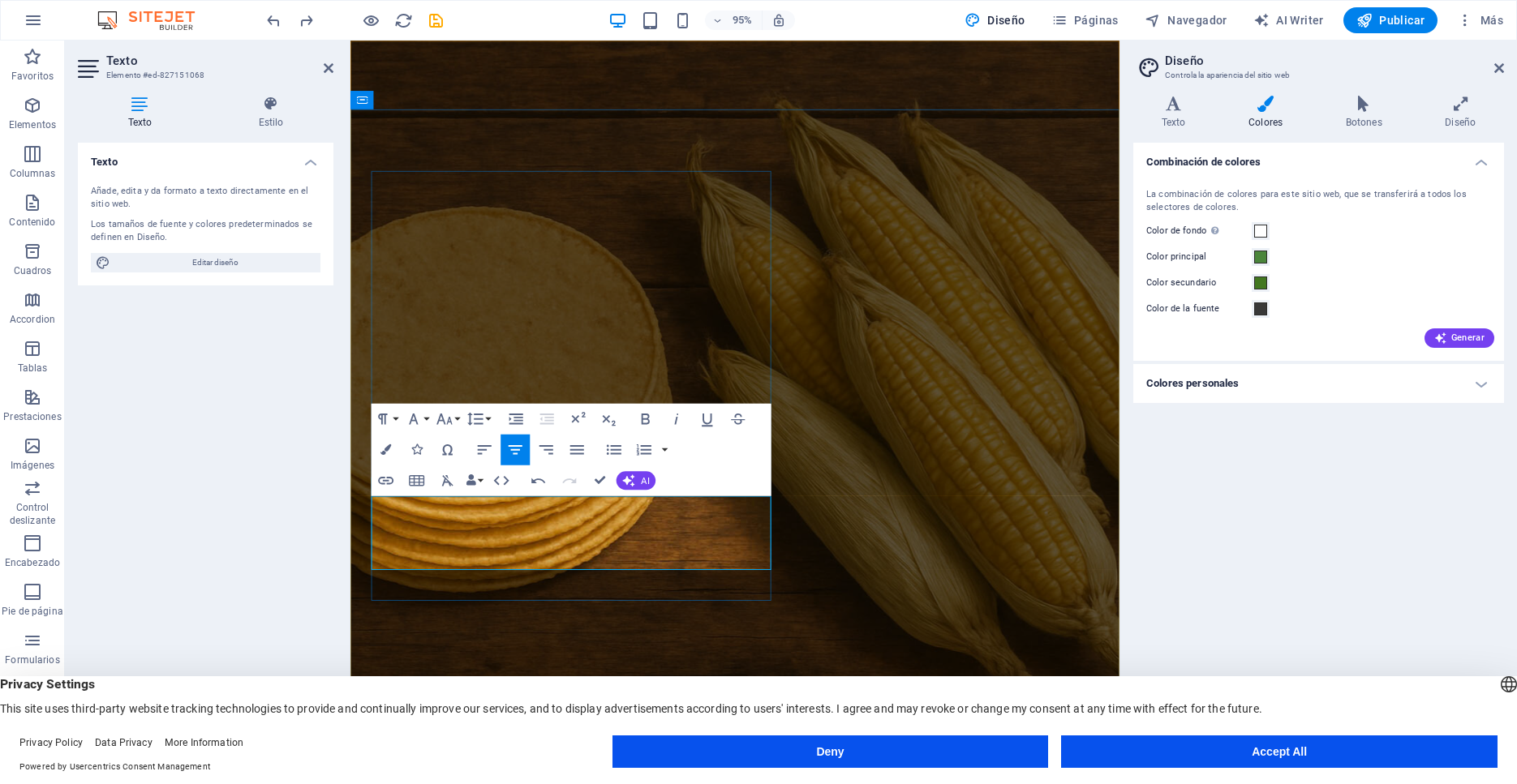 click on "Nuestra tortilla esta eleborada 100% de maiz nixtamalizado, em ipsum dolor sit amet, consetetur sadipscing elitr," at bounding box center [583, 1294] 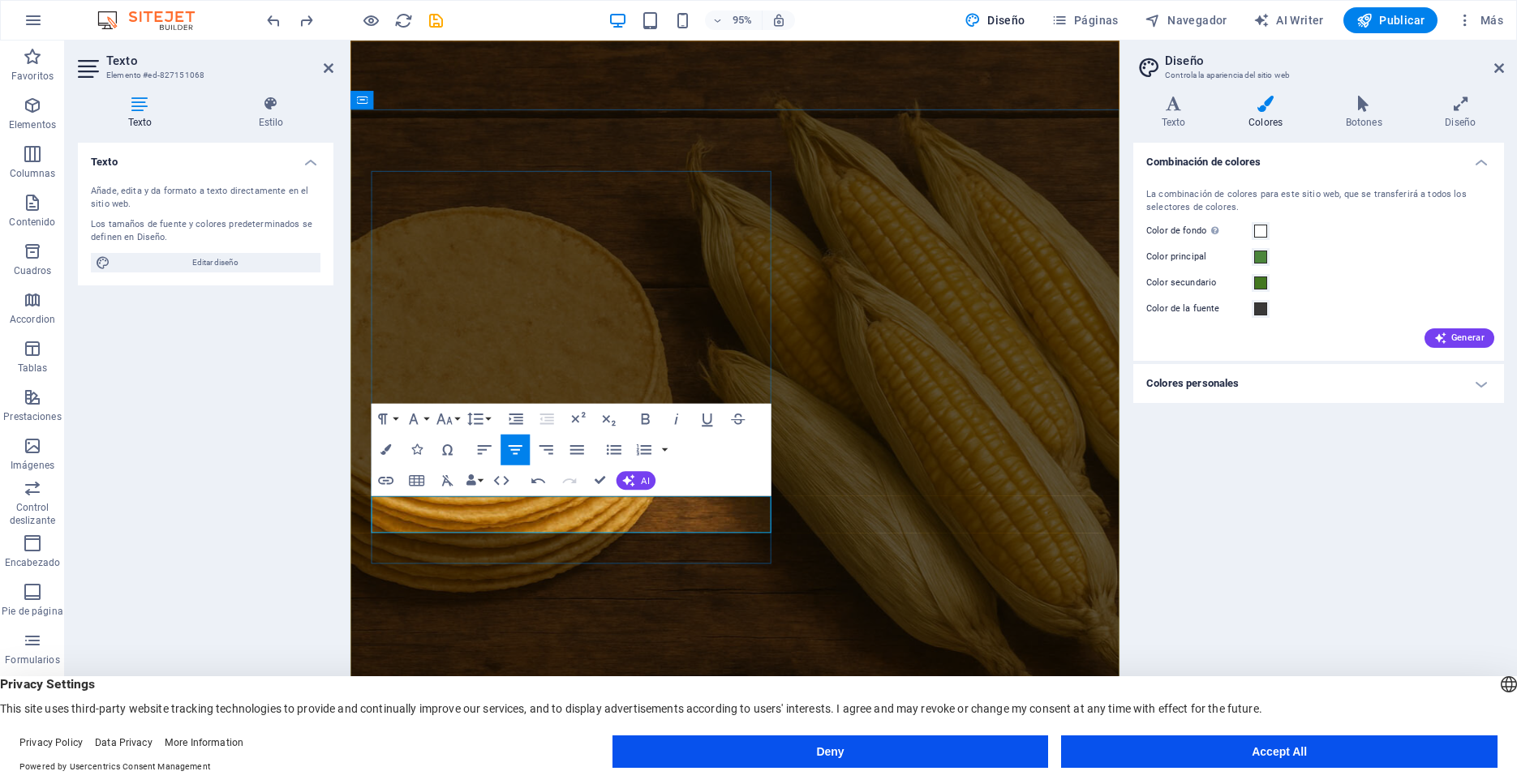 click on "Nuestra tortilla esta elaborada 100% de maíz nixtamalizado, de la forma tradicional mexicana." at bounding box center (583, 1294) 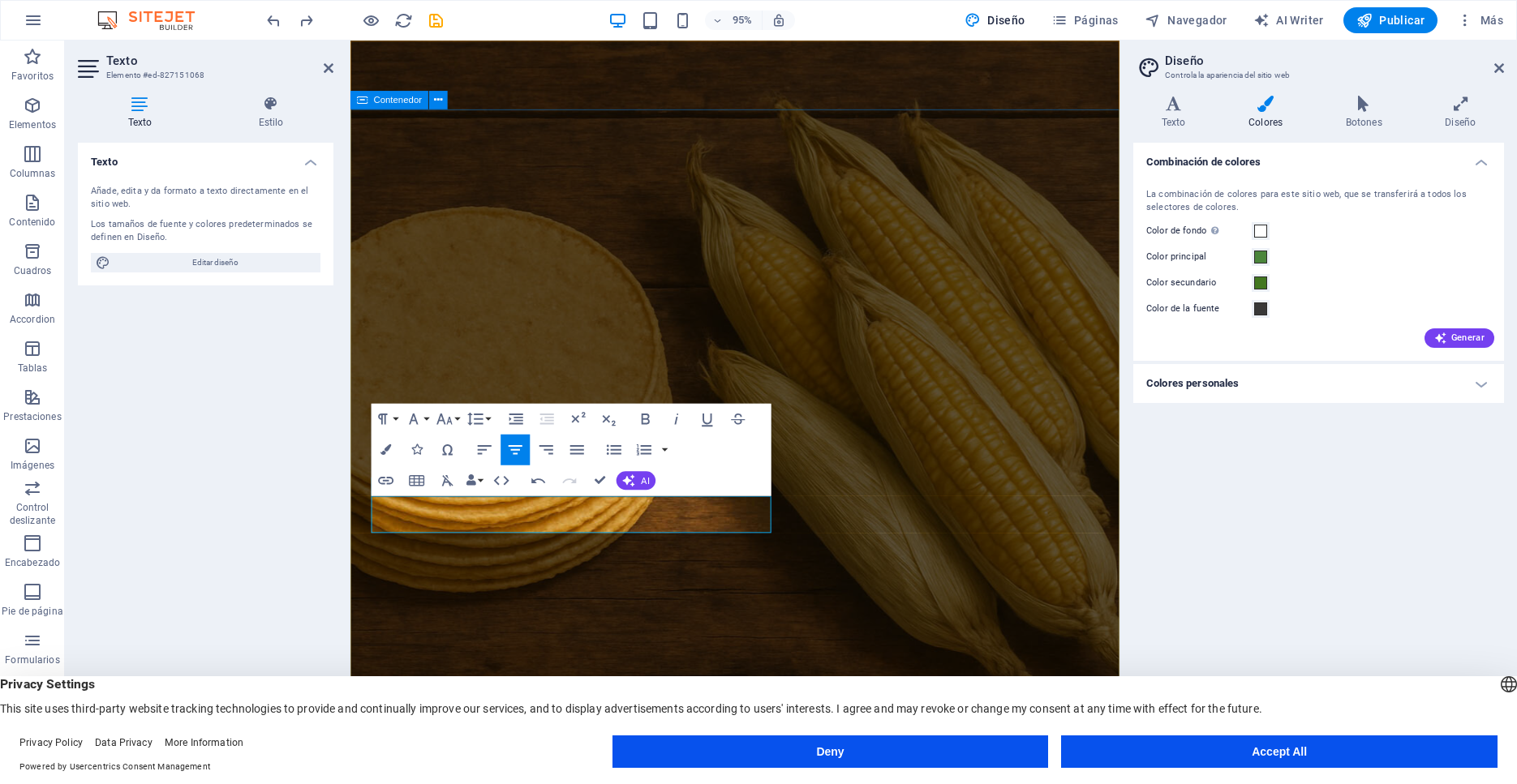 click on "Tradición que nutre, desde 1980 Nuestra tortilla esta elaborada 100% de maíz nixtamalizado, de la forma tradicional mexicana. [WEBSITE]" at bounding box center [755, 1140] 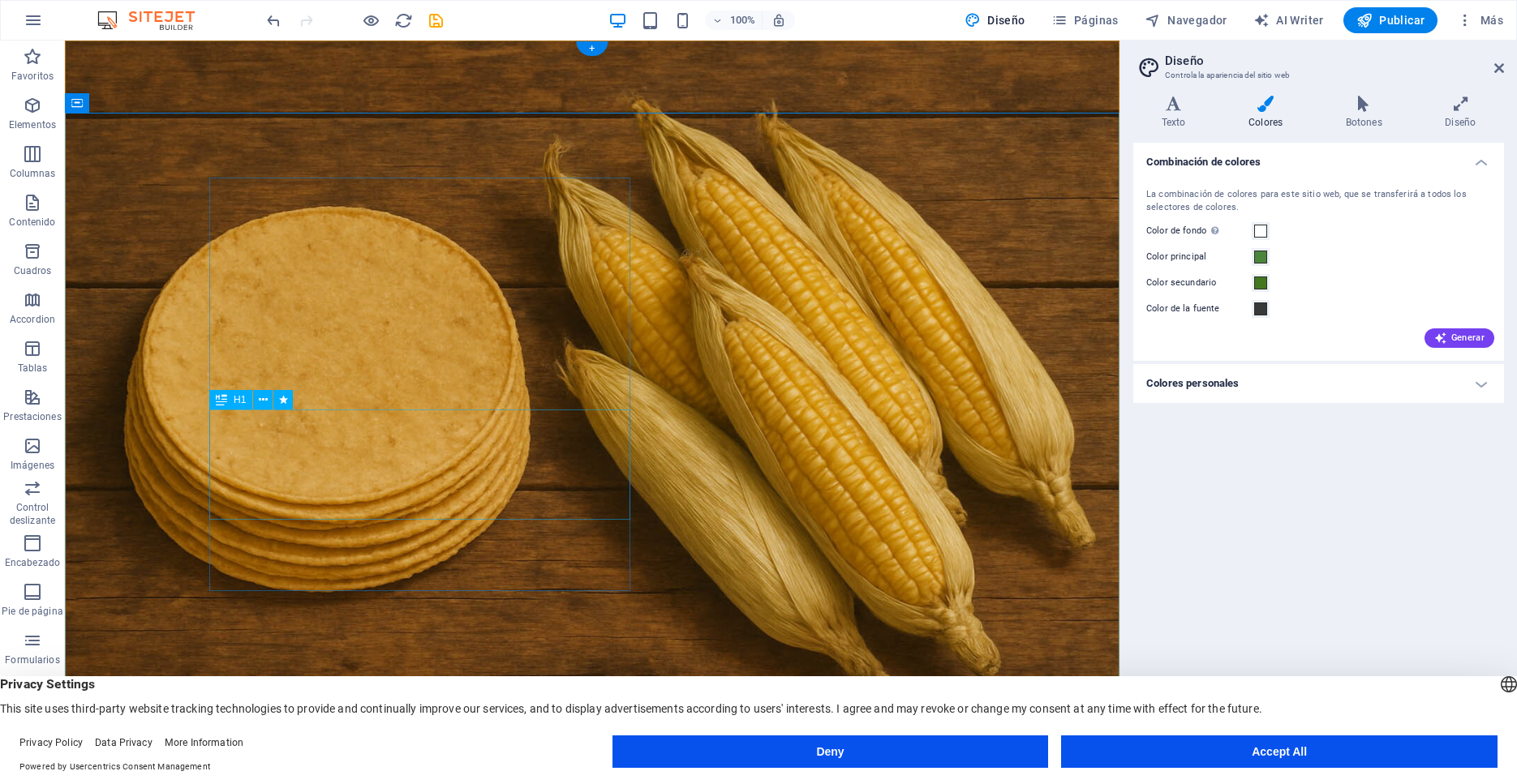 click on "Tradición que nutre, desde [YEAR]" at bounding box center (419, 1182) 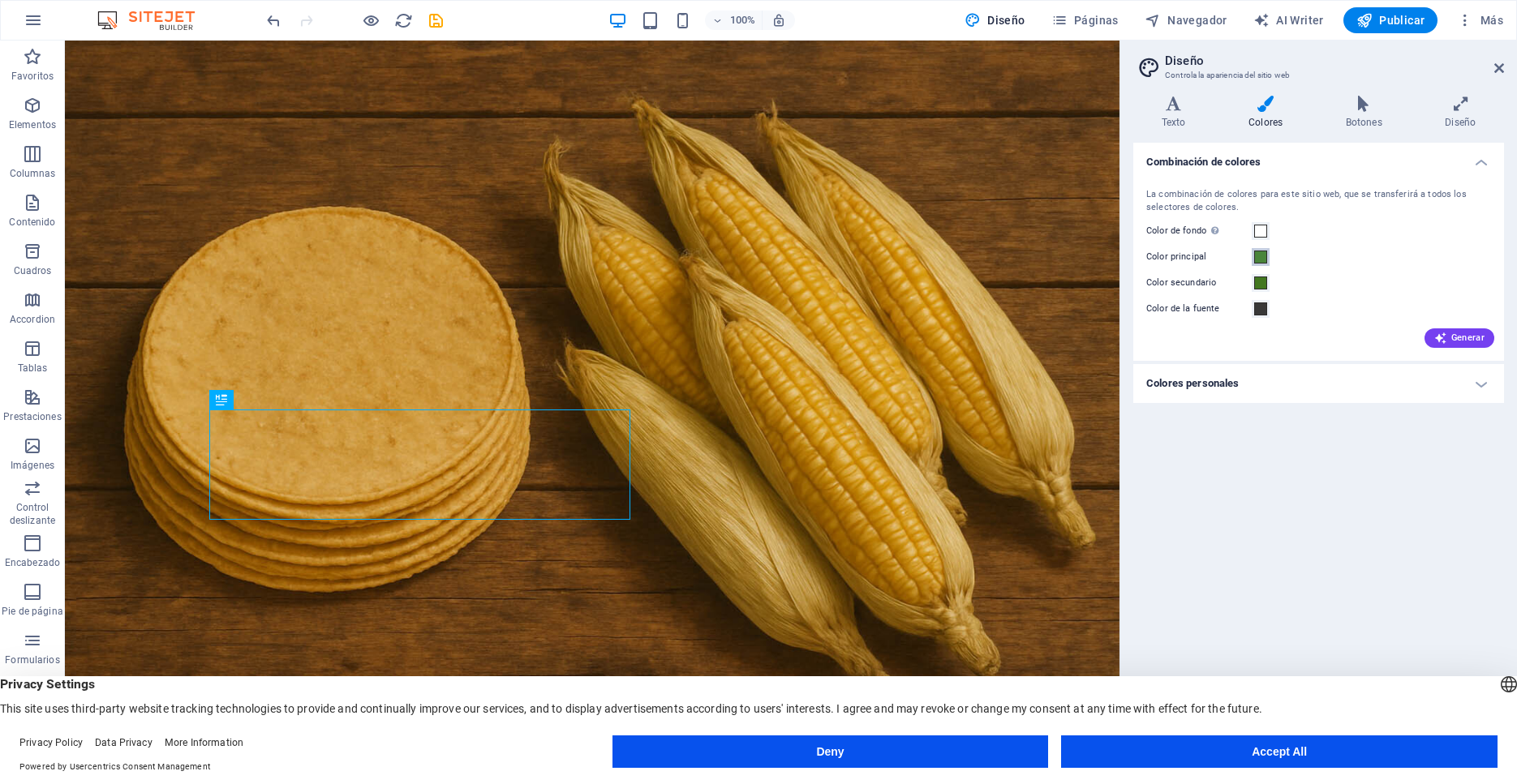click at bounding box center (1261, 257) 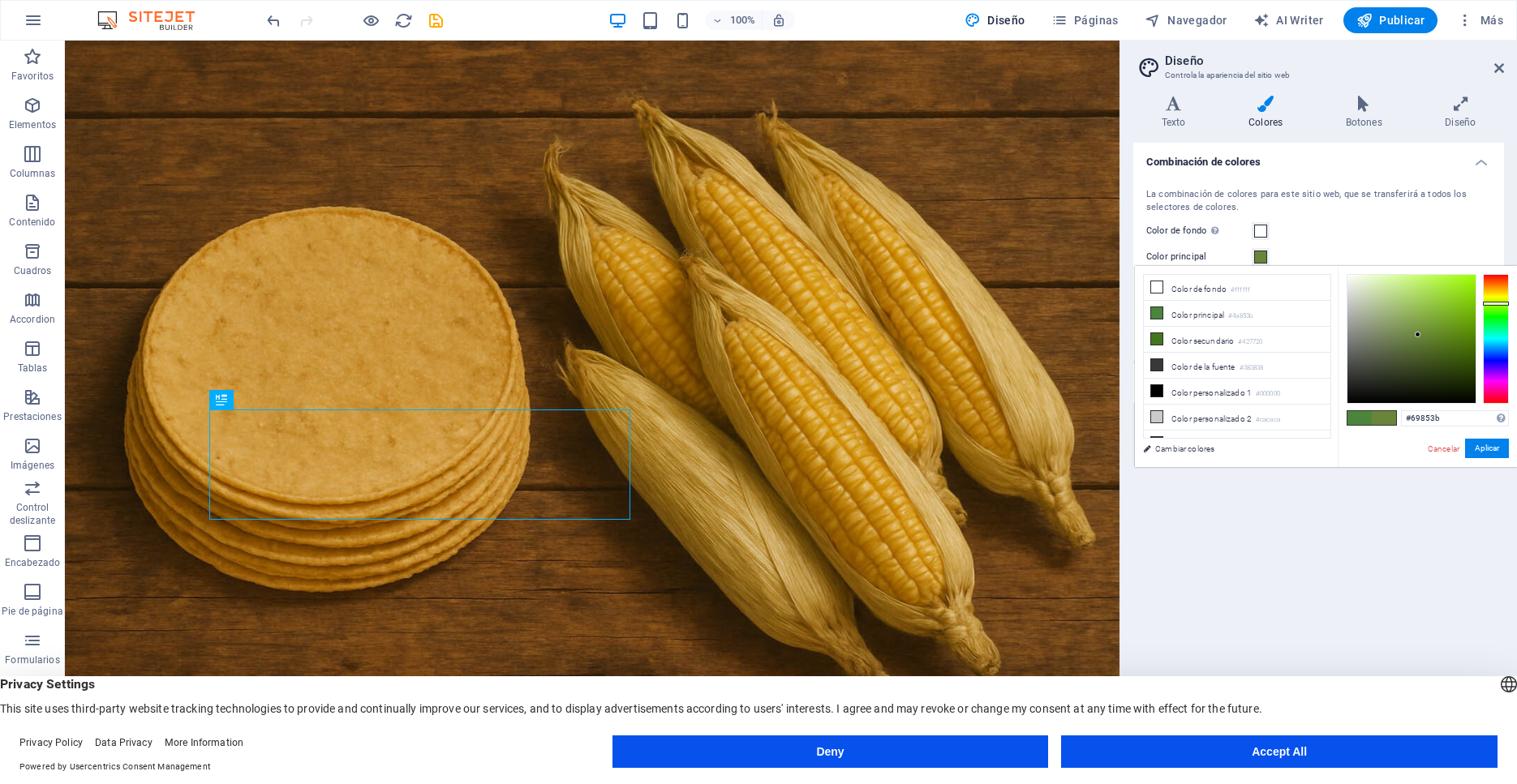 drag, startPoint x: 1498, startPoint y: 308, endPoint x: 1447, endPoint y: 329, distance: 55.15433 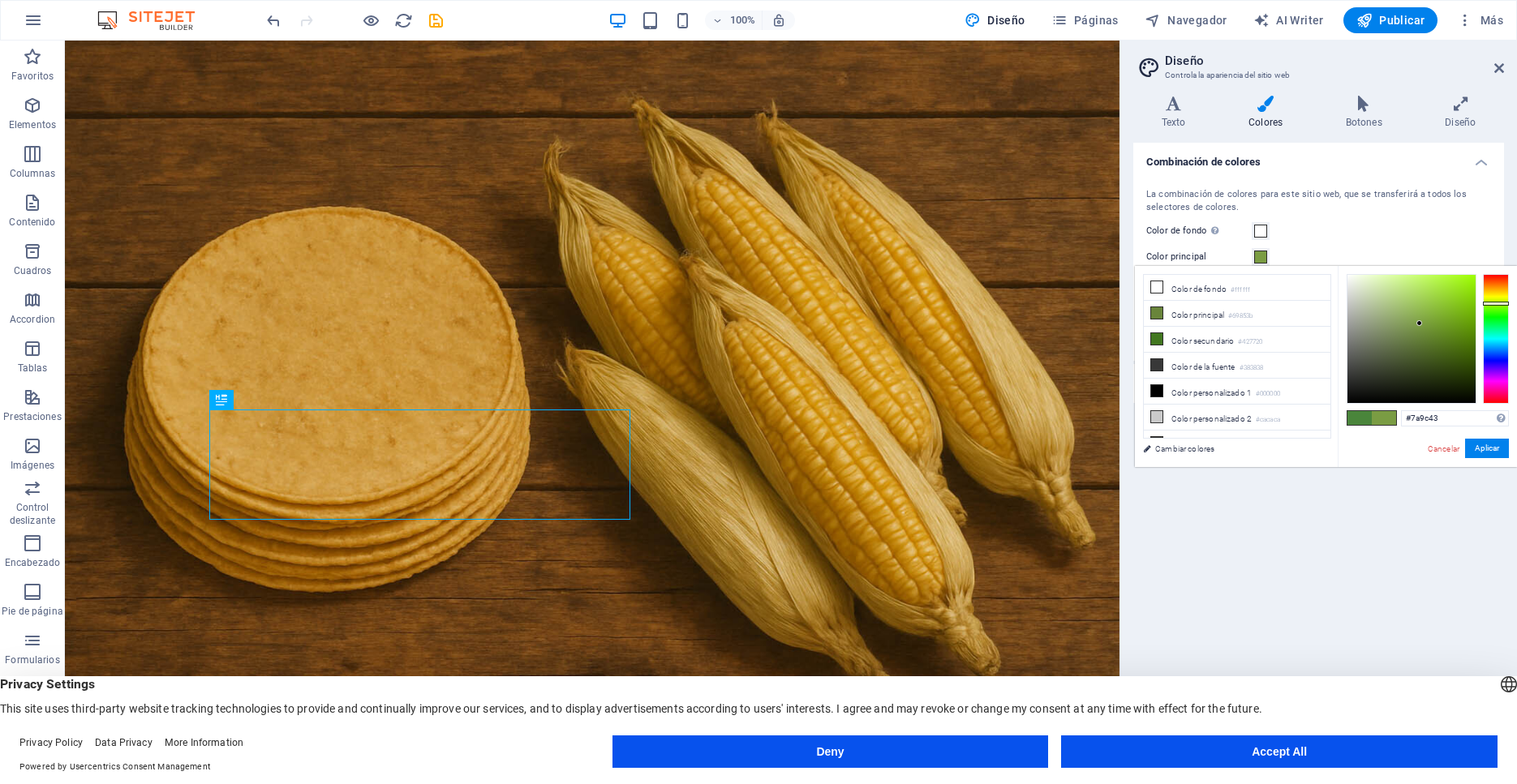 type on "#7b9e44" 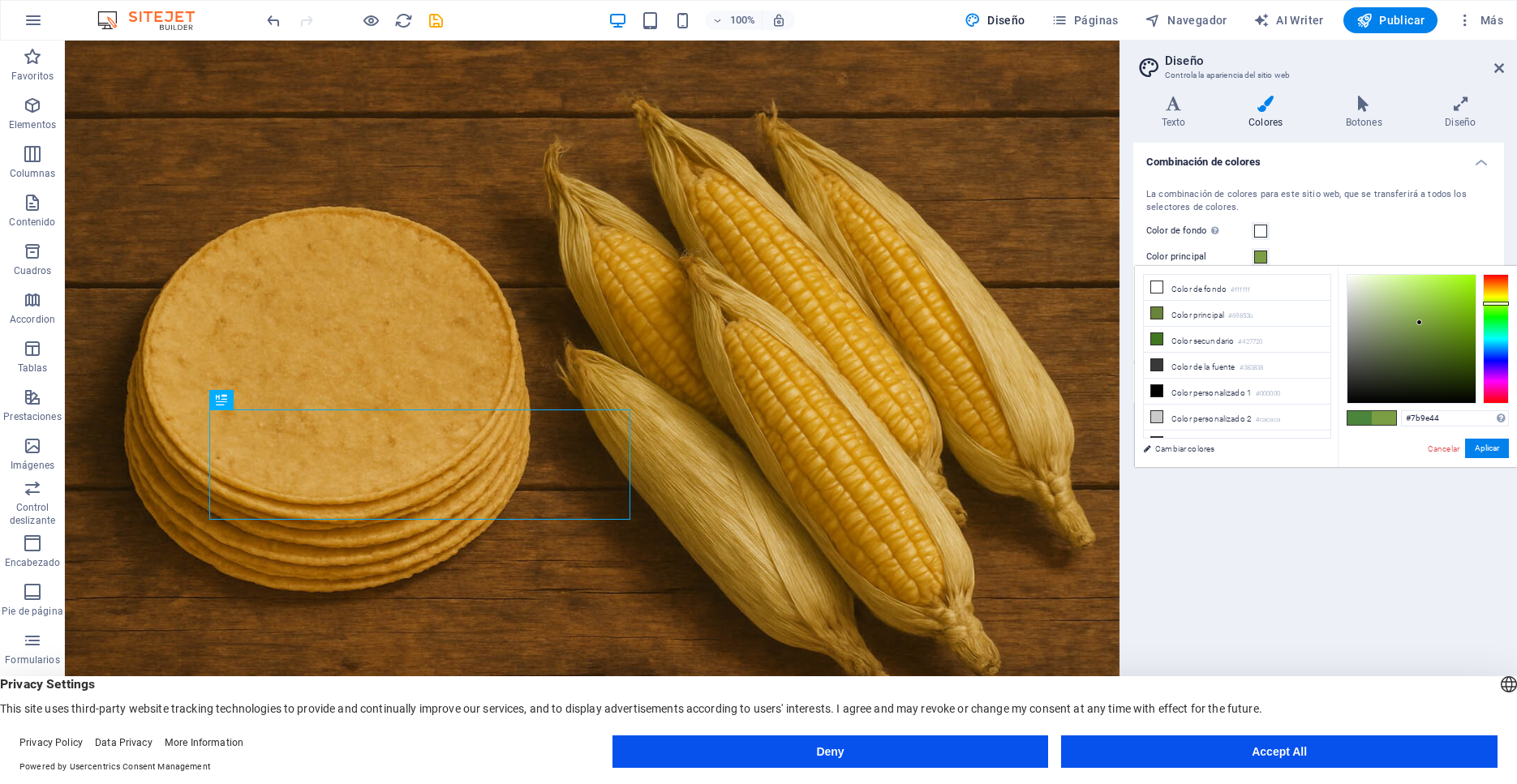 drag, startPoint x: 1417, startPoint y: 336, endPoint x: 1420, endPoint y: 323, distance: 13.341664 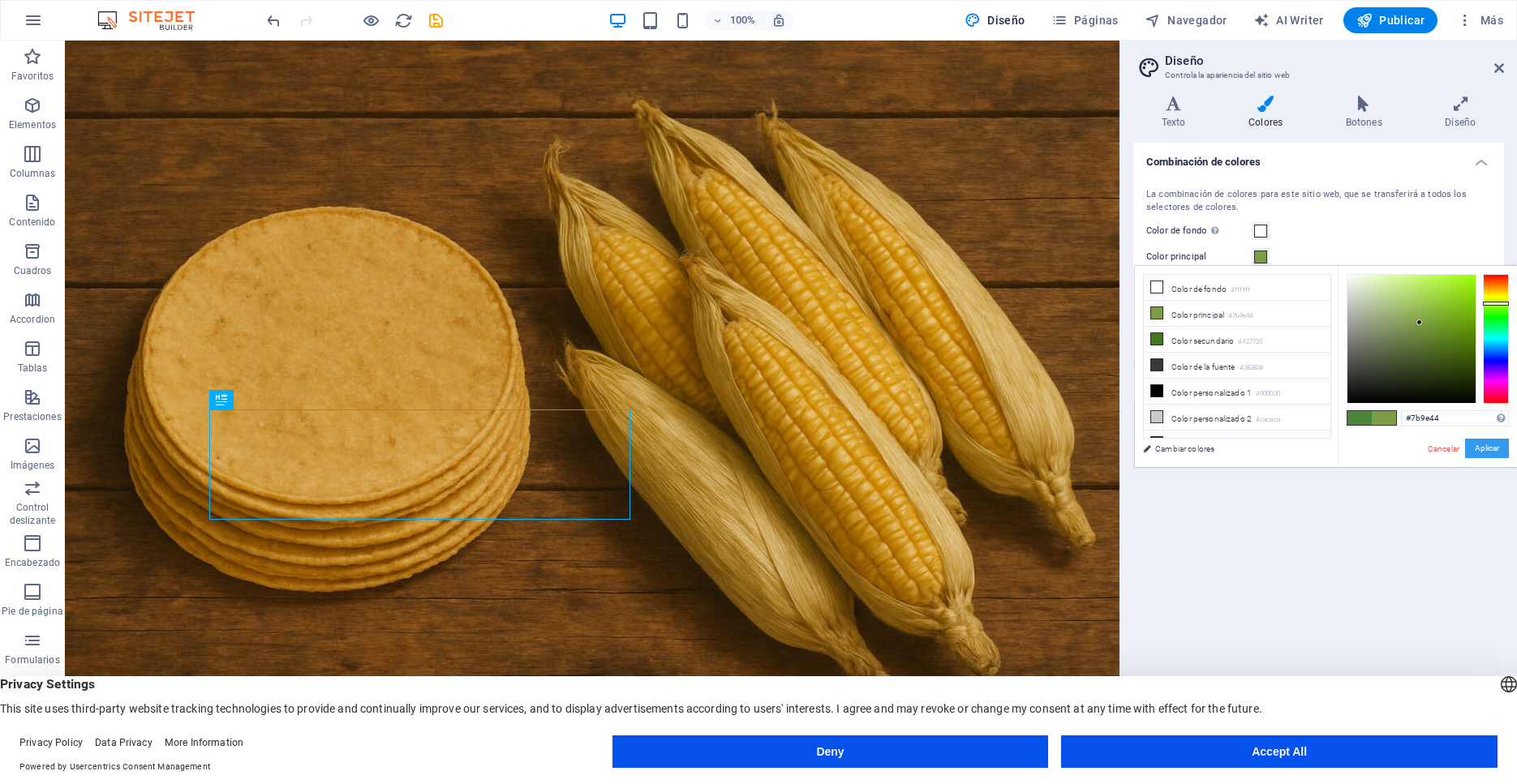 click on "Aplicar" at bounding box center (1487, 448) 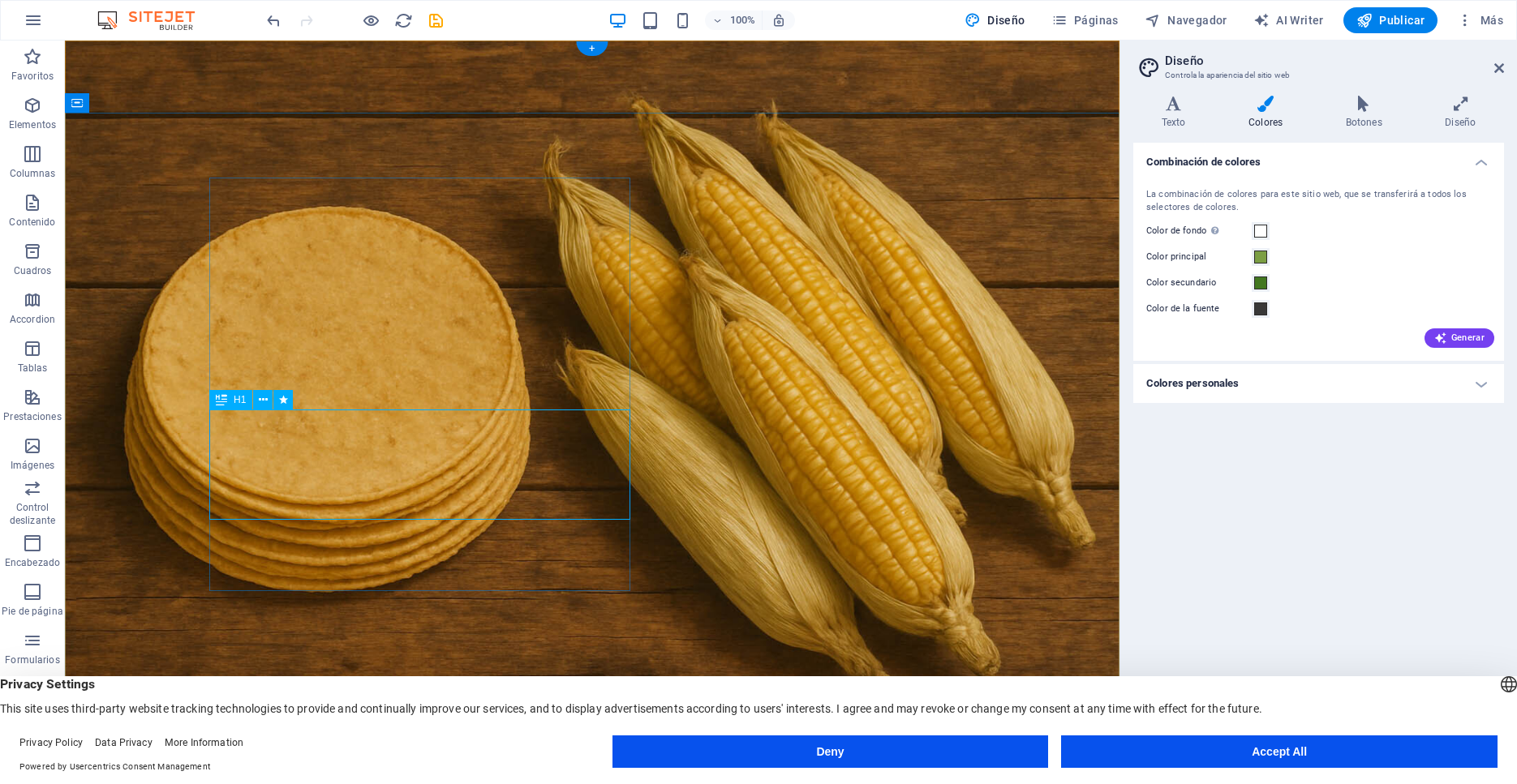click on "Tradición que nutre, desde [YEAR]" at bounding box center [419, 1182] 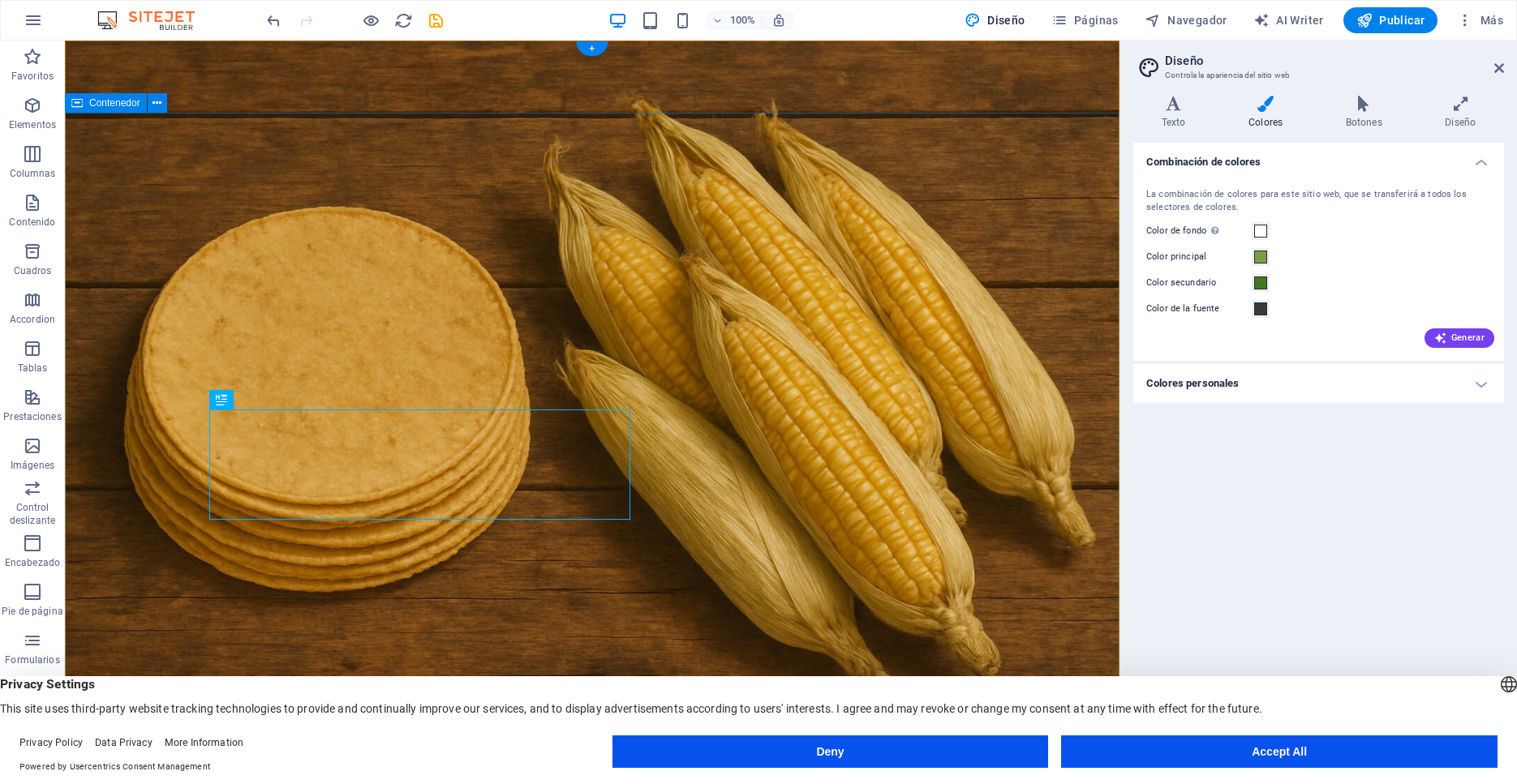 click on "Tradición que nutre, desde 1980 Nuestra tortilla esta elaborada 100% de maíz nixtamalizado, de la forma tradicional mexicana. [WEBSITE]" at bounding box center (592, 1102) 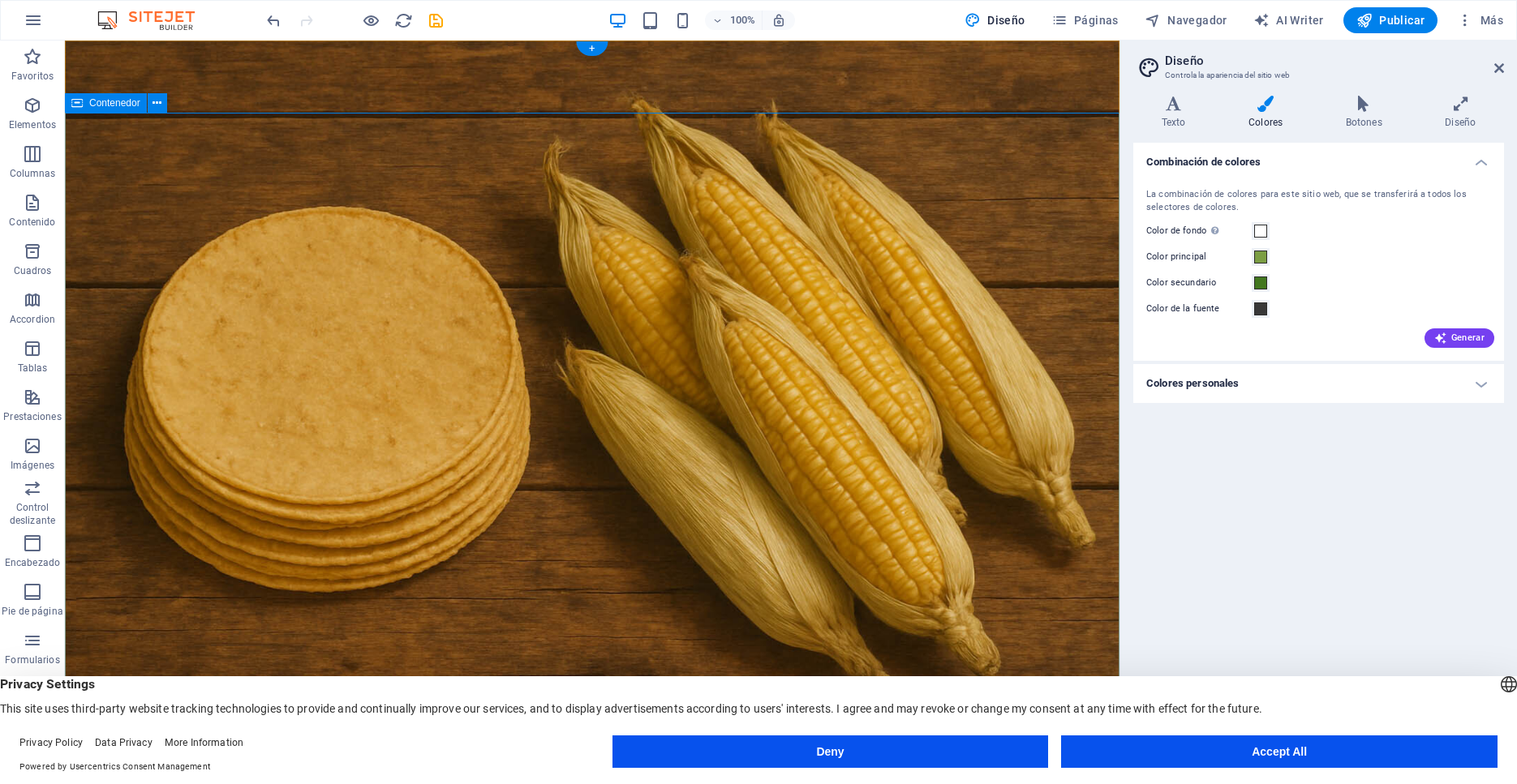 click on "Tradición que nutre, desde 1980 Nuestra tortilla esta elaborada 100% de maíz nixtamalizado, de la forma tradicional mexicana. [WEBSITE]" at bounding box center [592, 1102] 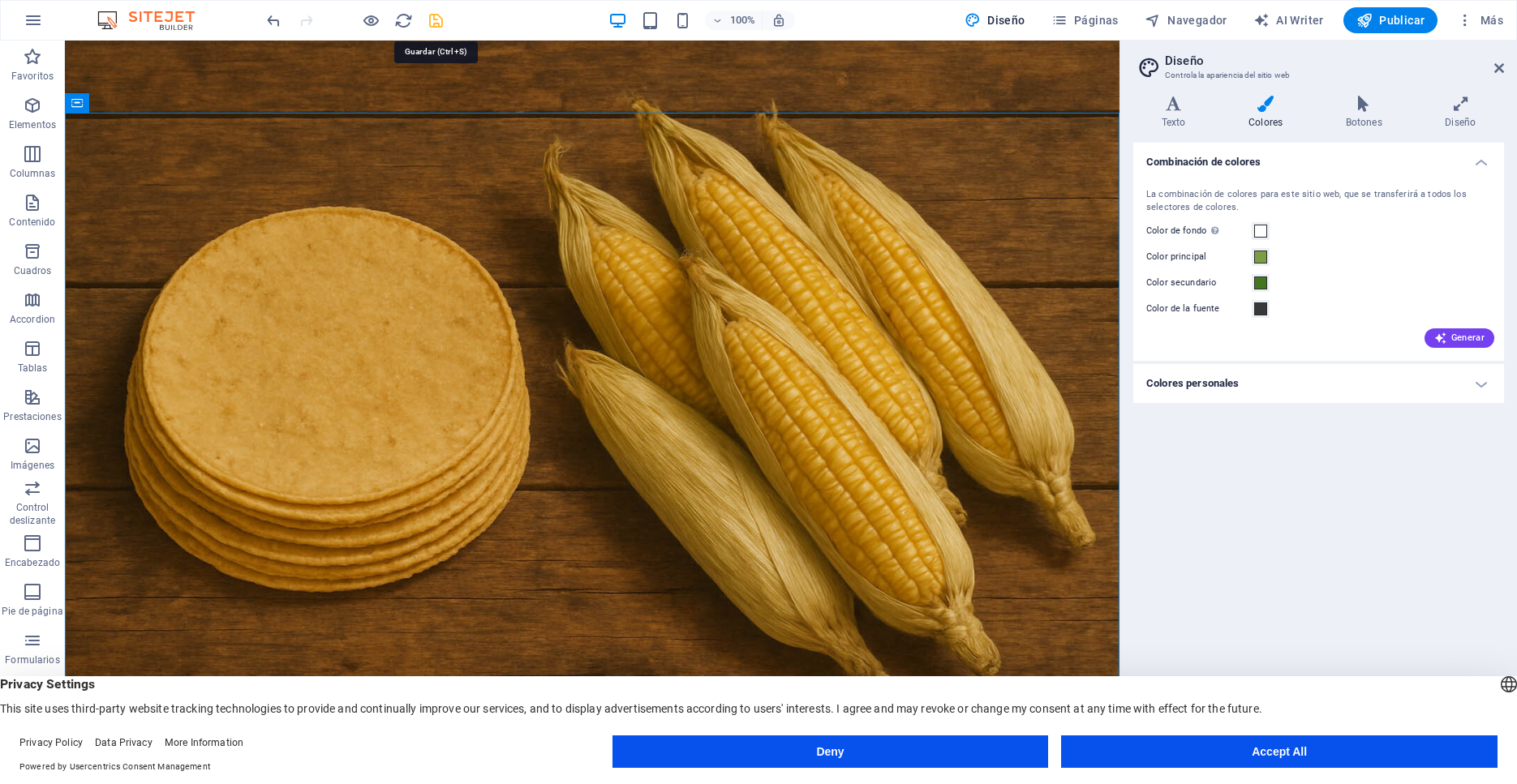 click at bounding box center (436, 20) 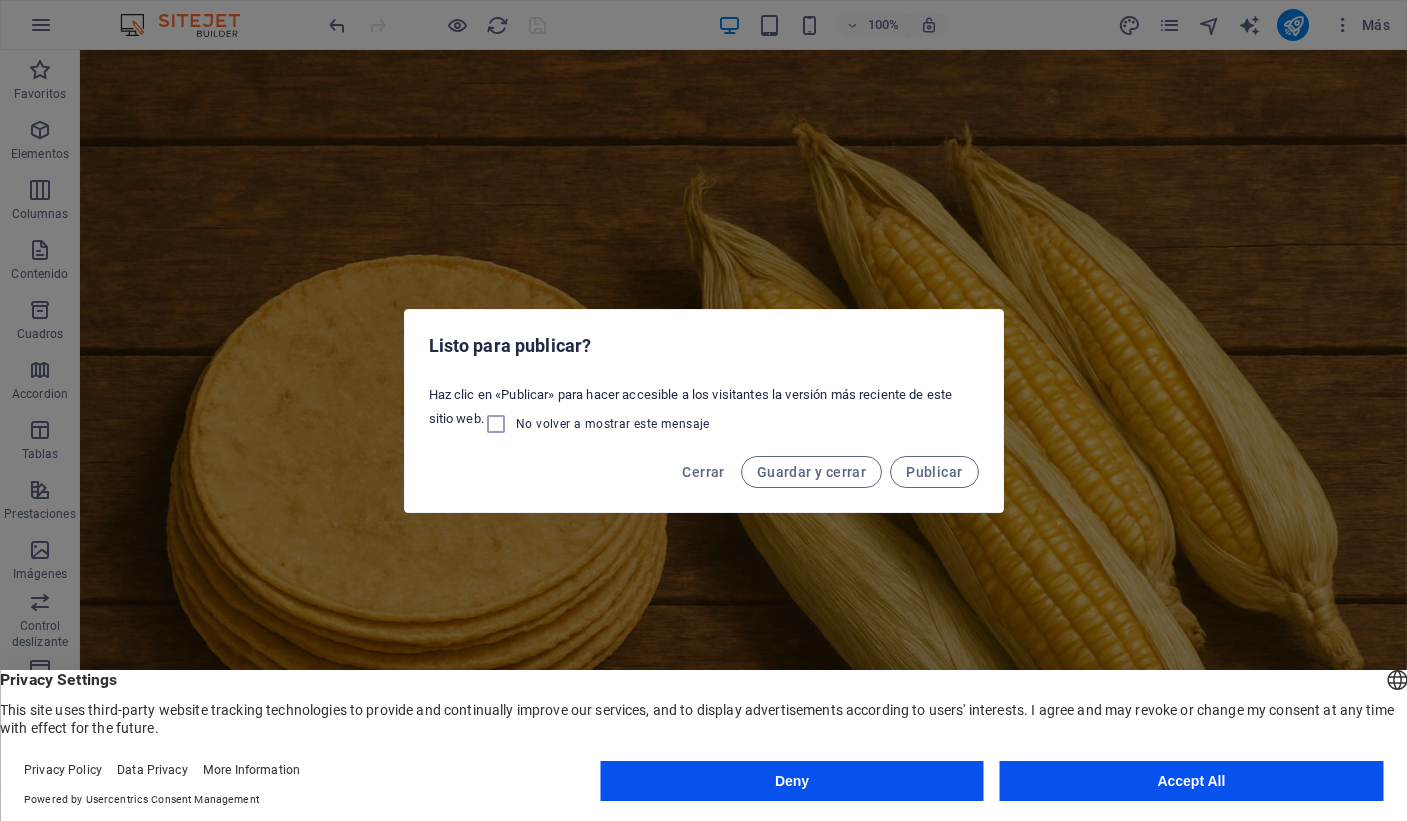 drag, startPoint x: 821, startPoint y: 480, endPoint x: 797, endPoint y: 524, distance: 50.119858 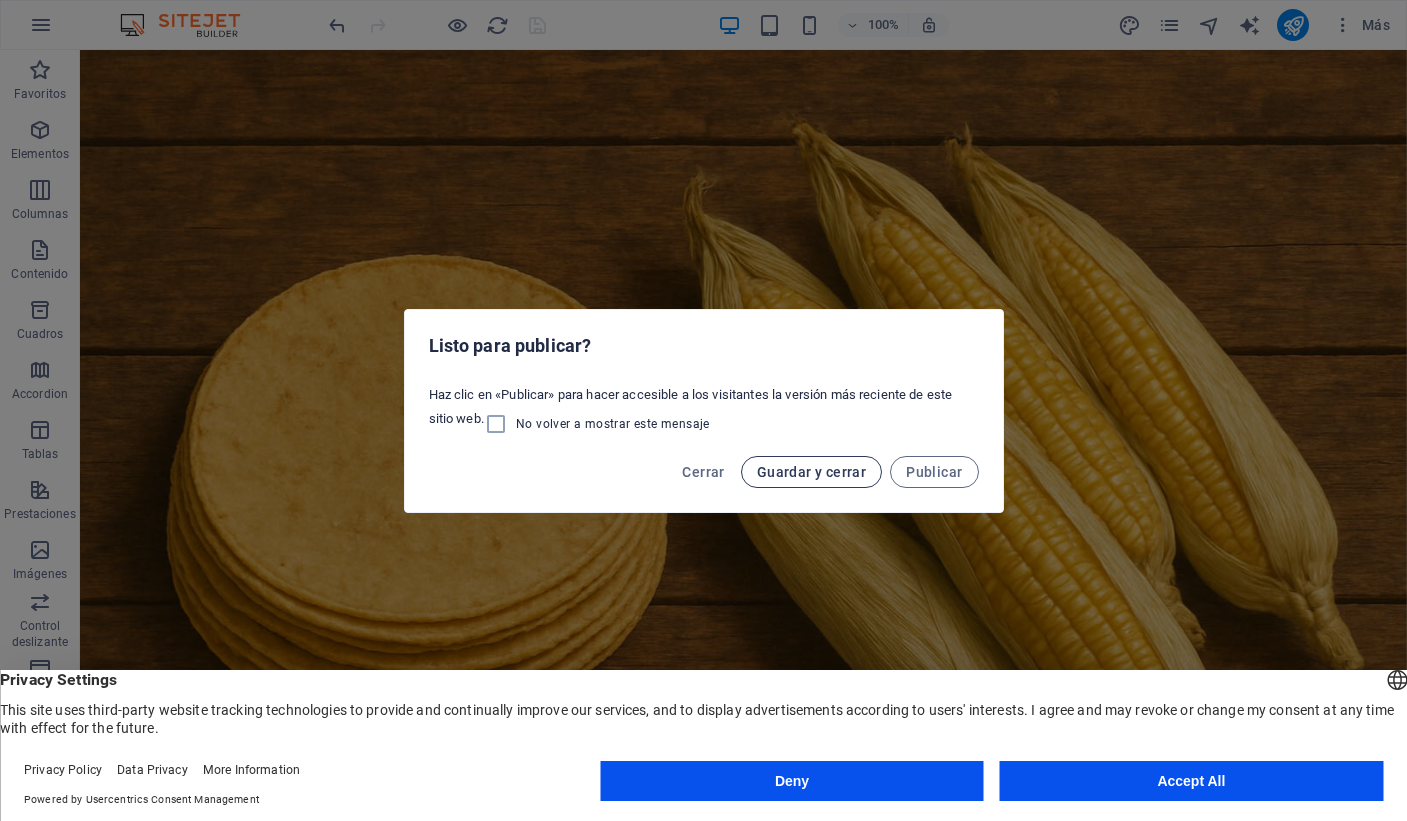 click on "Guardar y cerrar" at bounding box center [811, 472] 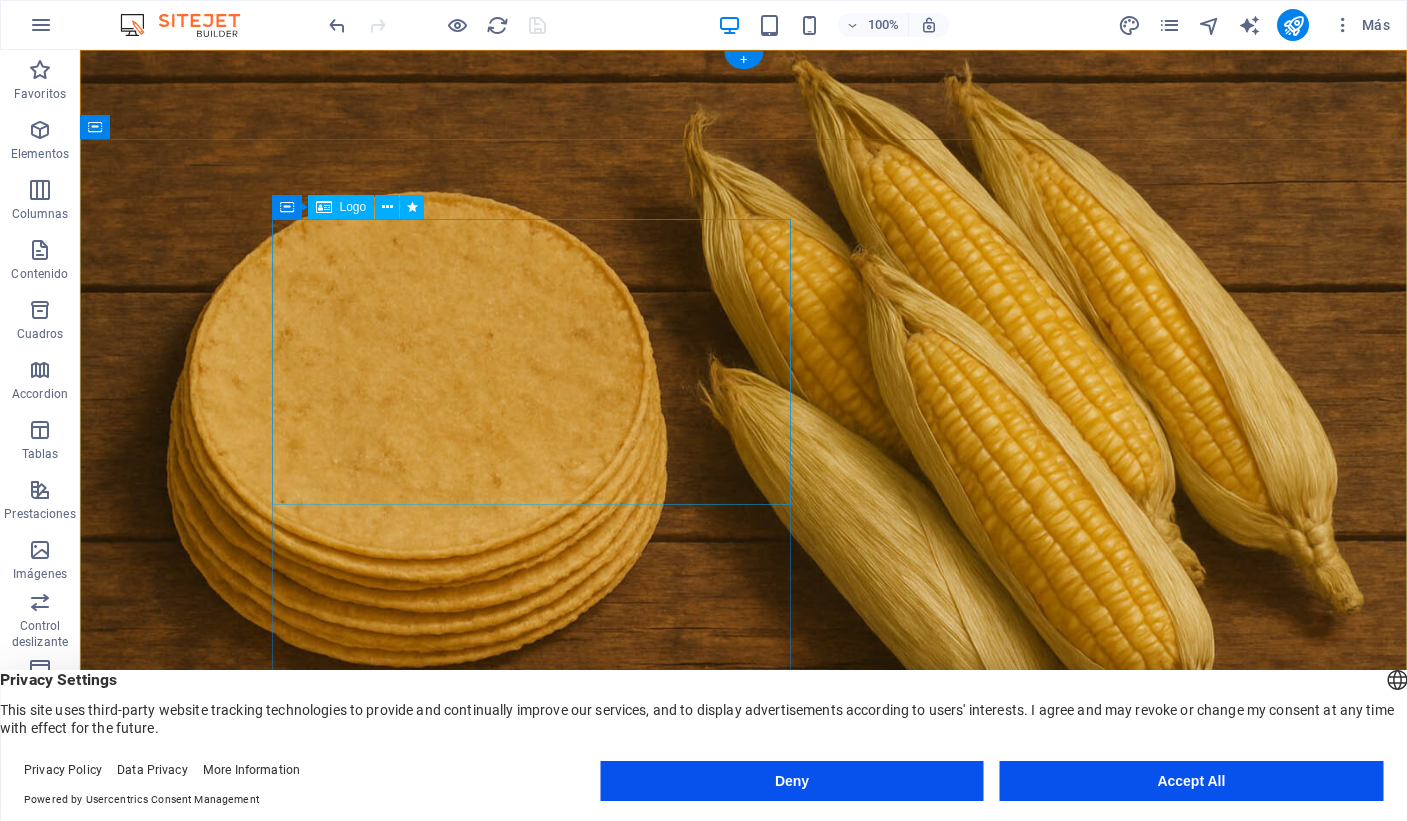 click on "Tradición que nutre, desde 1980 Nuestra tortilla esta elaborada 100% de maíz nixtamalizado, de la forma tradicional mexicana. [WEBSITE]" at bounding box center (743, 1233) 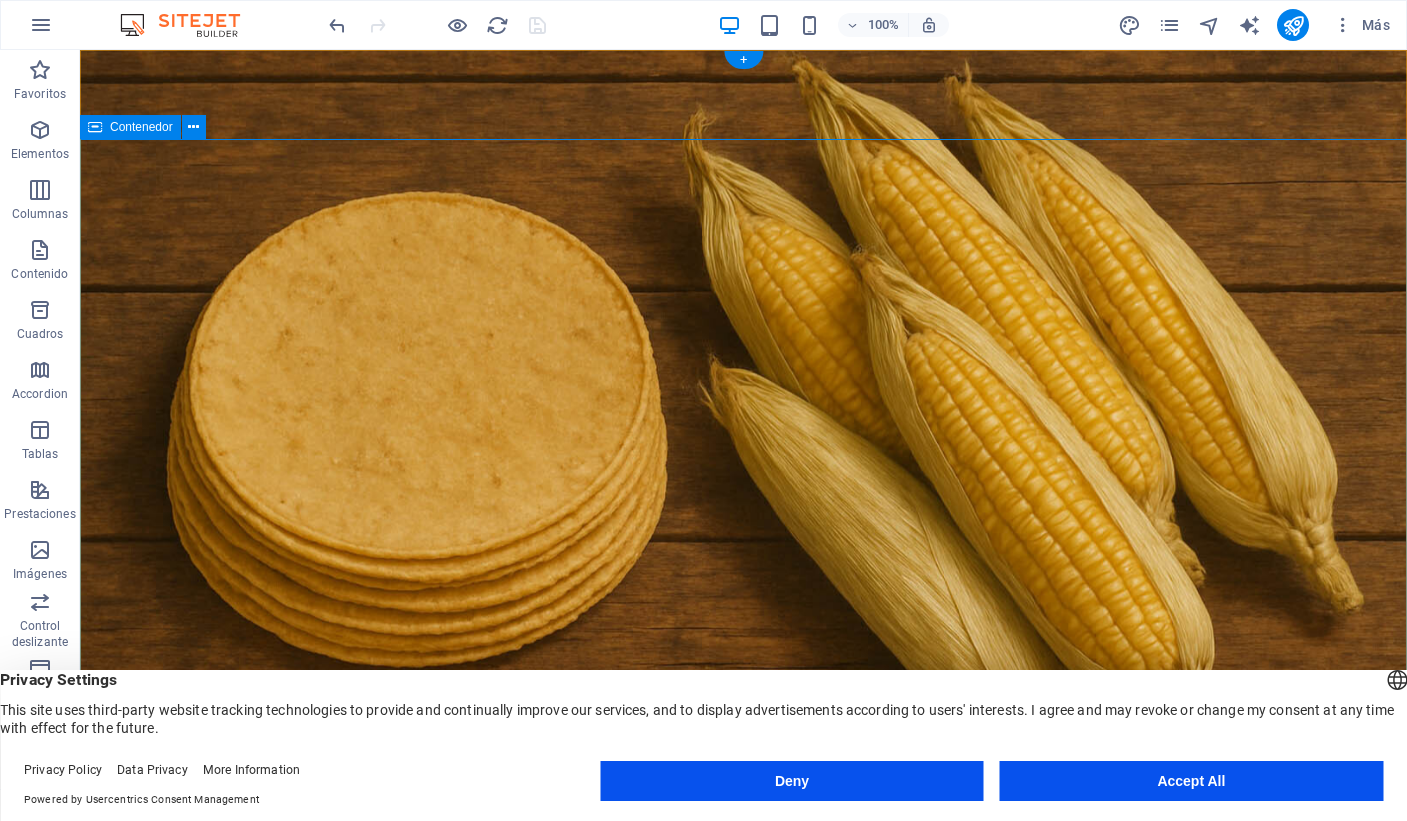 scroll, scrollTop: 20, scrollLeft: 0, axis: vertical 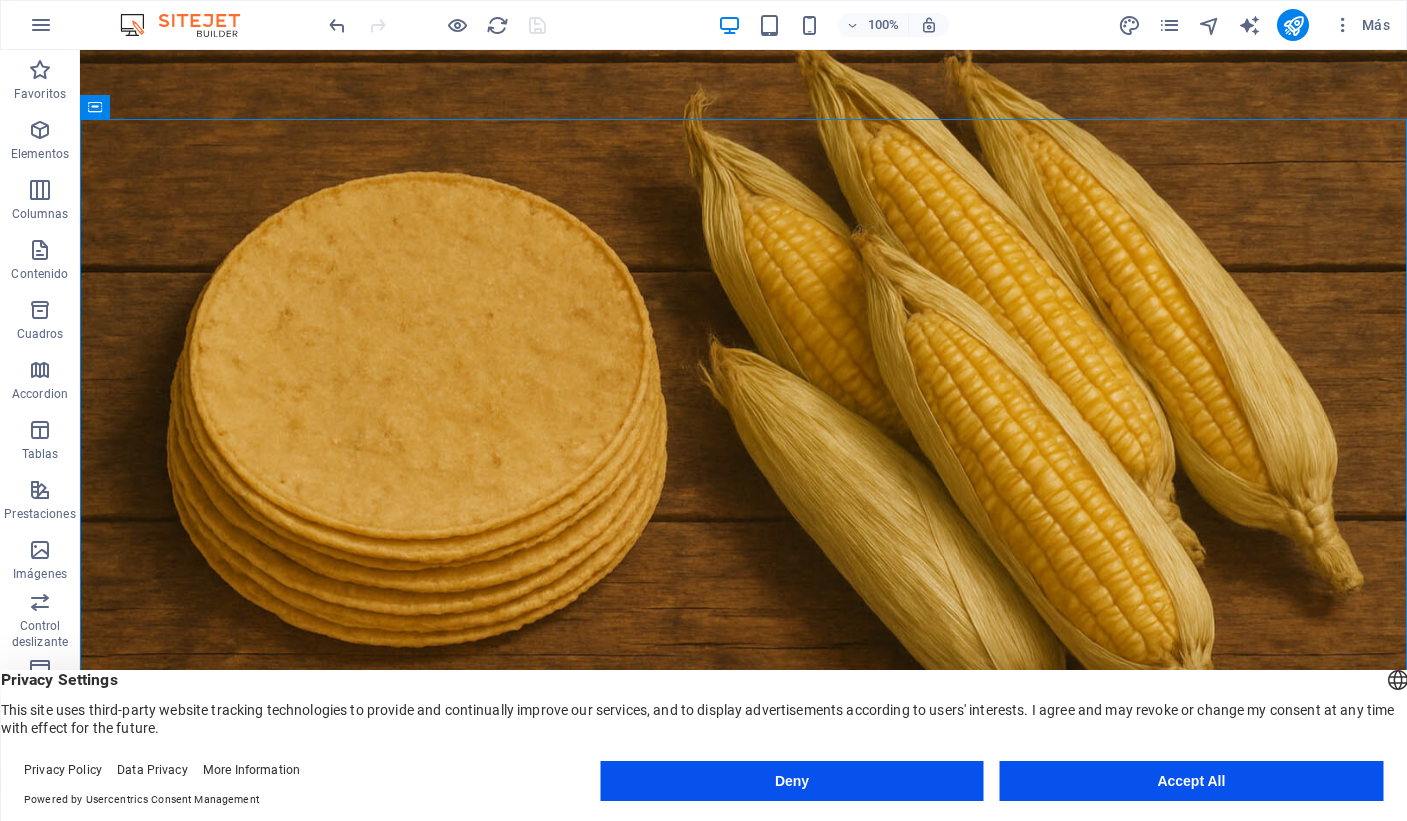 click on "Deny" at bounding box center [791, 781] 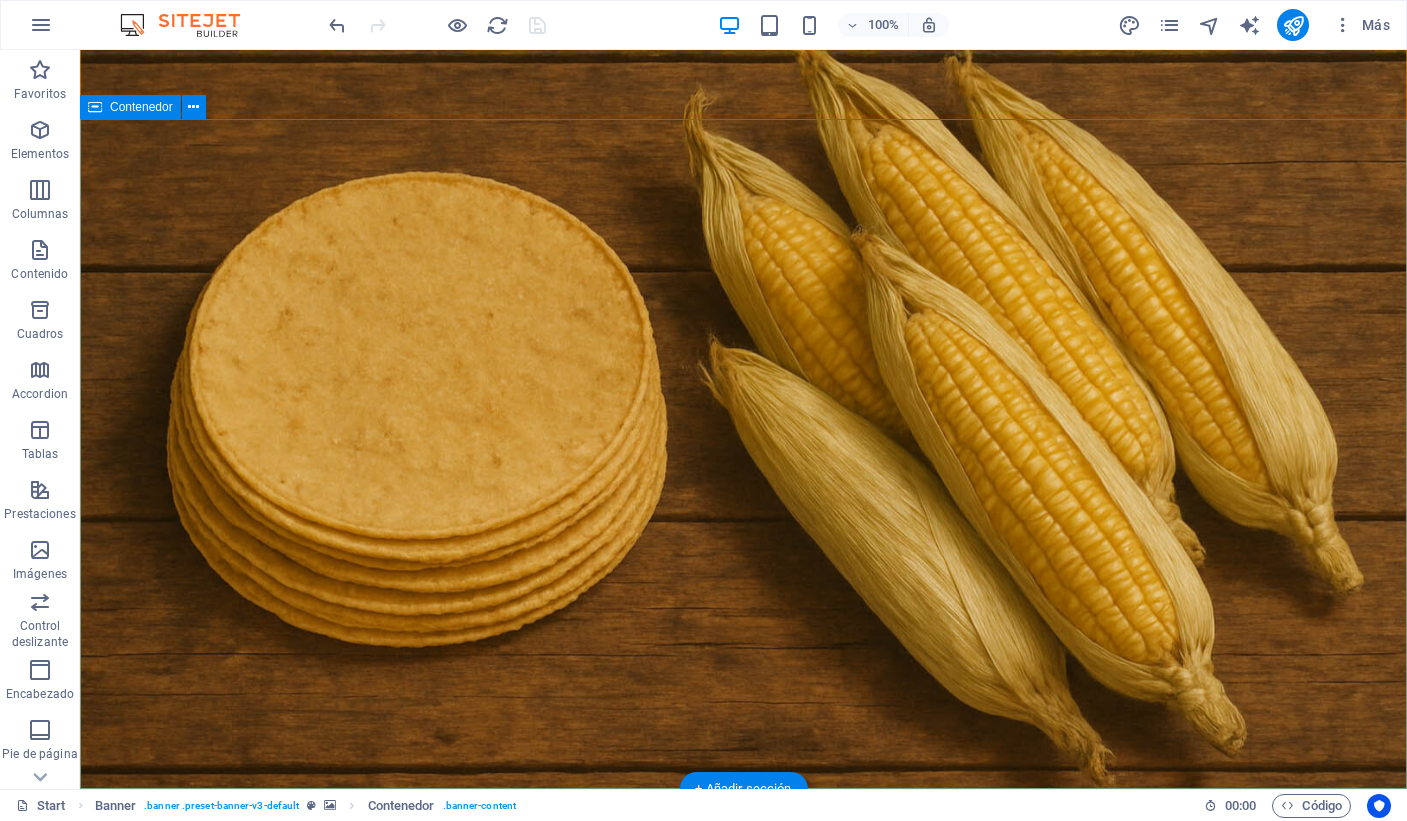 scroll, scrollTop: 12, scrollLeft: 0, axis: vertical 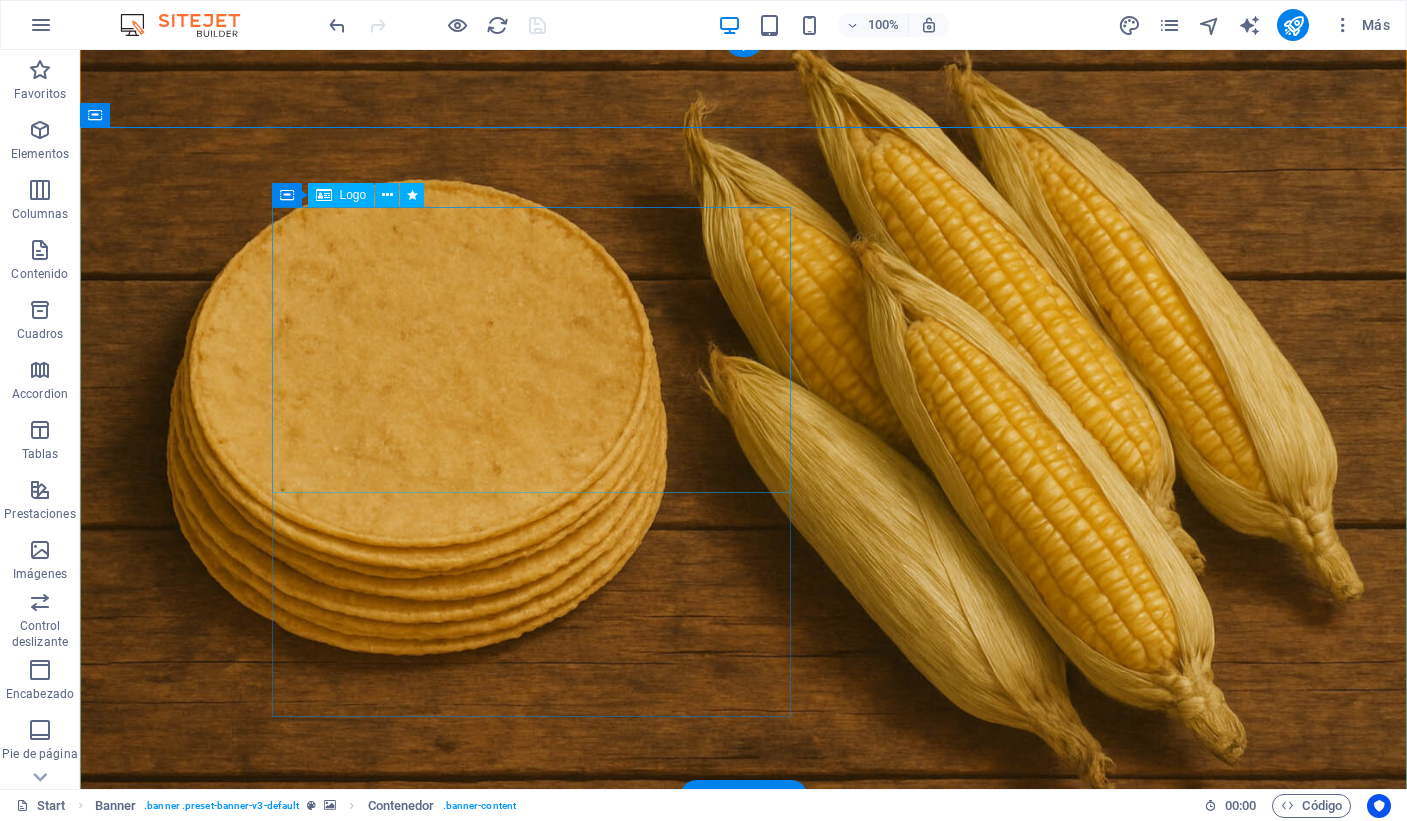 click at bounding box center (531, 1109) 